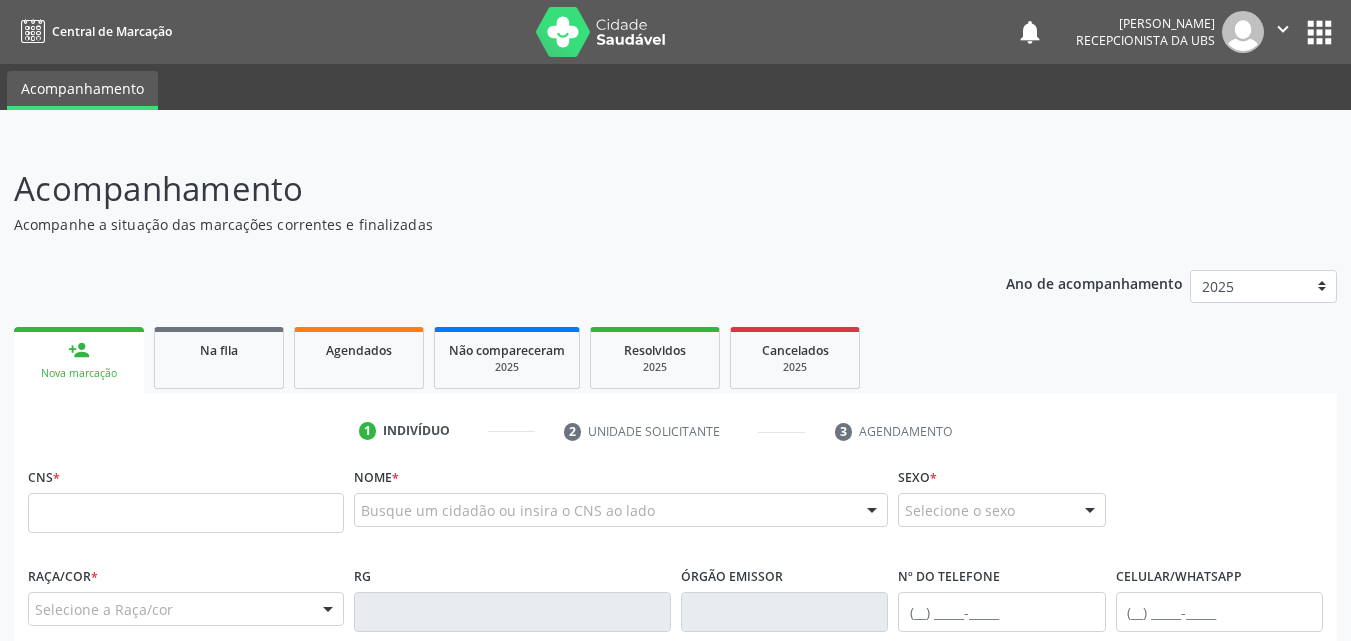 scroll, scrollTop: 400, scrollLeft: 0, axis: vertical 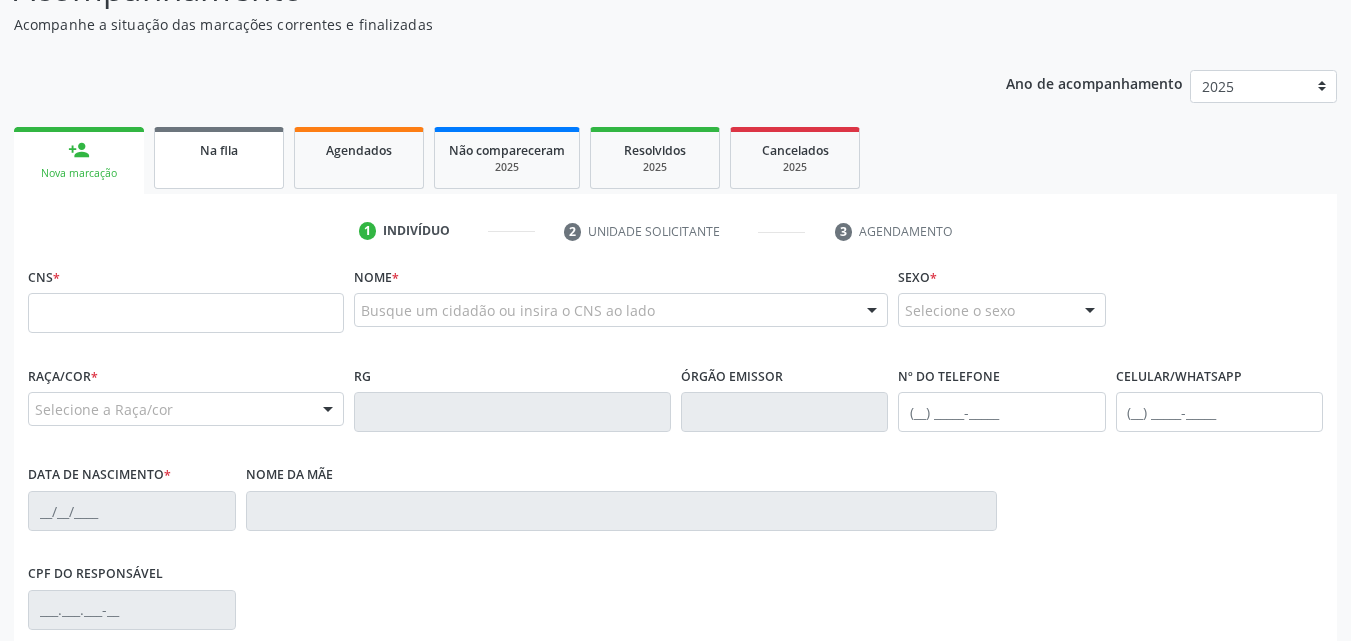 click on "Na fila" at bounding box center (219, 149) 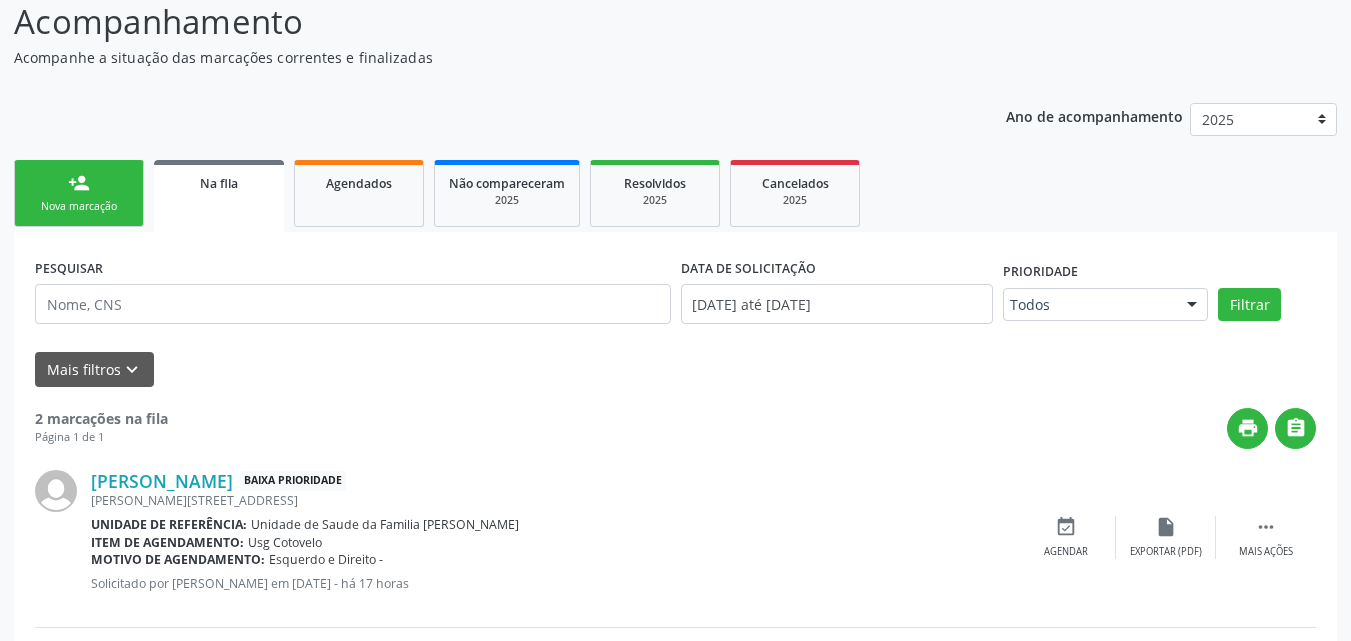 scroll, scrollTop: 67, scrollLeft: 0, axis: vertical 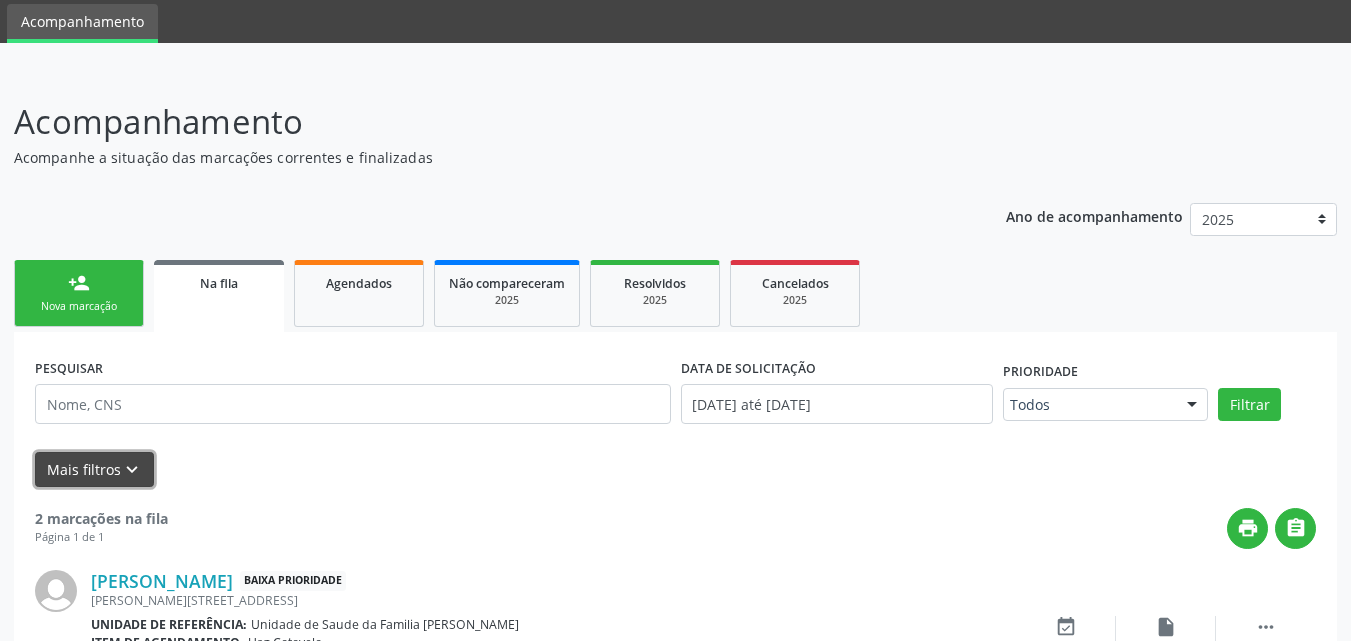 click on "Mais filtros
keyboard_arrow_down" at bounding box center (94, 469) 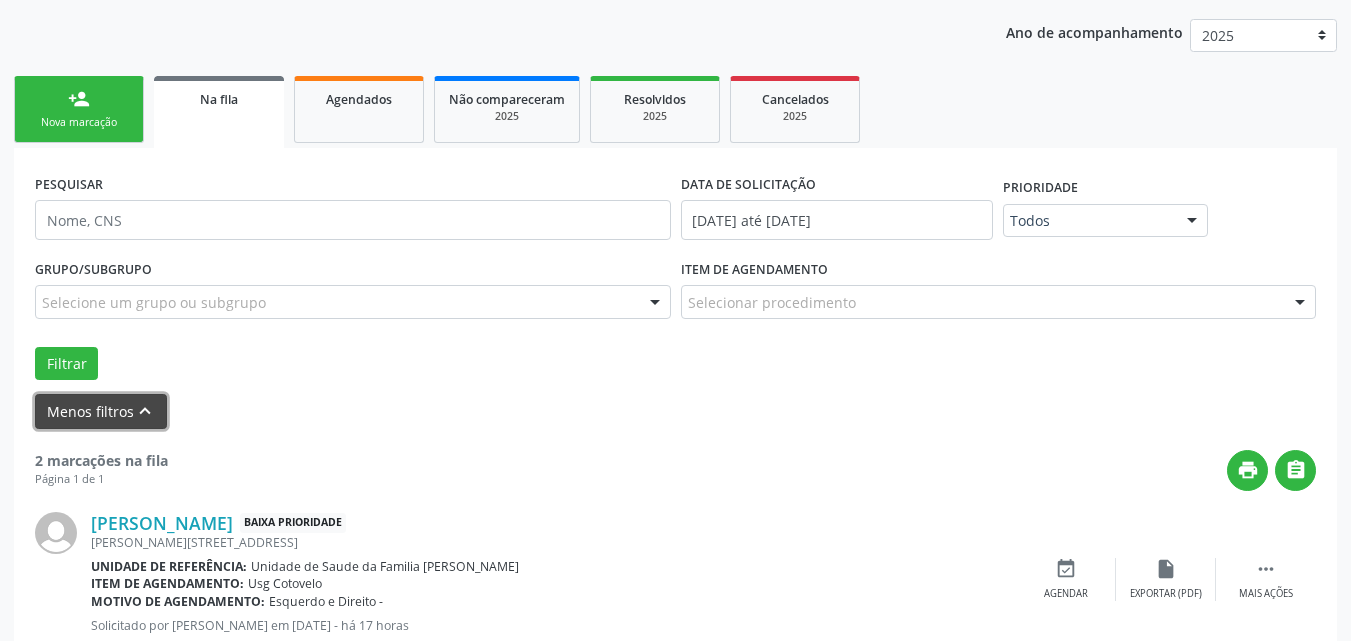 scroll, scrollTop: 267, scrollLeft: 0, axis: vertical 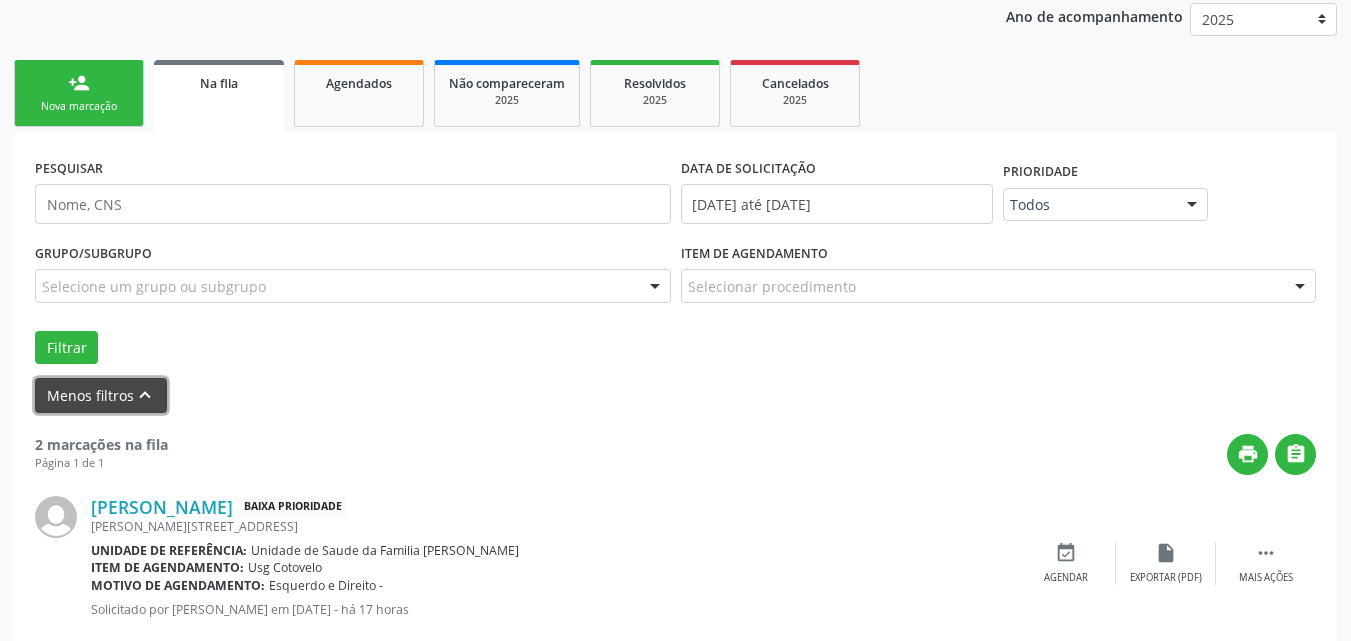 click on "Menos filtros
keyboard_arrow_up" at bounding box center (101, 395) 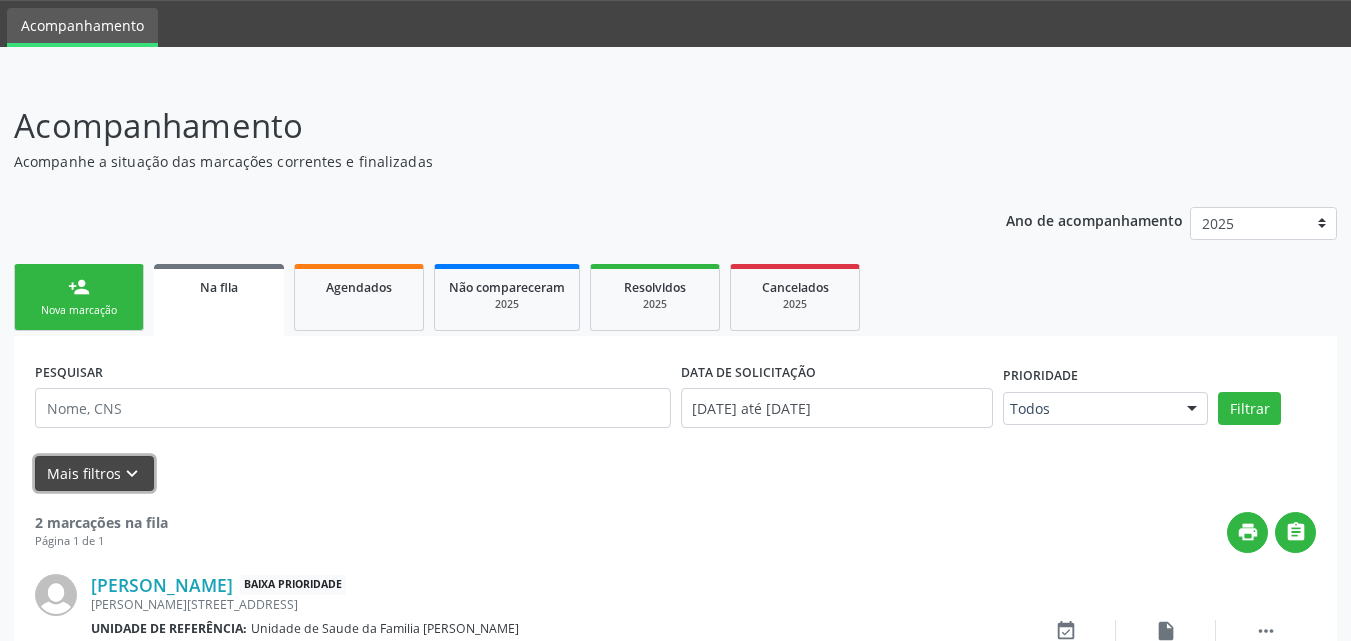 scroll, scrollTop: 0, scrollLeft: 0, axis: both 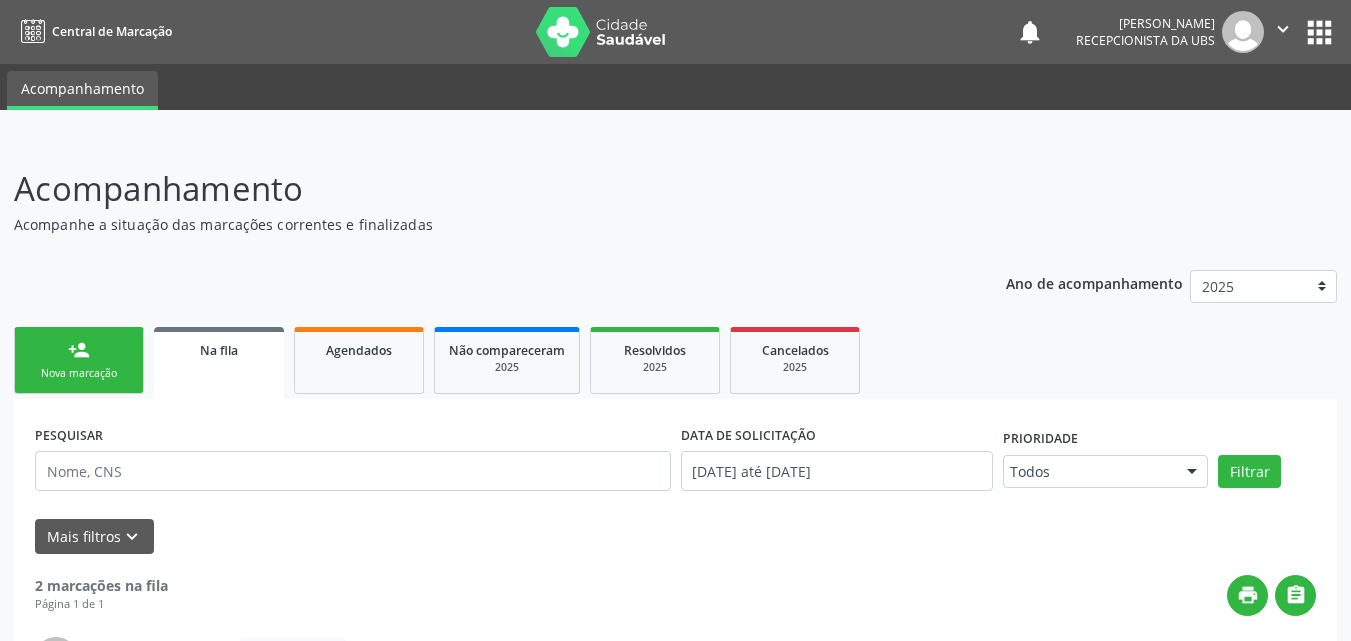drag, startPoint x: 1336, startPoint y: 1, endPoint x: 910, endPoint y: 170, distance: 458.29794 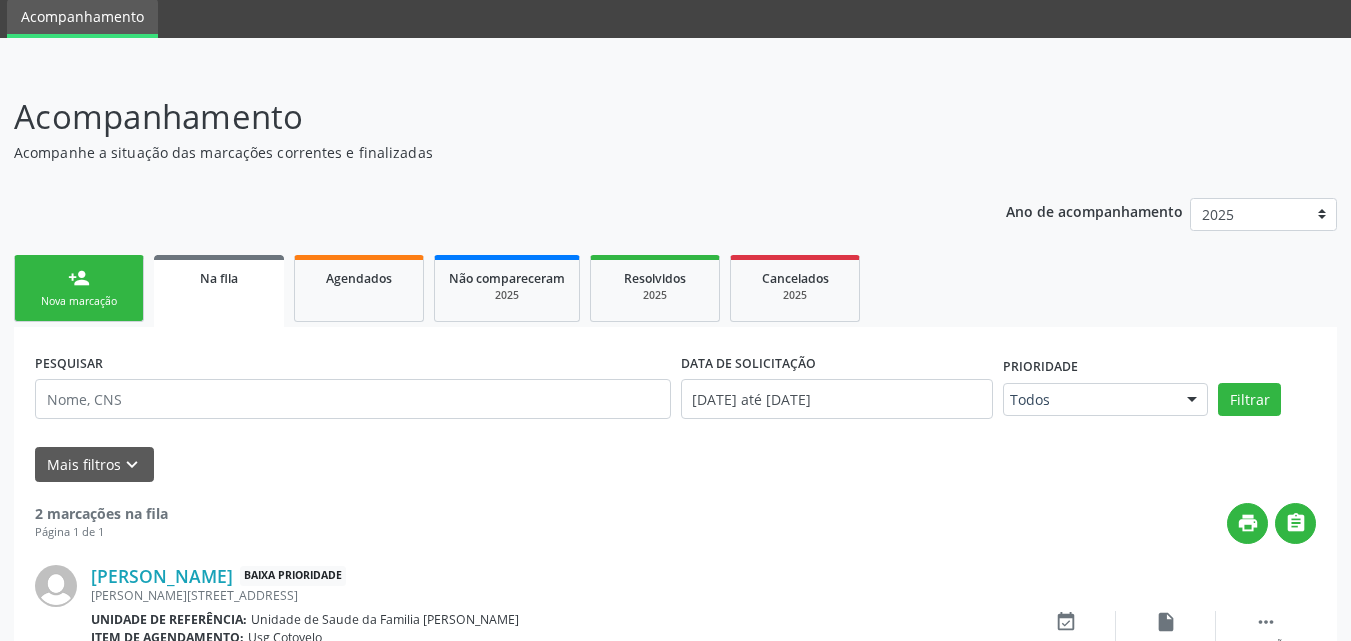scroll, scrollTop: 0, scrollLeft: 0, axis: both 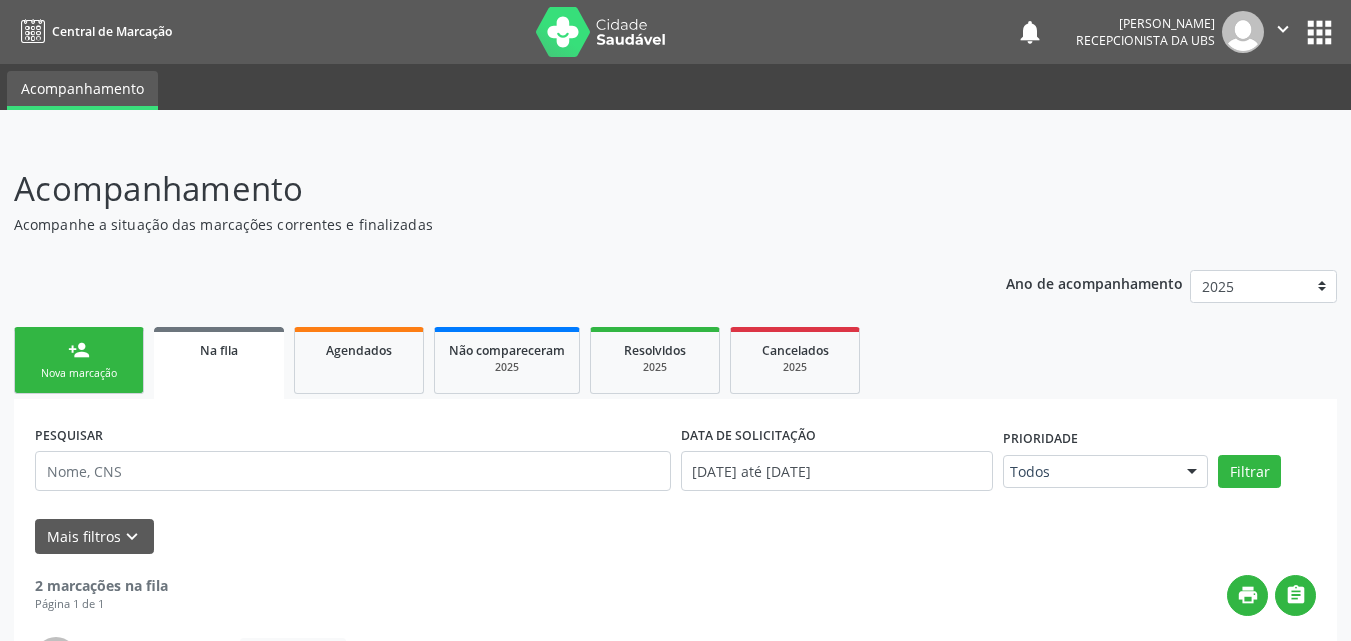 drag, startPoint x: 191, startPoint y: 2, endPoint x: 646, endPoint y: 148, distance: 477.8504 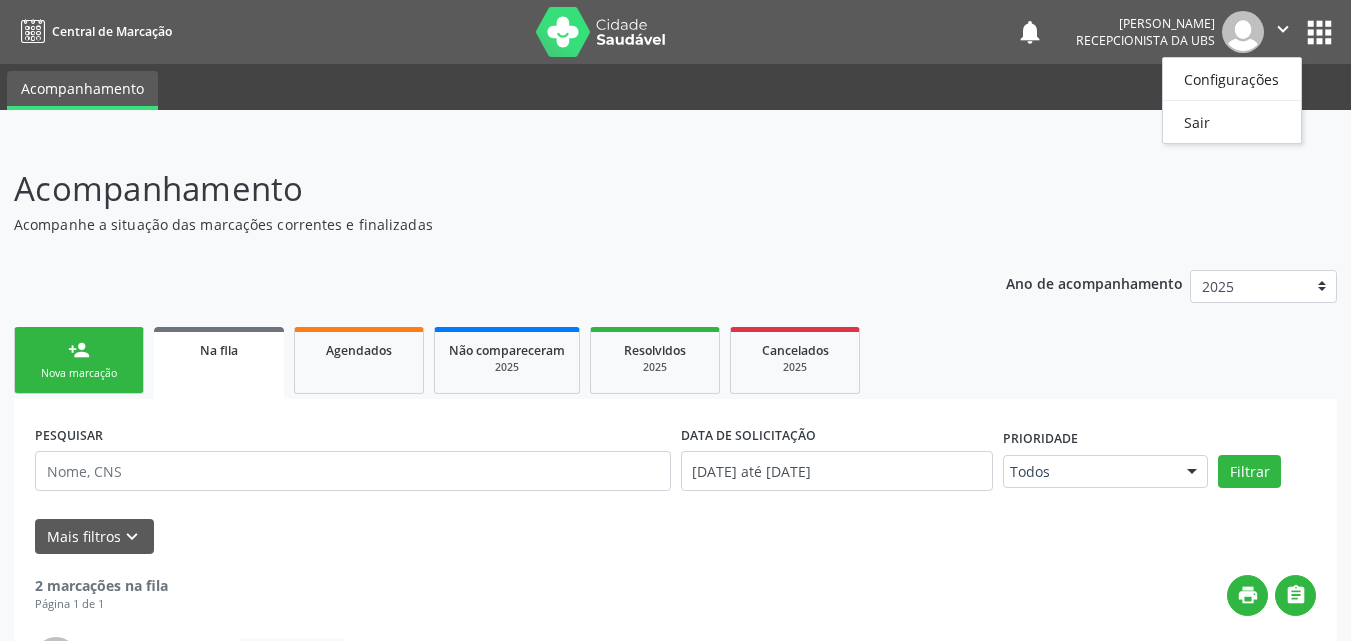 click on "apps" at bounding box center [1319, 32] 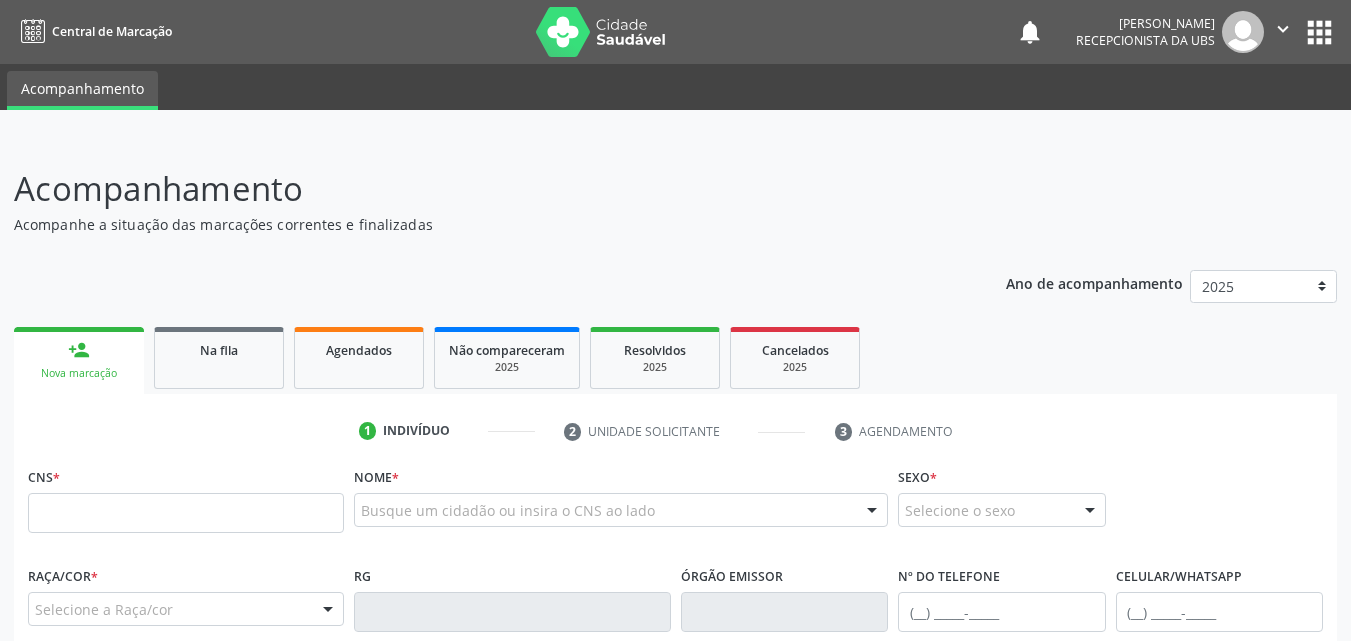 scroll, scrollTop: 0, scrollLeft: 0, axis: both 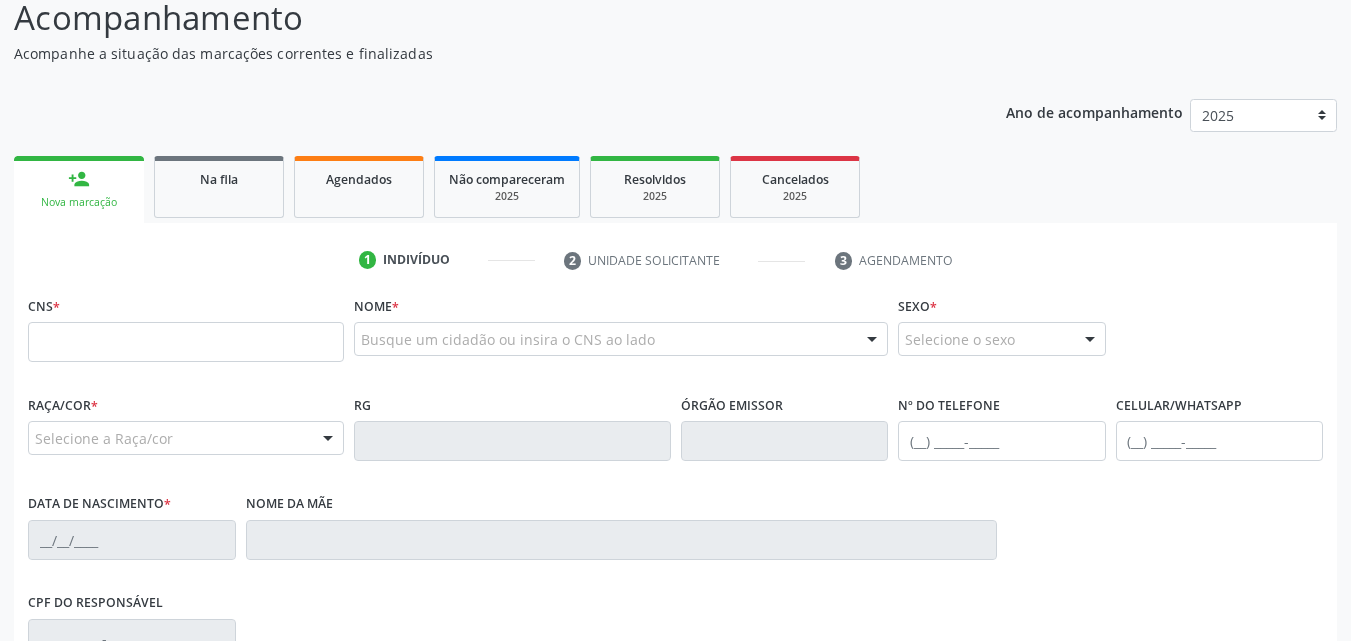 click on "Ano de acompanhamento
2025
person_add
Nova marcação
Na fila   Agendados   Não compareceram
2025
Resolvidos
2025
Cancelados
2025
1
Indivíduo
2
Unidade solicitante
3
Agendamento
CNS
*
Nome
*
Busque um cidadão ou insira o CNS ao lado
Nenhum resultado encontrado para: "   "
Digite o nome ou CNS para buscar um indivíduo
Sexo
*
Selecione o sexo
Masculino   Feminino
Nenhum resultado encontrado para: "   "
Não há nenhuma opção para ser exibida.
Raça/cor
*
Selecione a Raça/cor
01 - Branca   02 - Preta   04 - Amarela   03 - Parda   05 - Indígena
Nenhum resultado encontrado para: "" at bounding box center [675, 506] 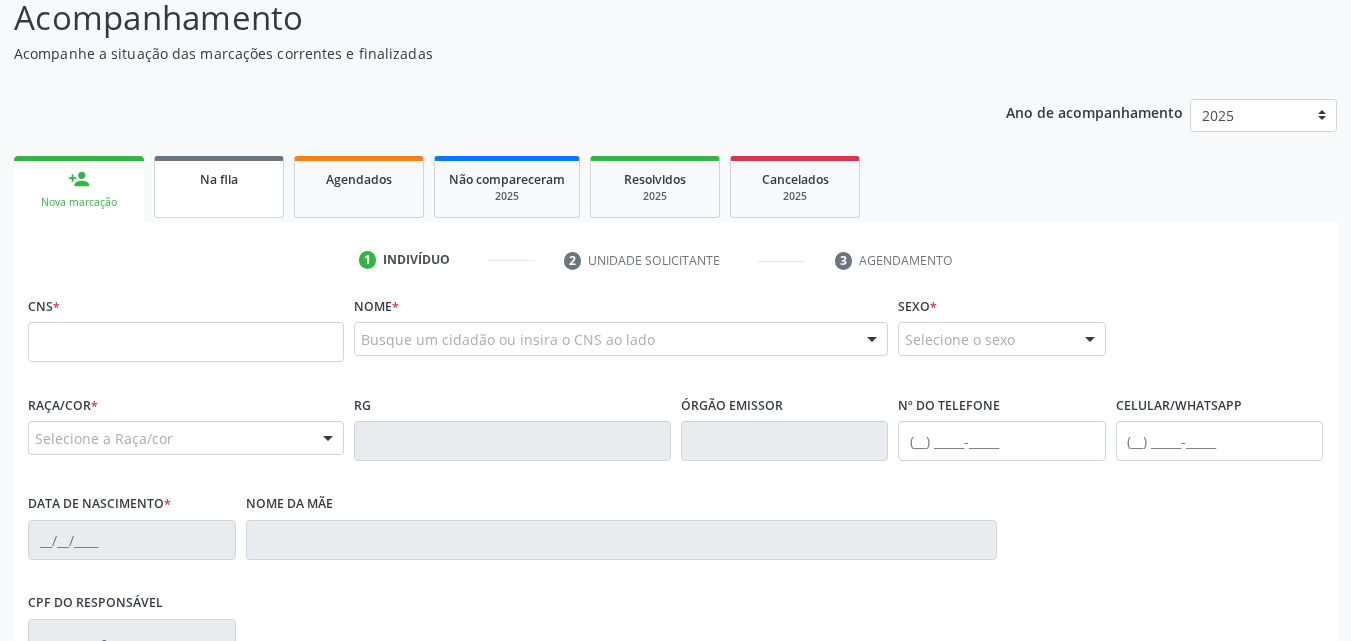 click on "Na fila" at bounding box center [219, 187] 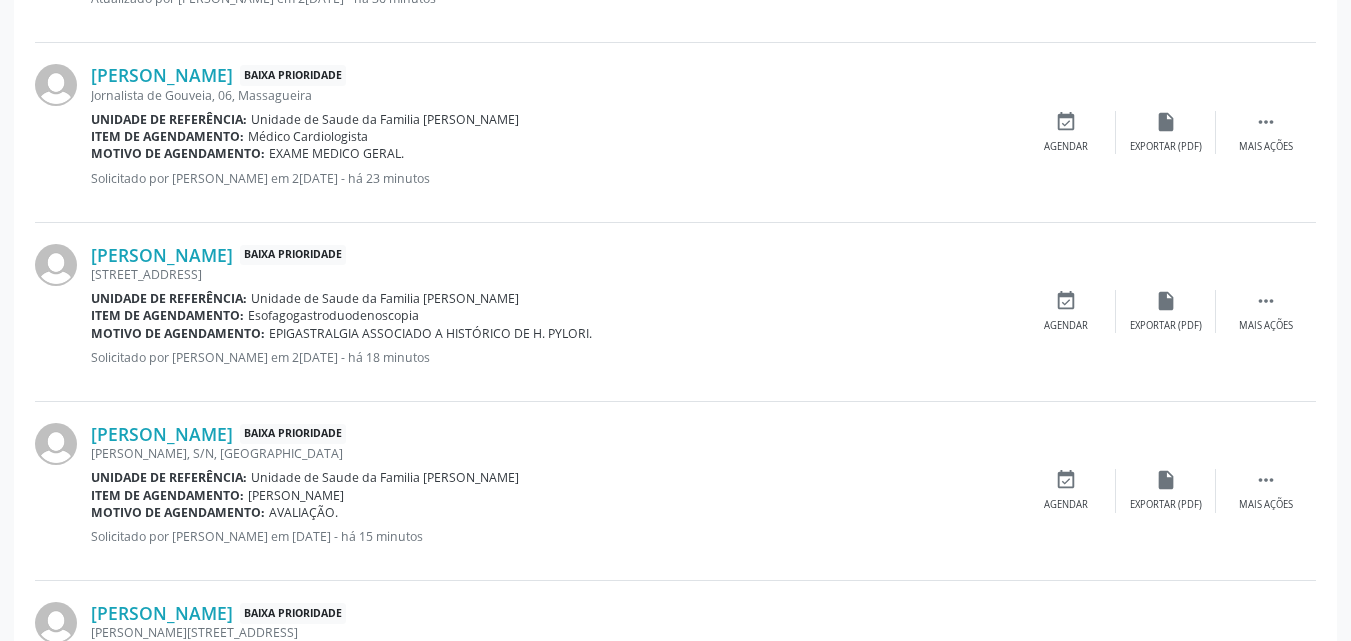 scroll, scrollTop: 697, scrollLeft: 0, axis: vertical 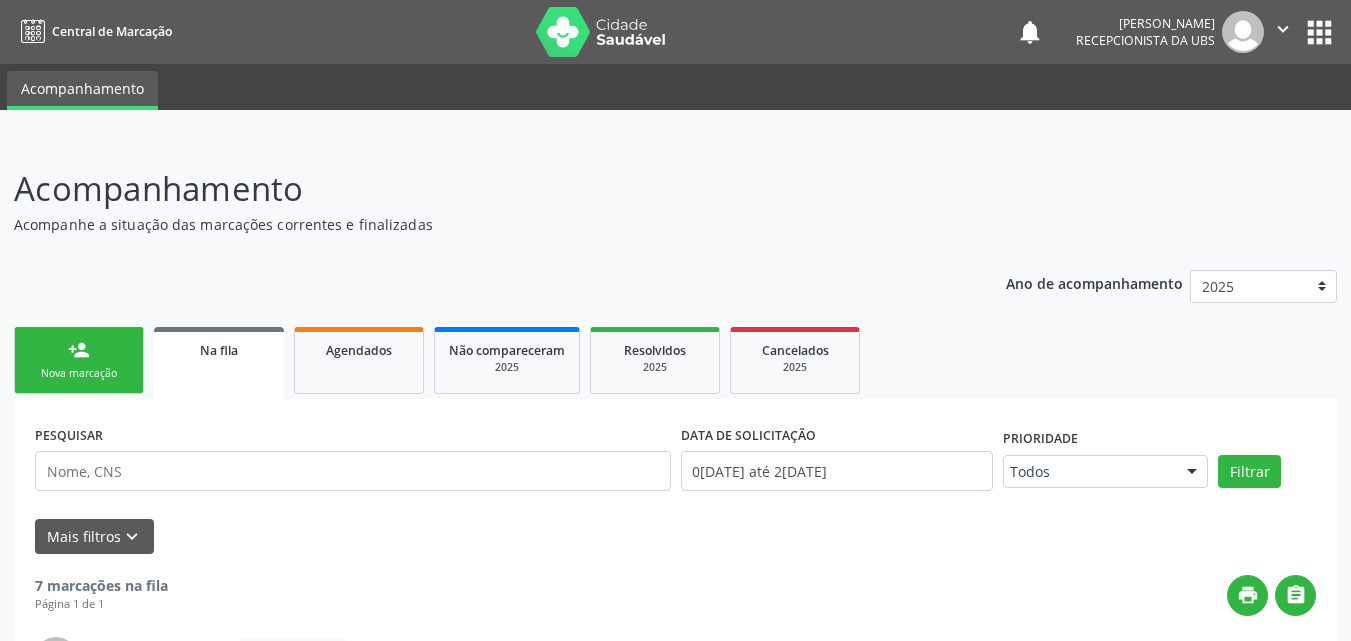 click on "Nova marcação" at bounding box center (79, 373) 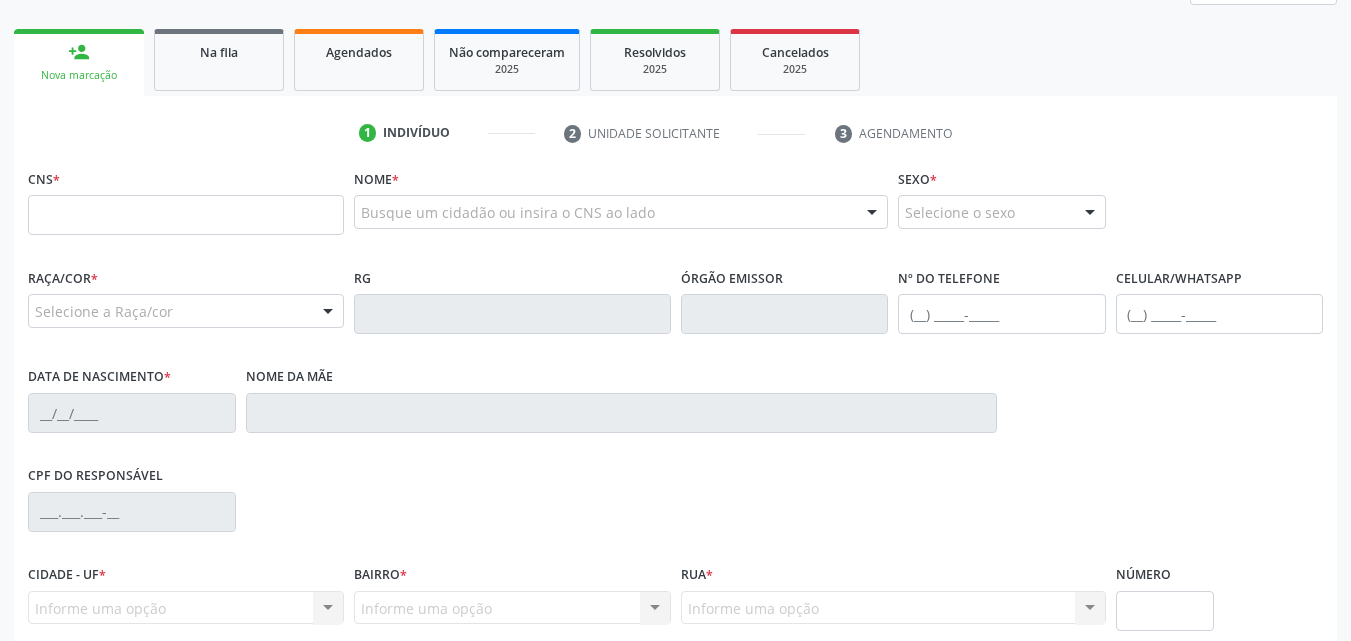 scroll, scrollTop: 300, scrollLeft: 0, axis: vertical 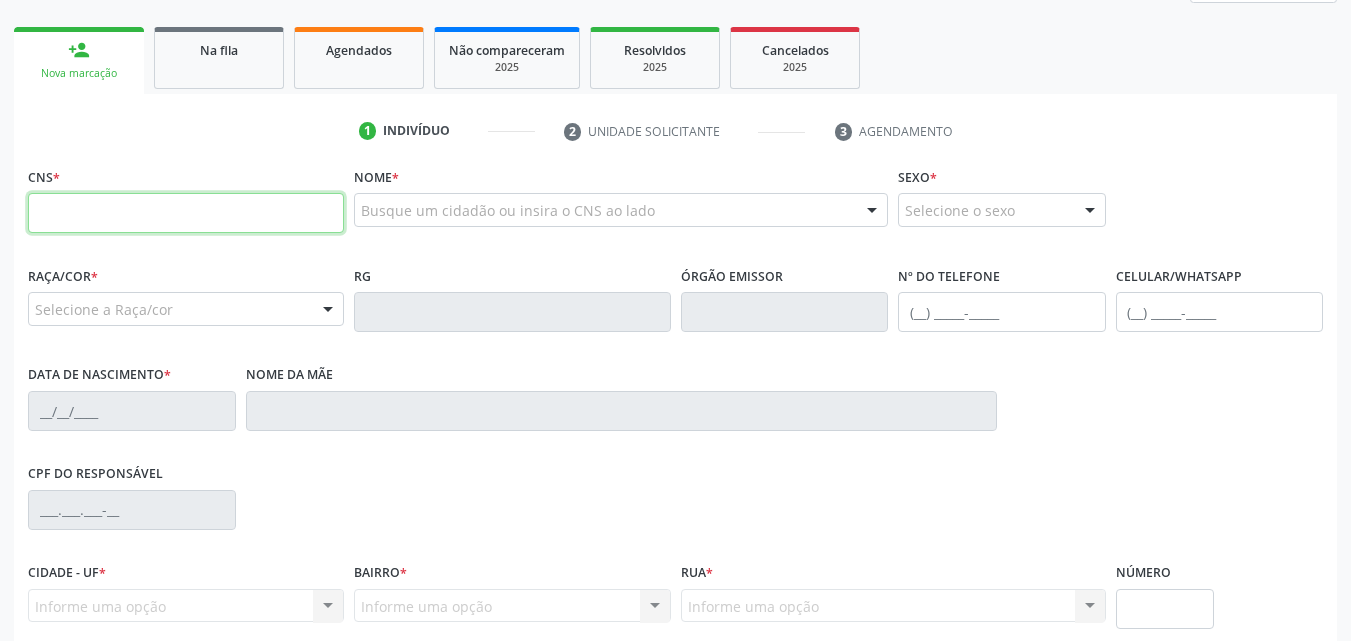 click at bounding box center (186, 213) 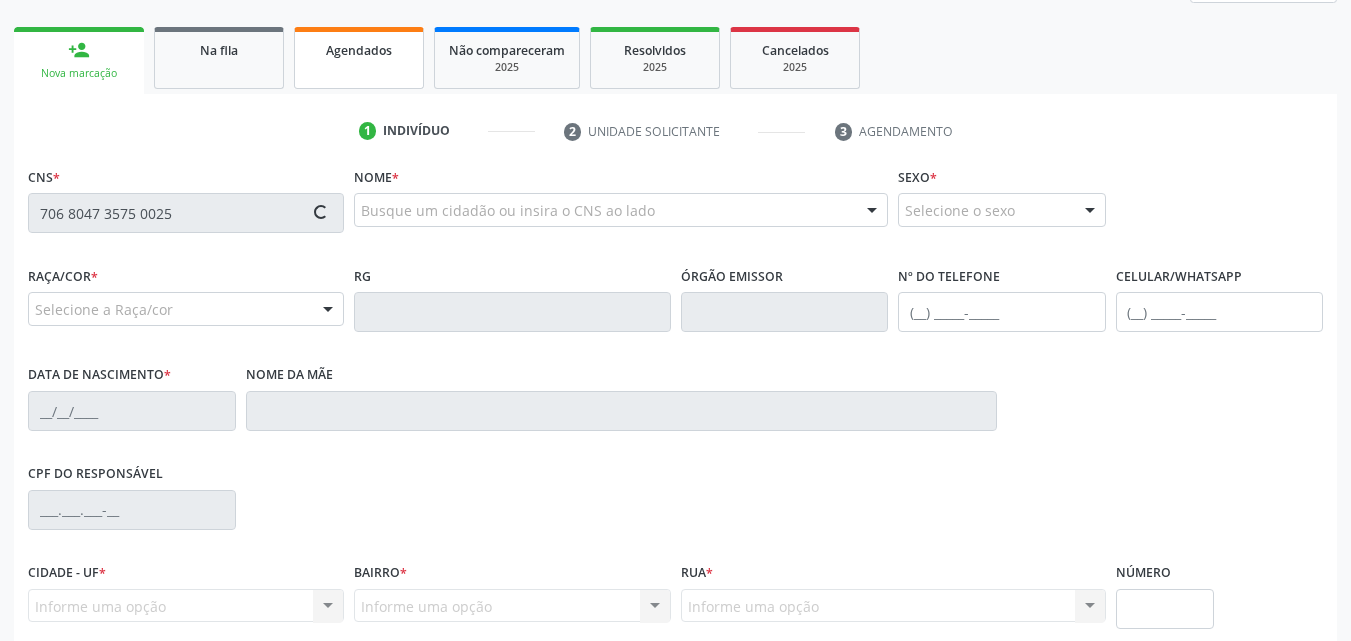 type on "706 8047 3575 0025" 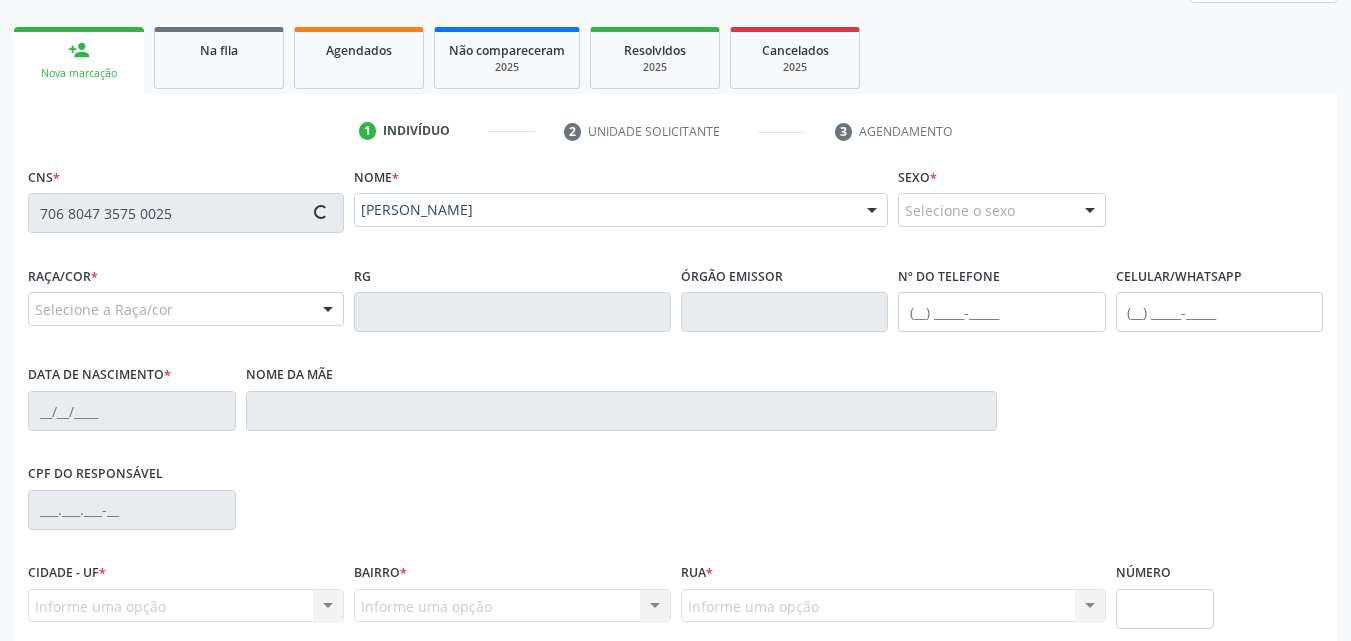 type on "[PHONE_NUMBER]" 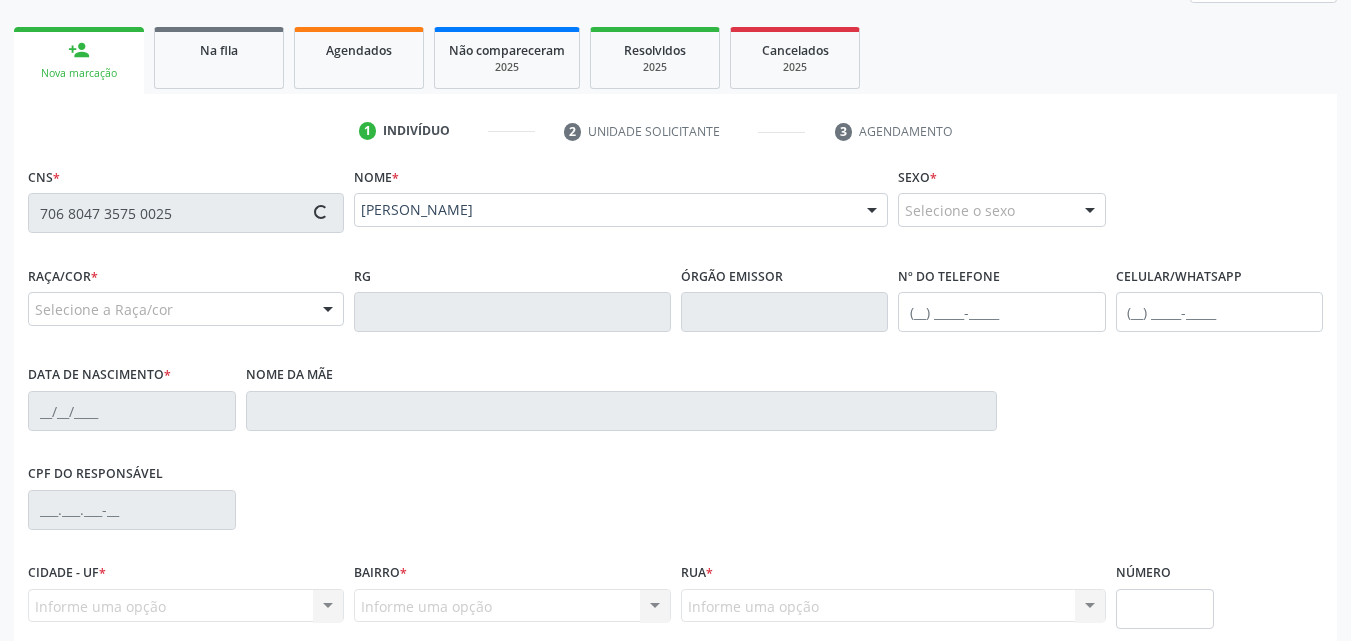 type on "[DATE]" 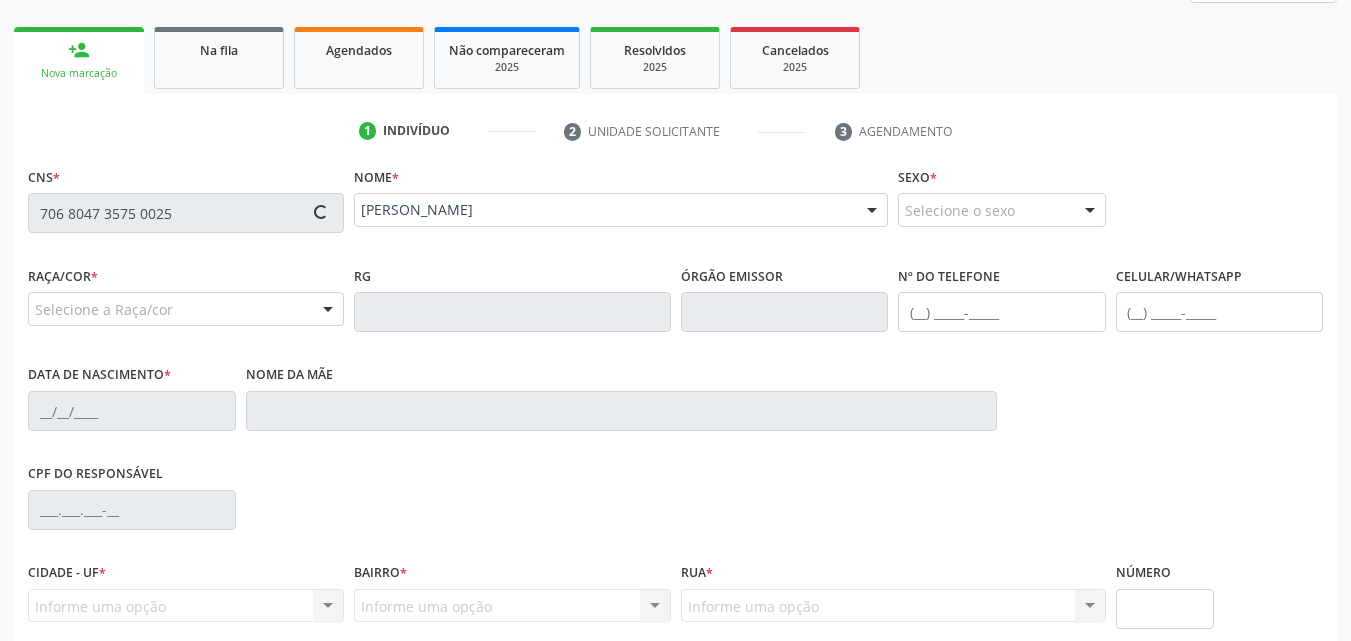 type on "S/N" 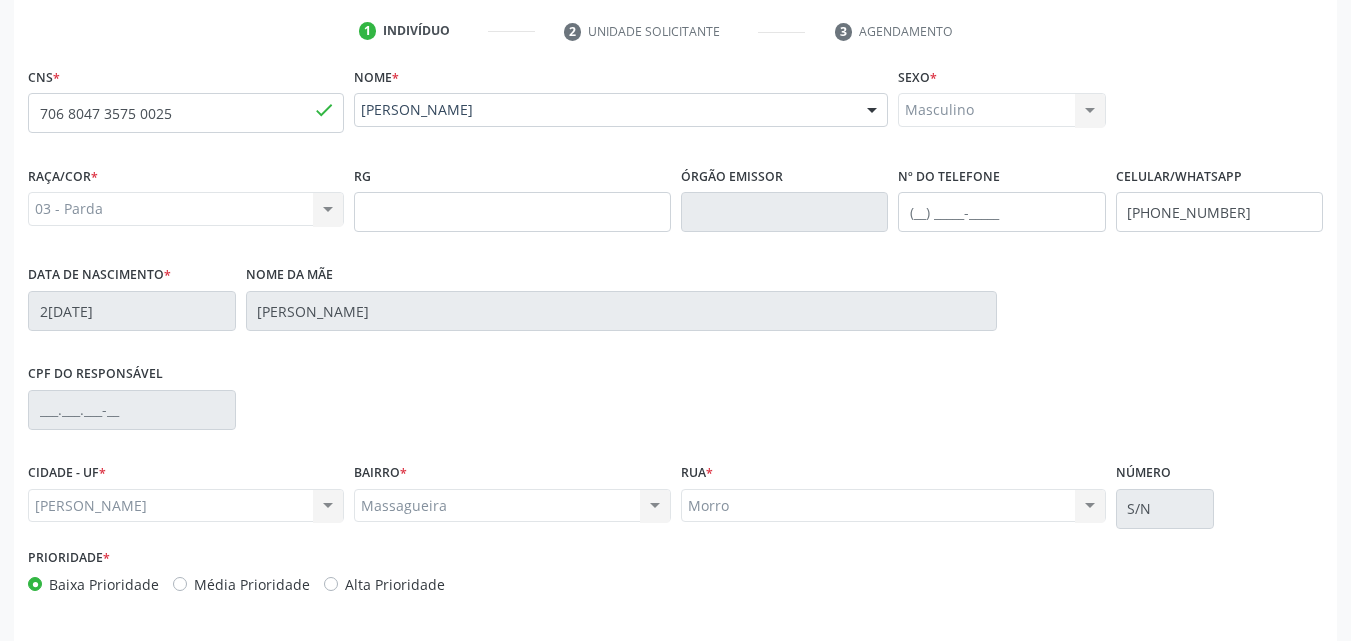scroll, scrollTop: 471, scrollLeft: 0, axis: vertical 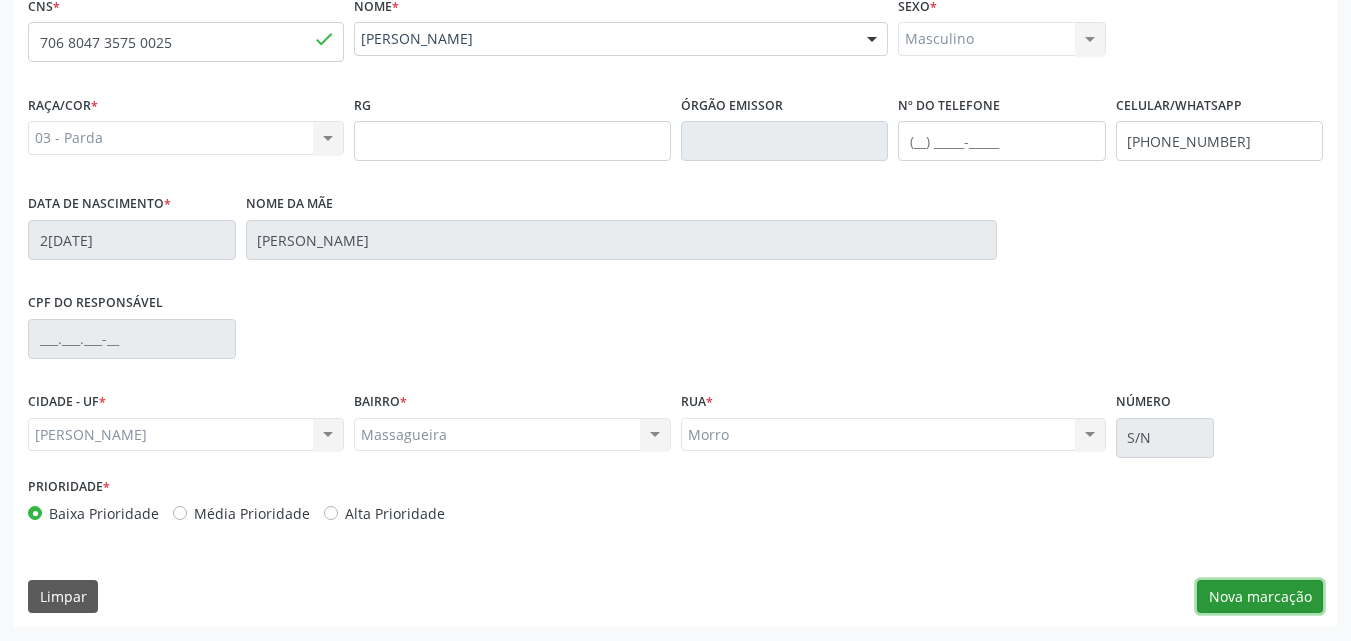 click on "Nova marcação" at bounding box center (1260, 597) 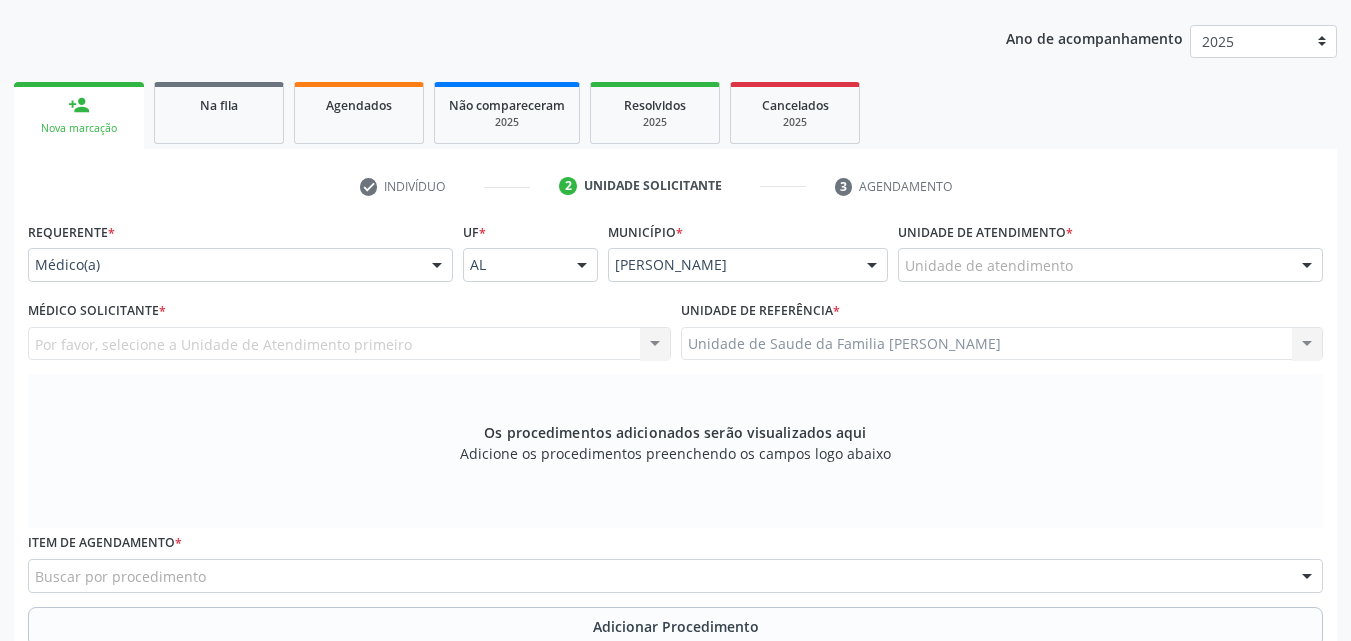 scroll, scrollTop: 271, scrollLeft: 0, axis: vertical 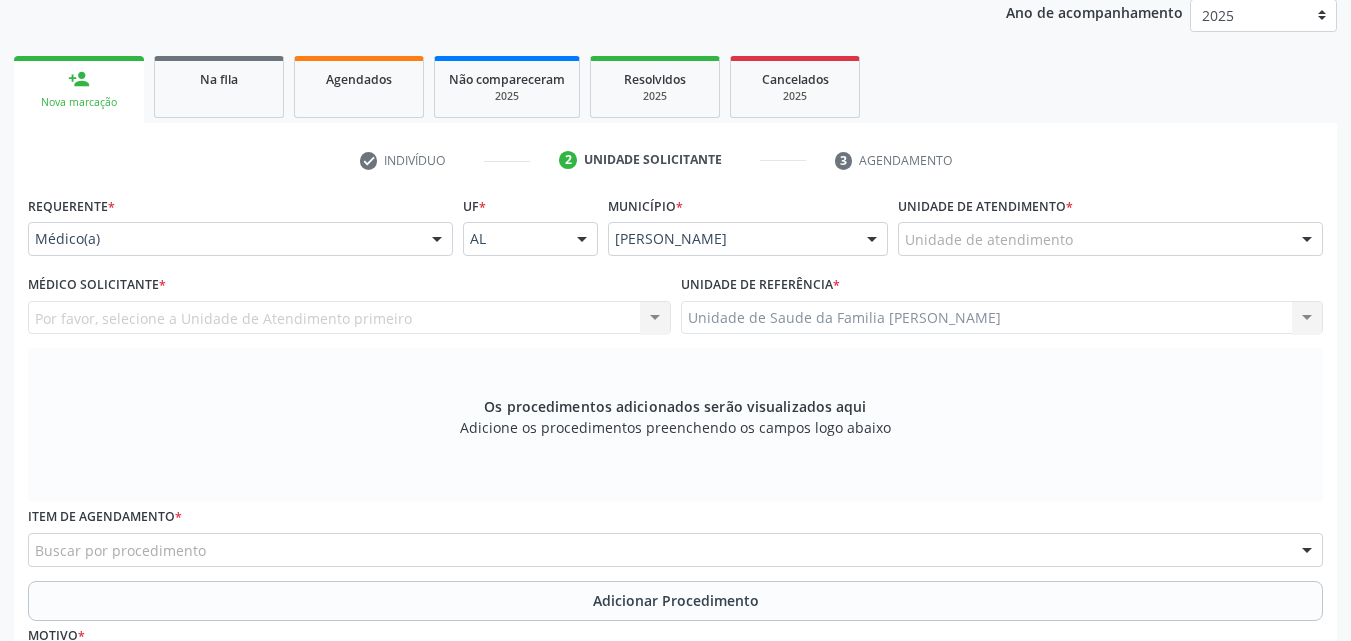 click at bounding box center (437, 240) 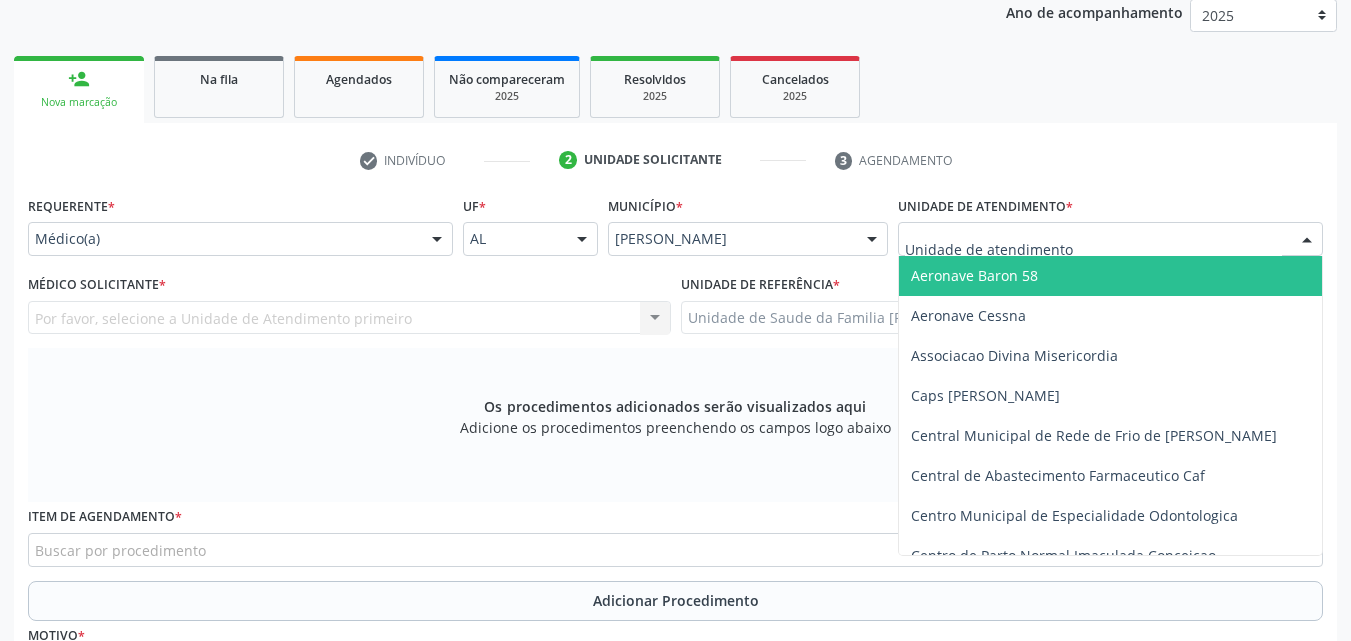 click at bounding box center (1307, 240) 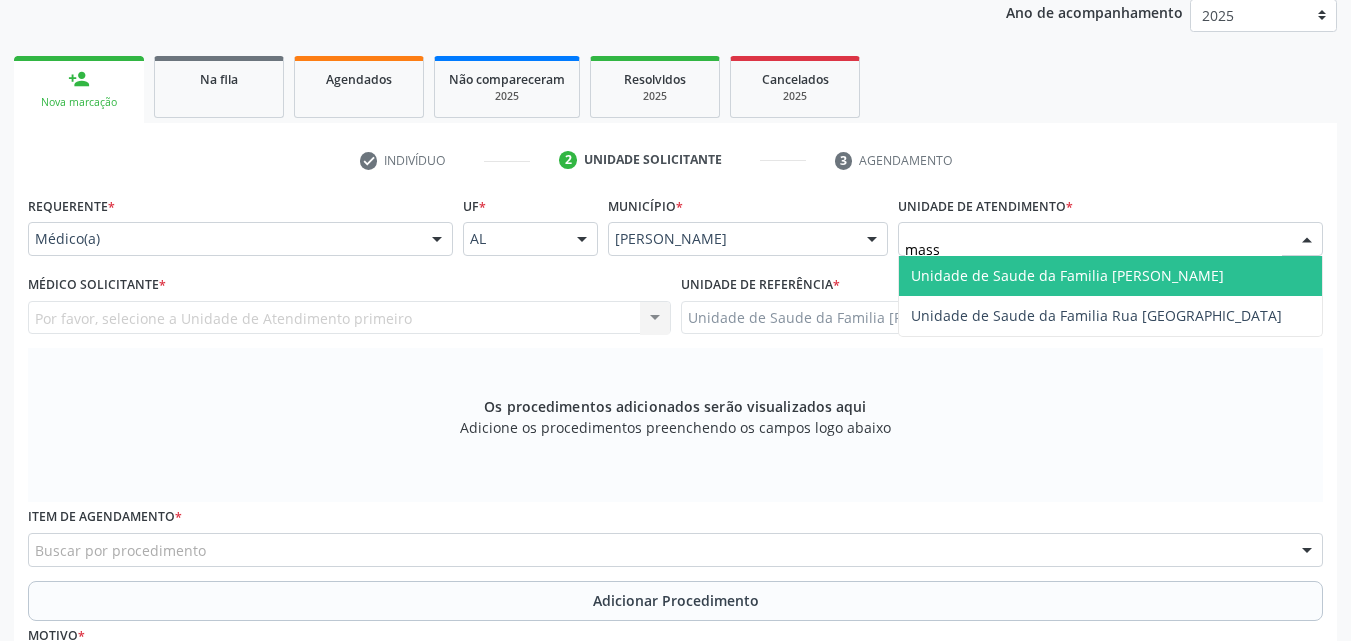 type on "massa" 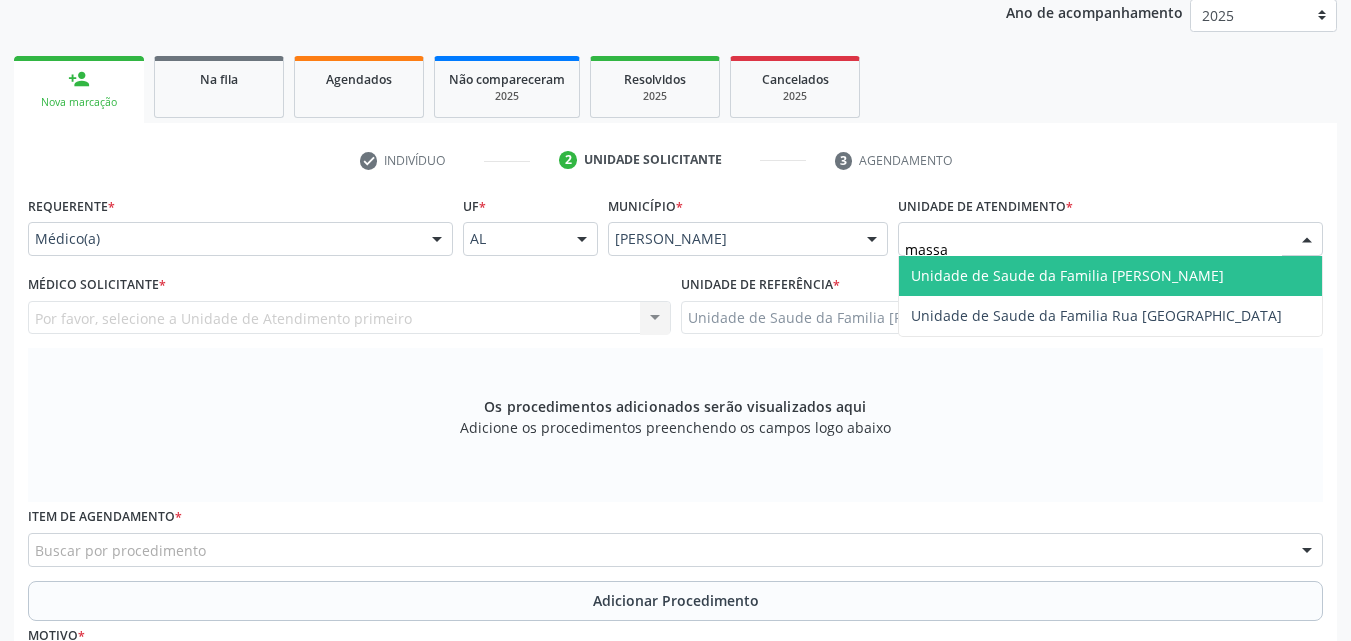 click on "Unidade de Saude da Familia [PERSON_NAME]" at bounding box center [1067, 275] 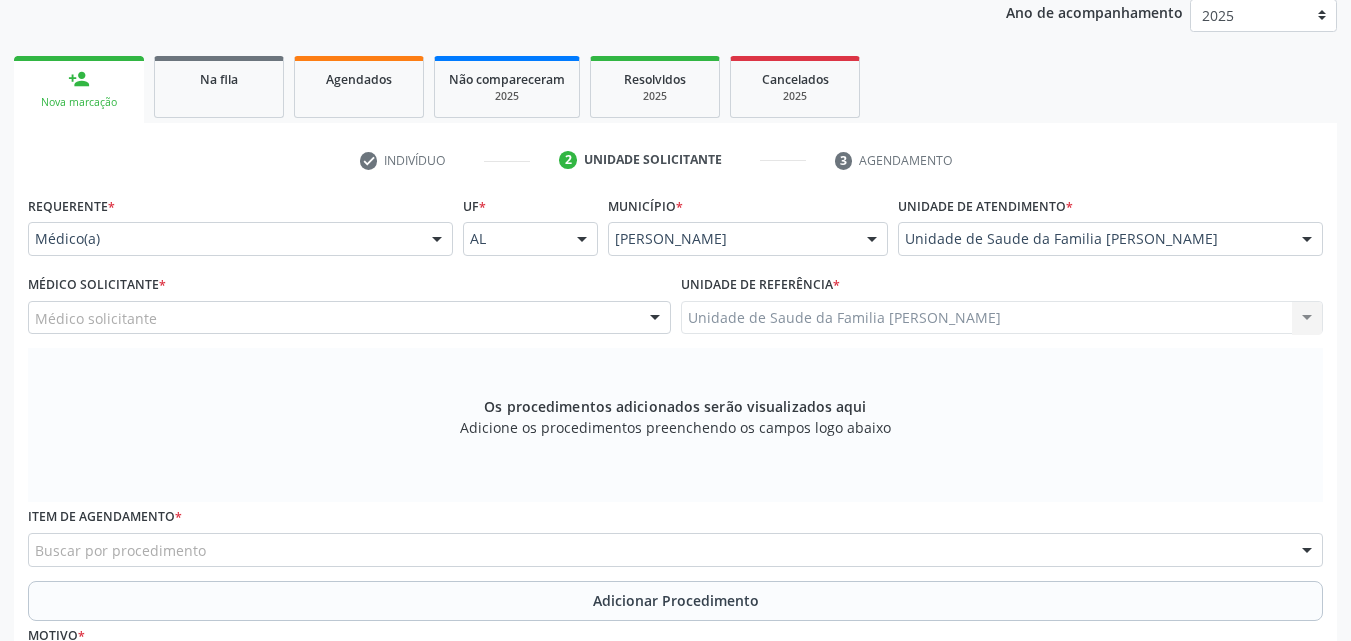 click on "Médico solicitante" at bounding box center (349, 318) 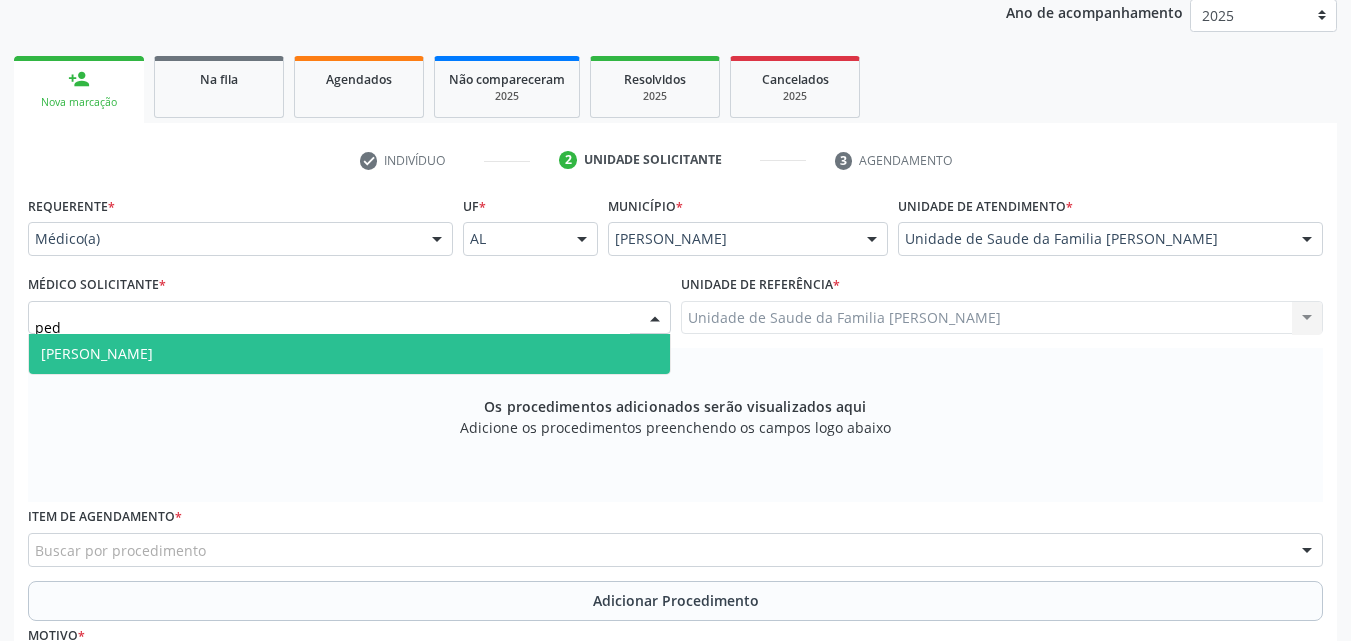 type on "pedr" 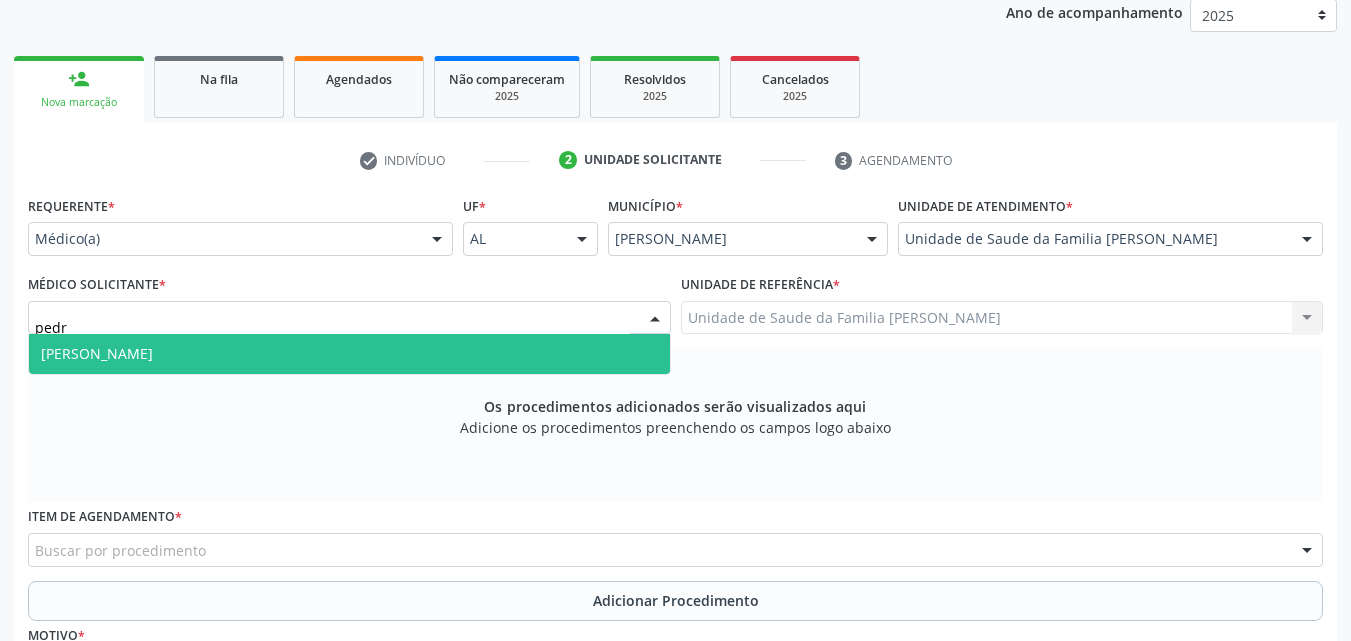 click on "[PERSON_NAME]" at bounding box center (349, 354) 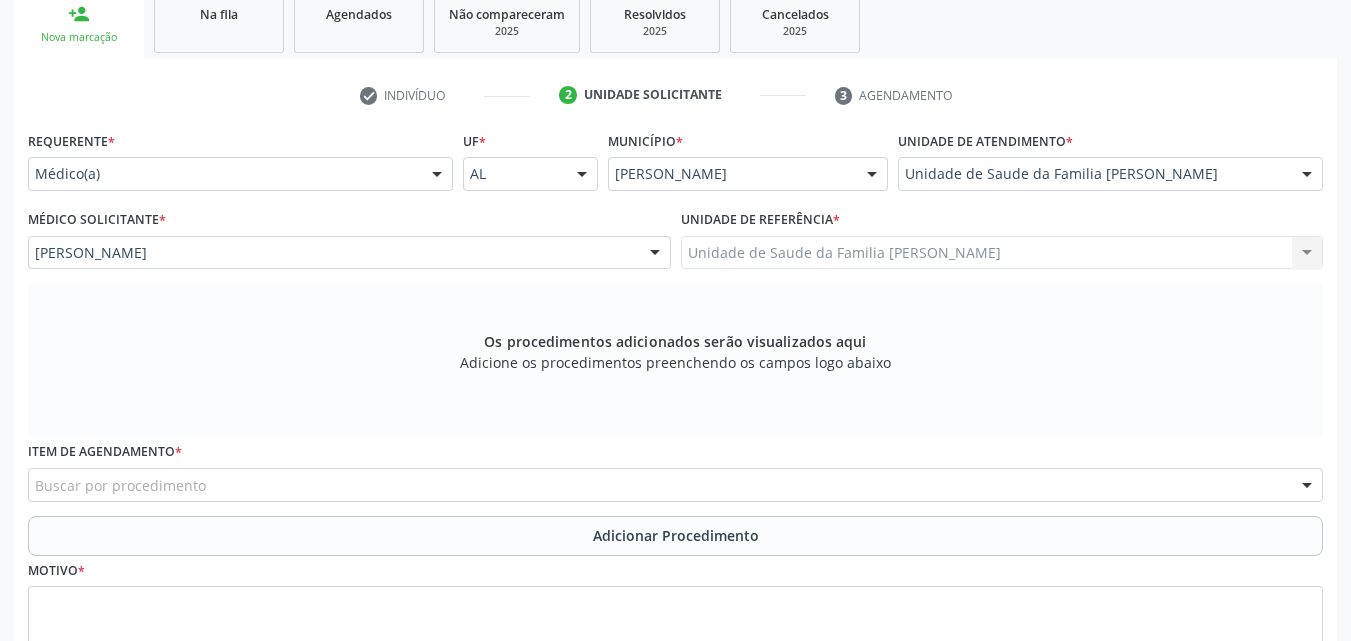 scroll, scrollTop: 371, scrollLeft: 0, axis: vertical 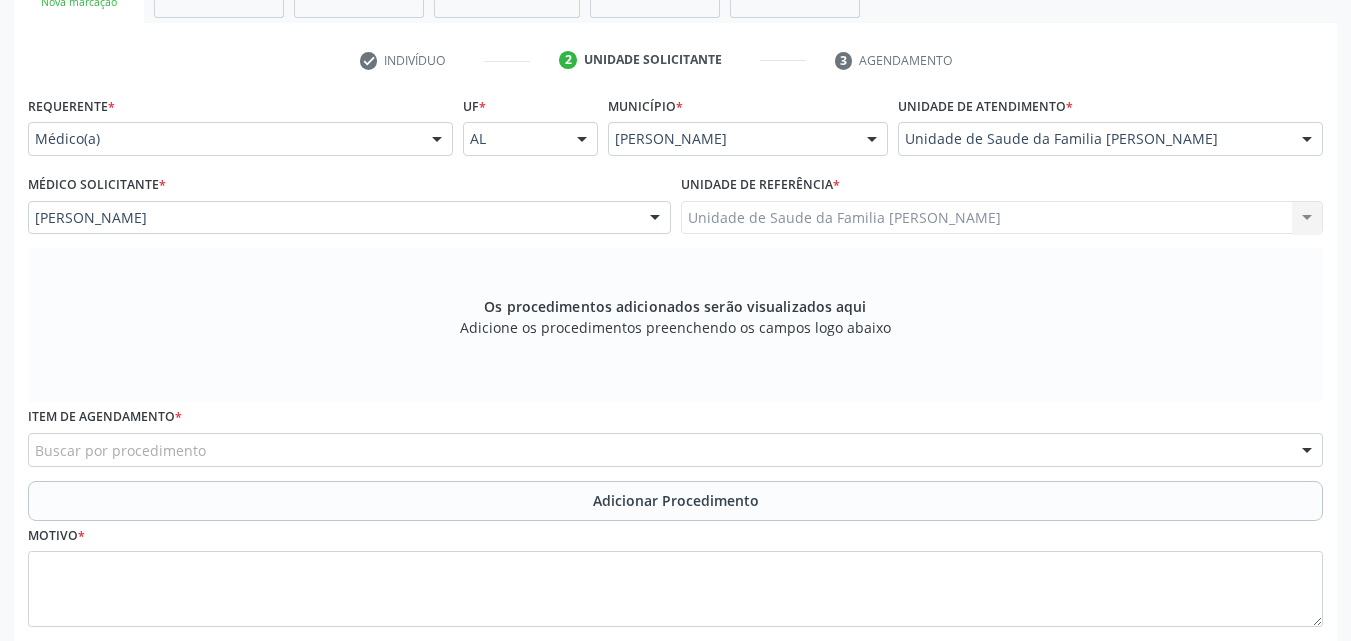 click on "Unidade de Saude da Familia Massagueira         Unidade de Saude da Familia Massagueira
Nenhum resultado encontrado para: "   "
Não há nenhuma opção para ser exibida." at bounding box center [1002, 218] 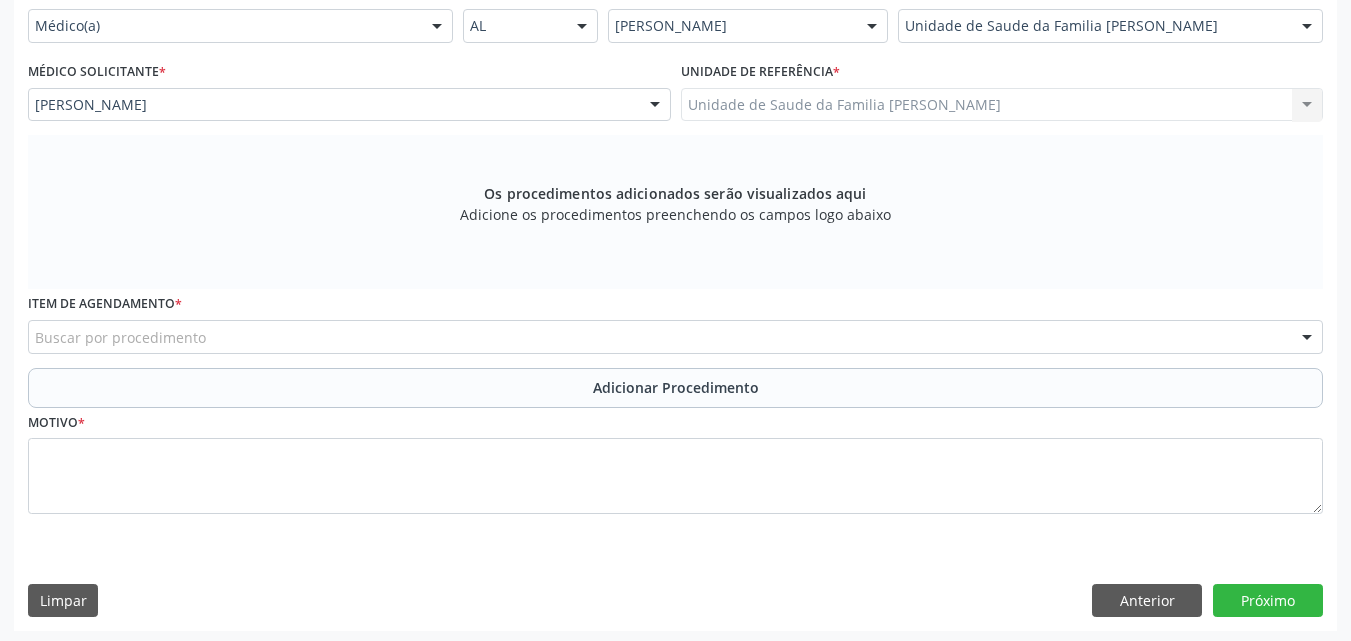 scroll, scrollTop: 488, scrollLeft: 0, axis: vertical 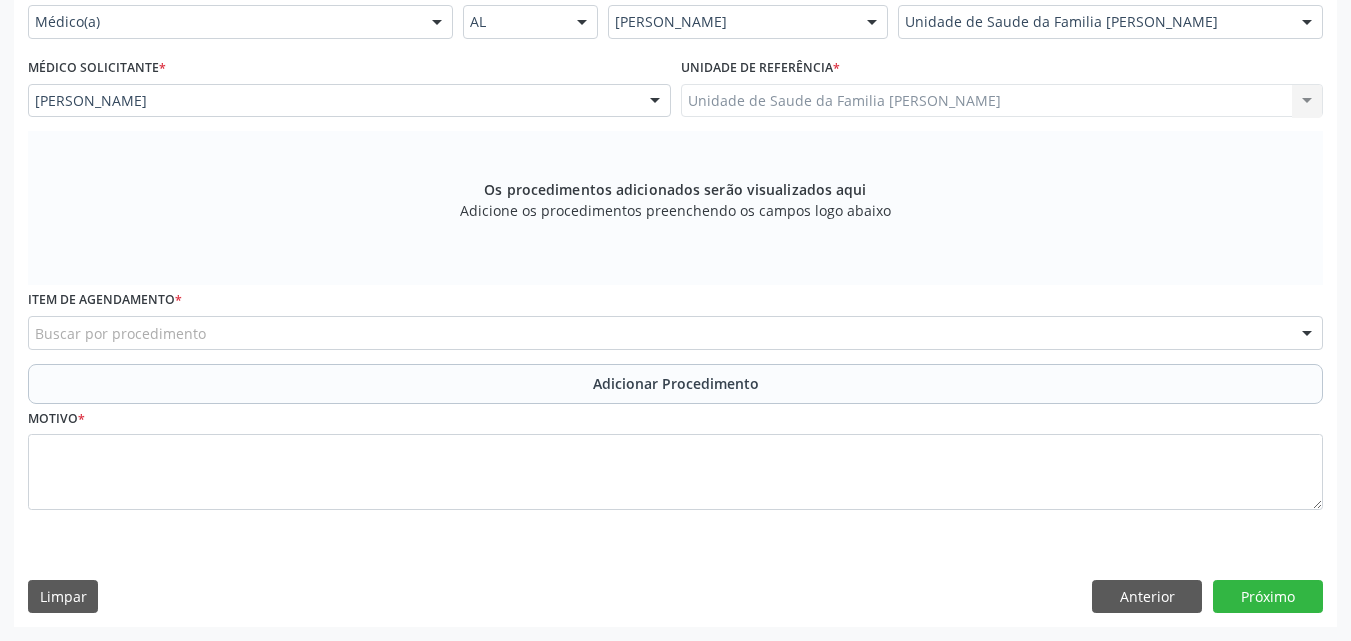 click on "Buscar por procedimento" at bounding box center (675, 333) 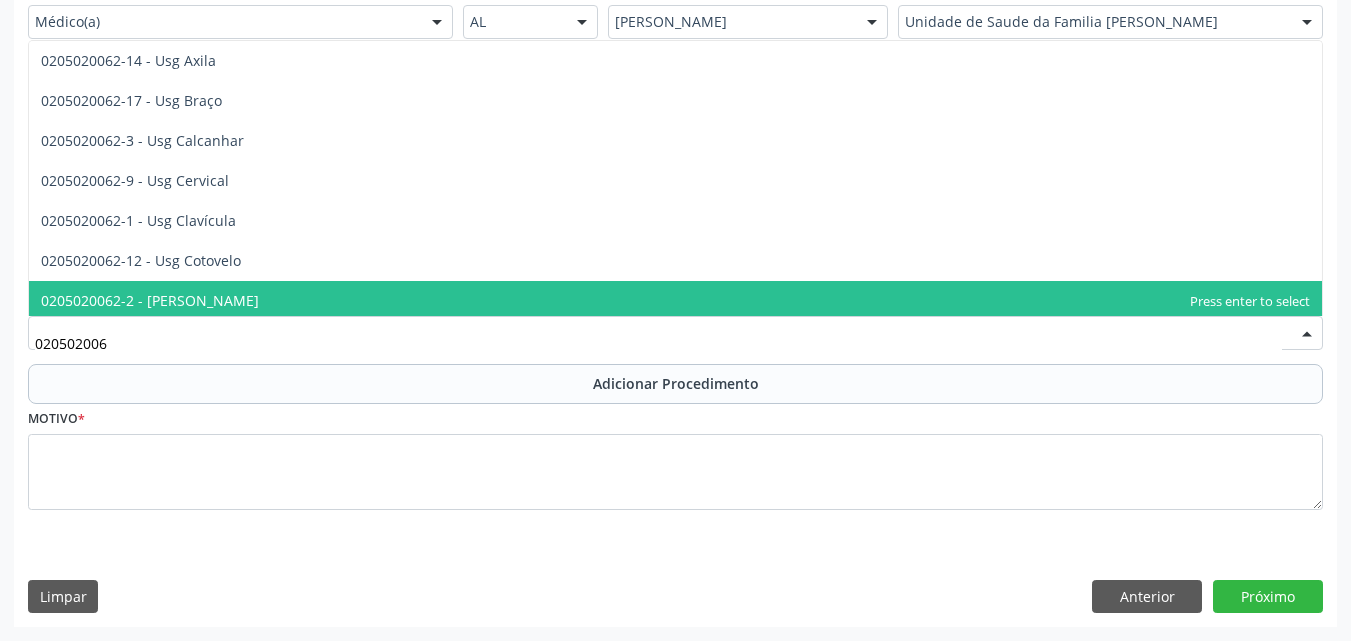 type on "0205020062" 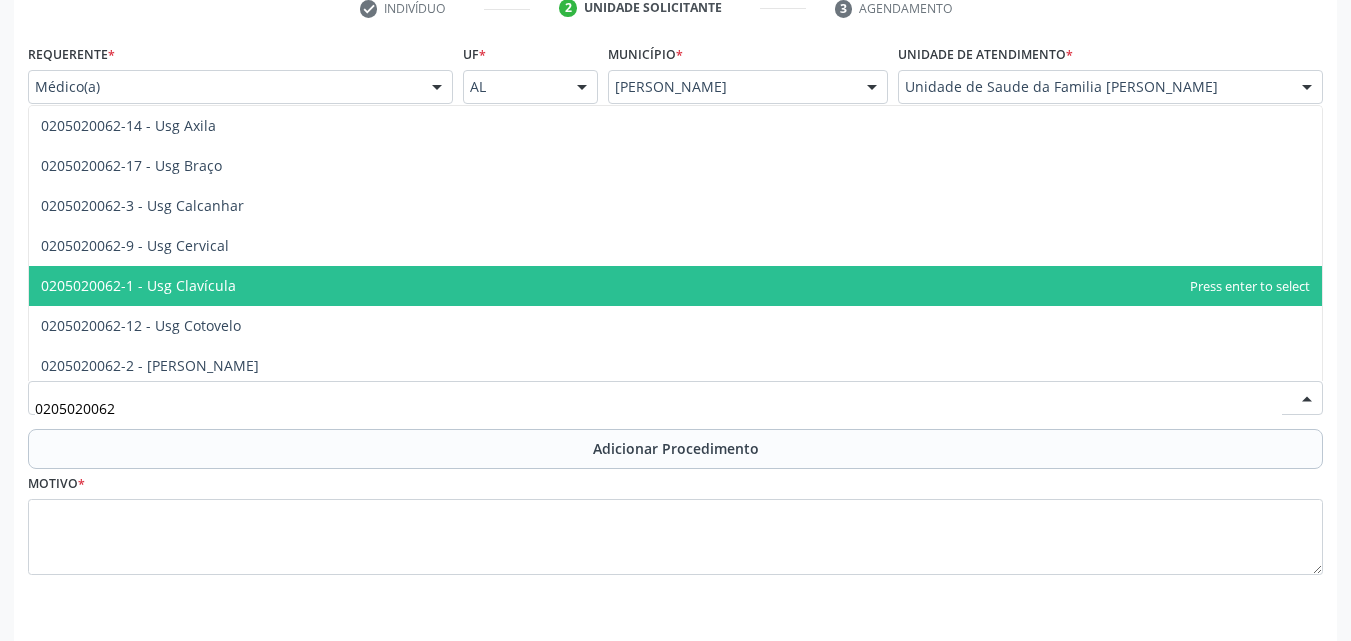 scroll, scrollTop: 388, scrollLeft: 0, axis: vertical 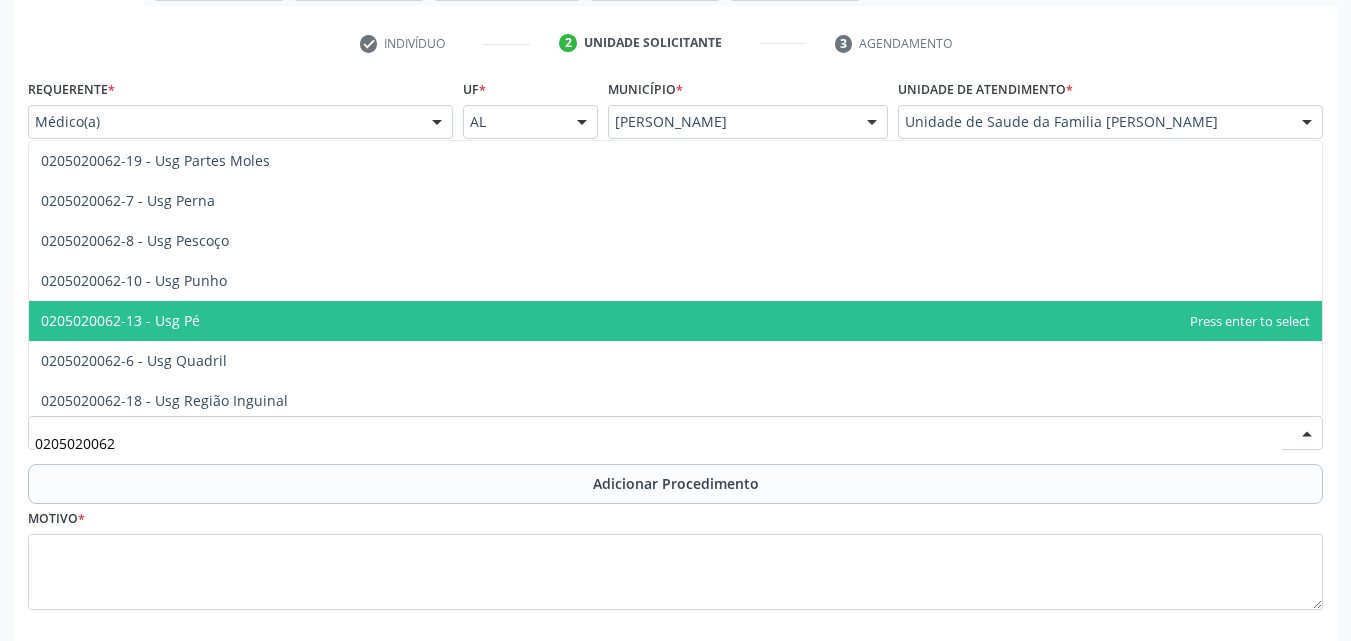 click on "0205020062-13 - Usg Pé" at bounding box center (675, 321) 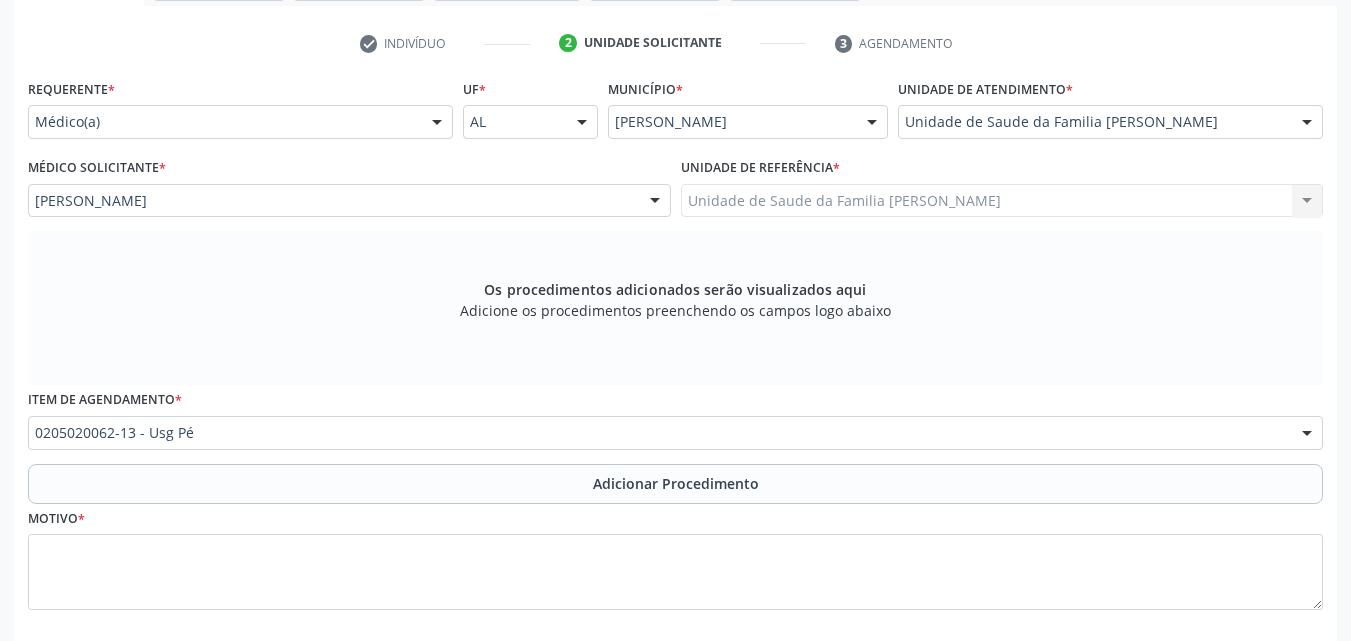 scroll, scrollTop: 488, scrollLeft: 0, axis: vertical 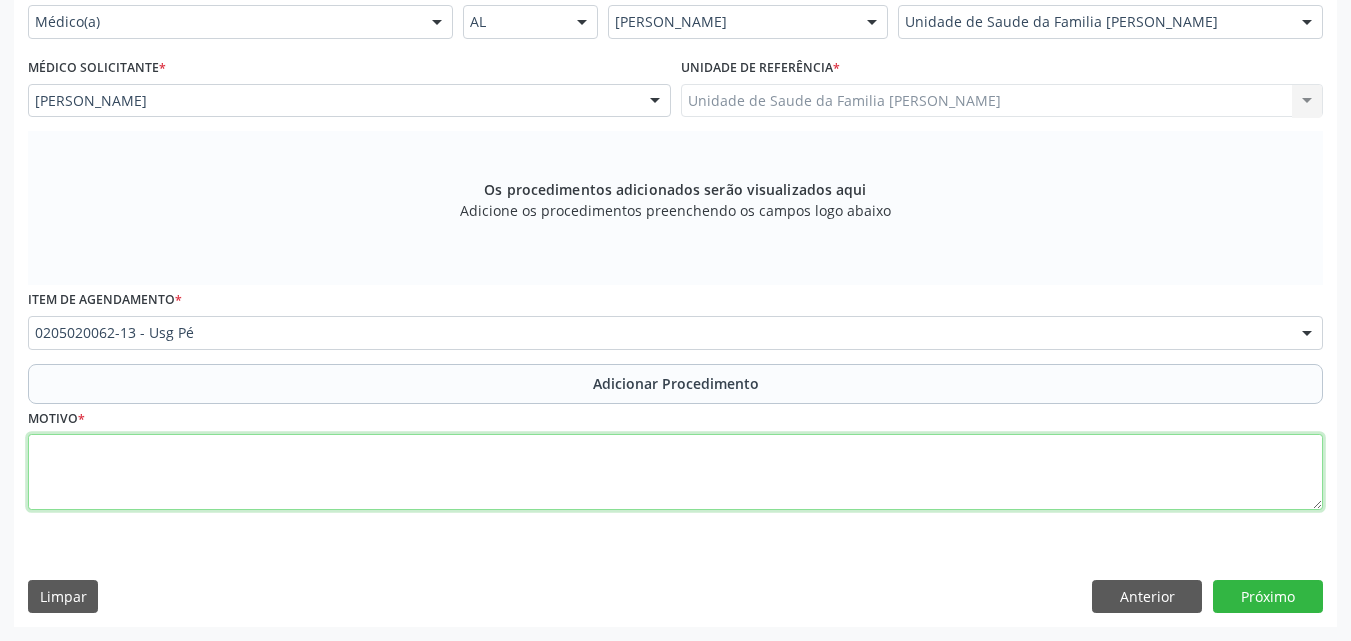 click at bounding box center (675, 472) 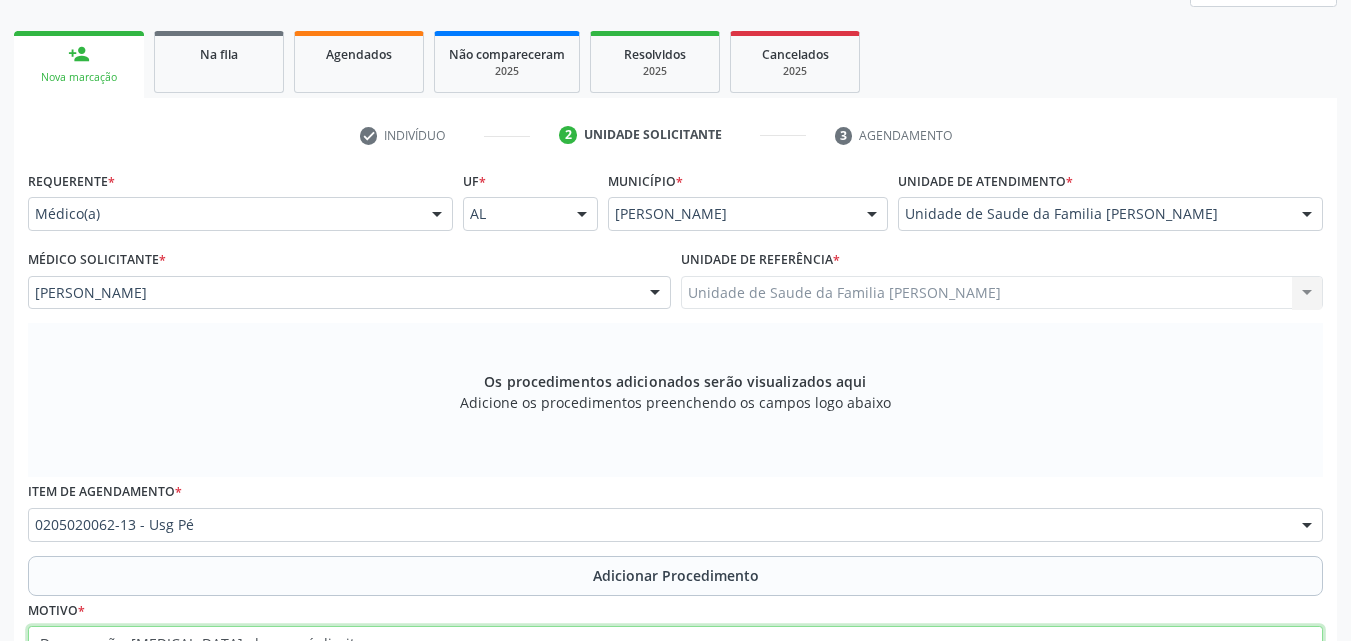 scroll, scrollTop: 488, scrollLeft: 0, axis: vertical 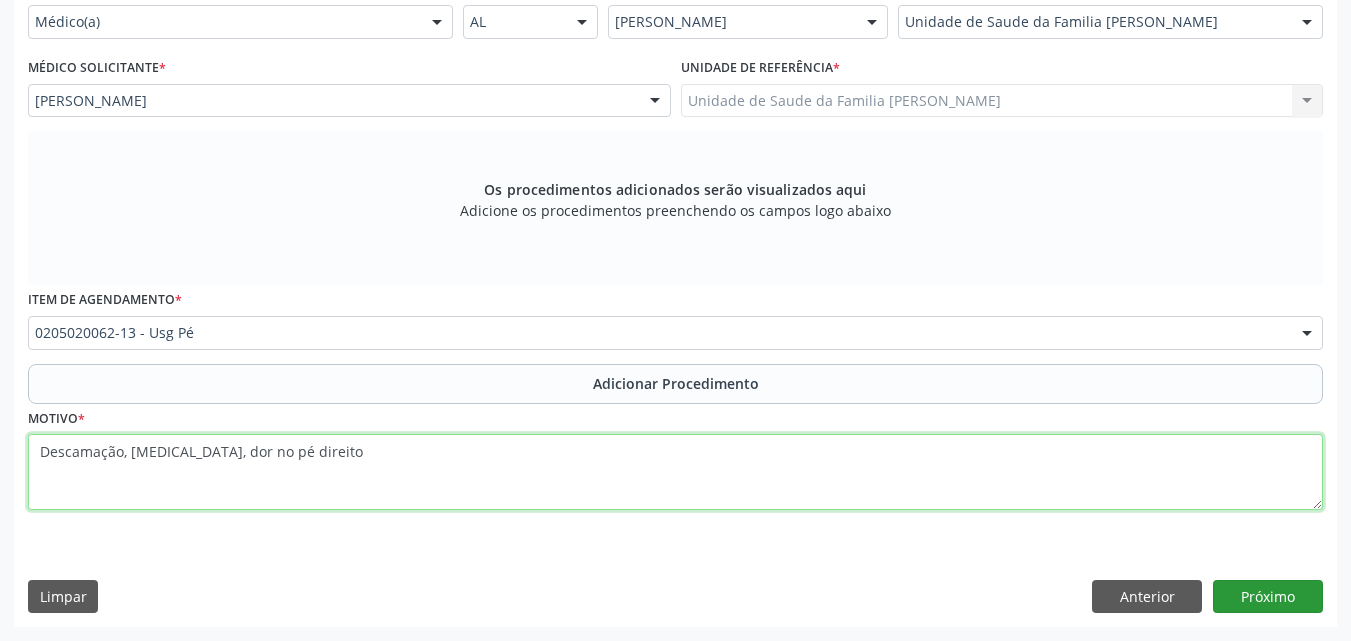 type on "Descamação, [MEDICAL_DATA], dor no pé direito" 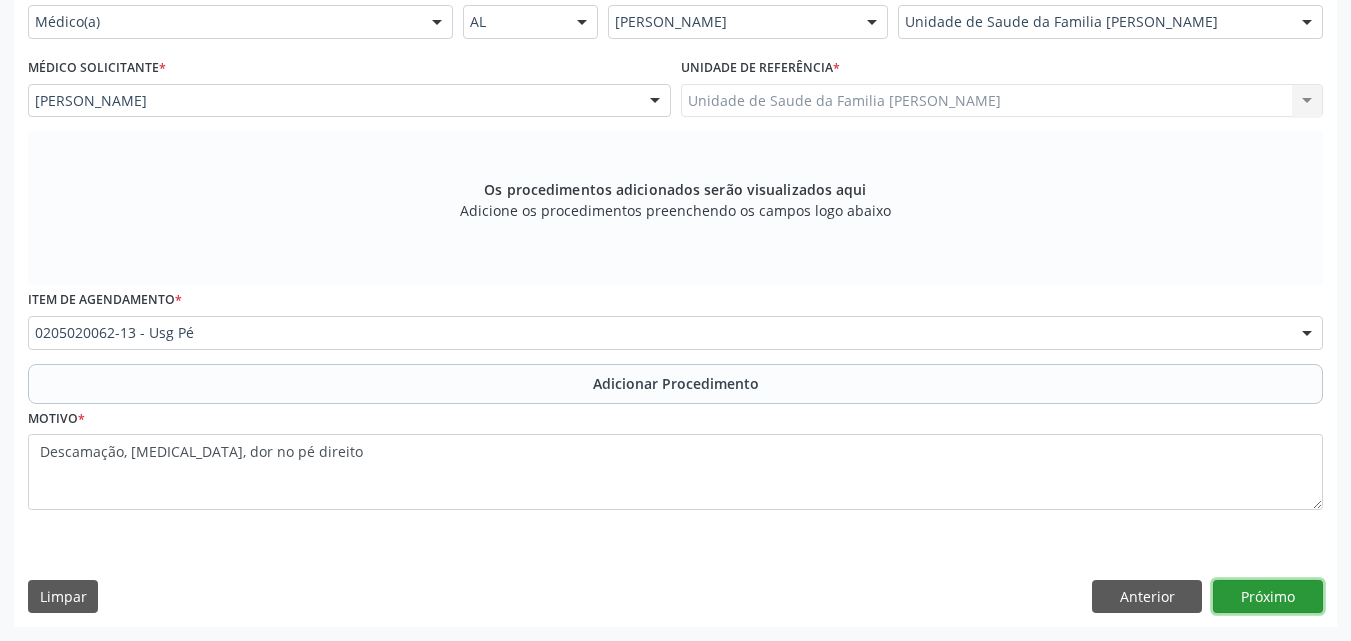 click on "Próximo" at bounding box center (1268, 597) 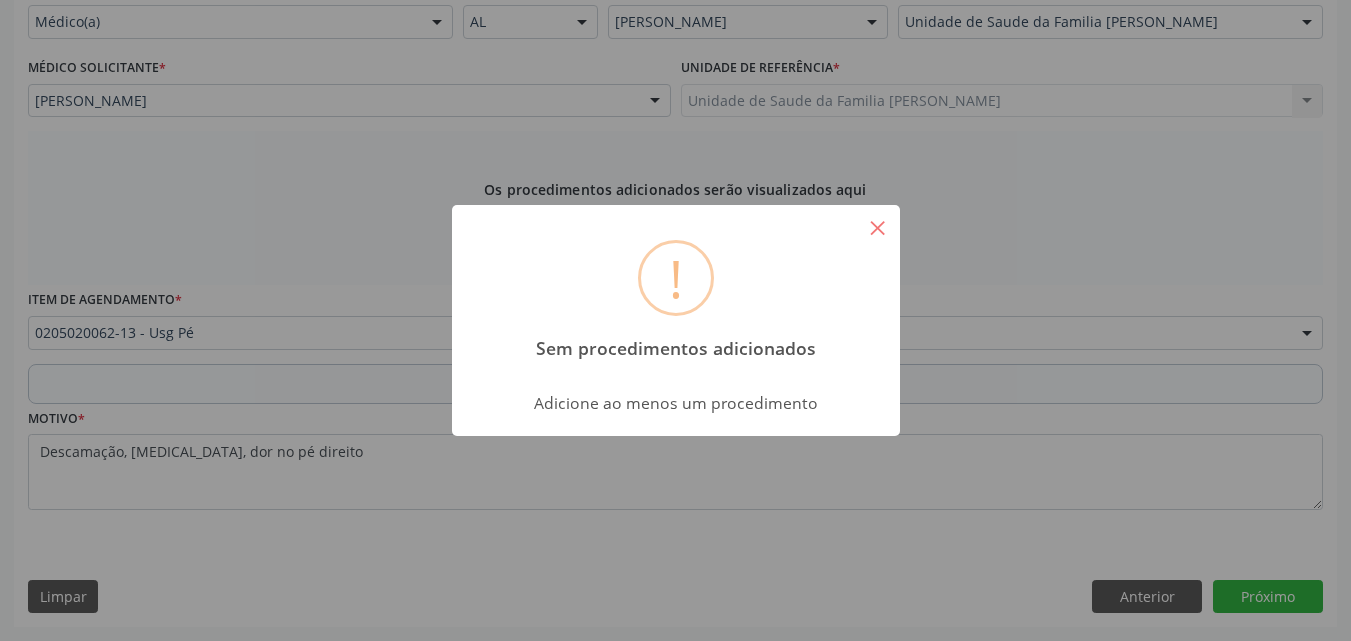 click on "×" at bounding box center [878, 227] 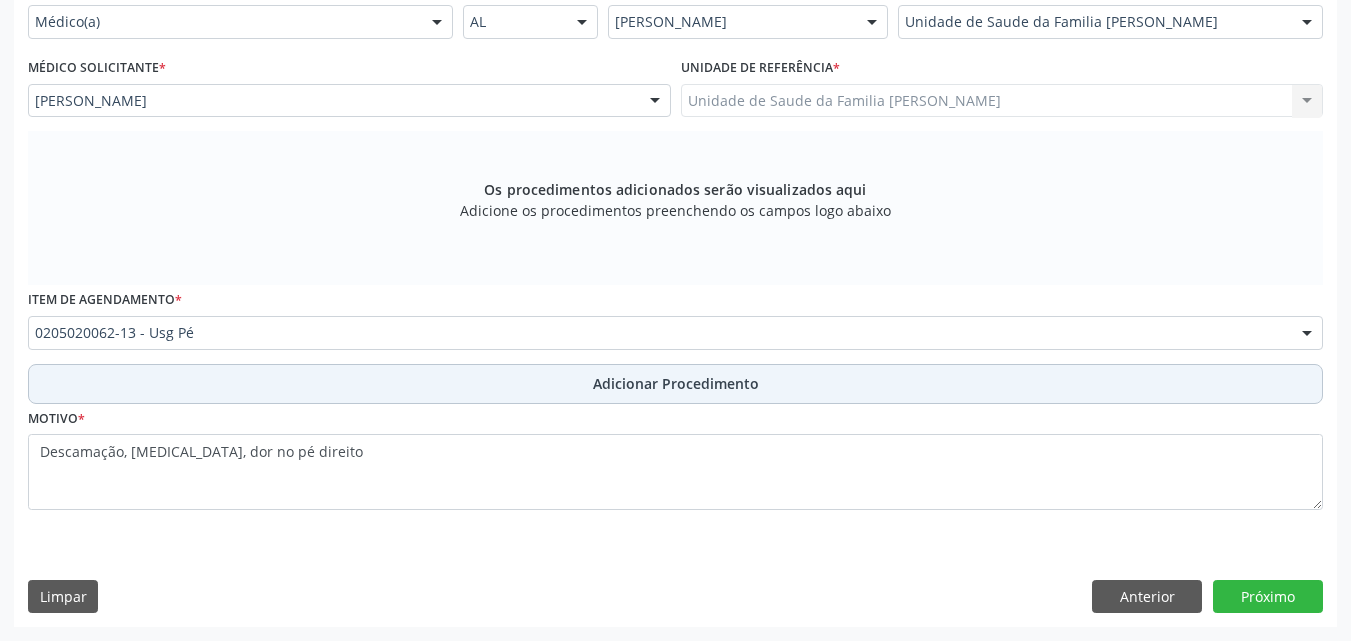 click on "Adicionar Procedimento" at bounding box center (675, 384) 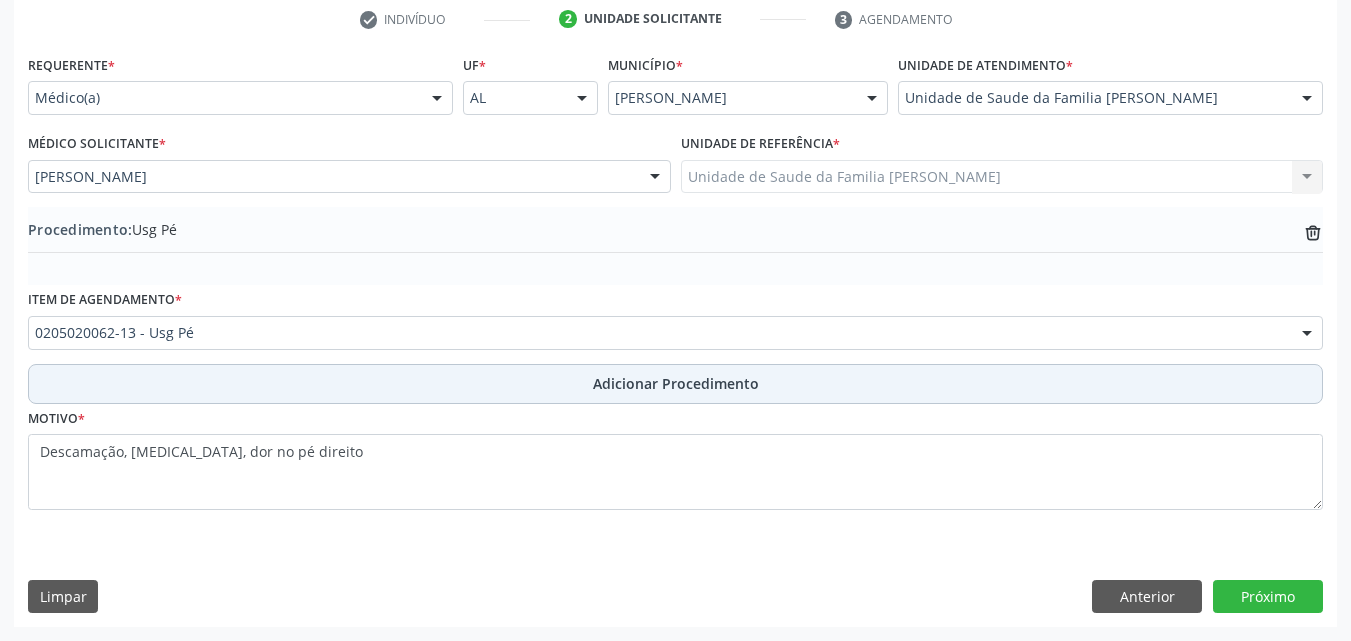 scroll, scrollTop: 412, scrollLeft: 0, axis: vertical 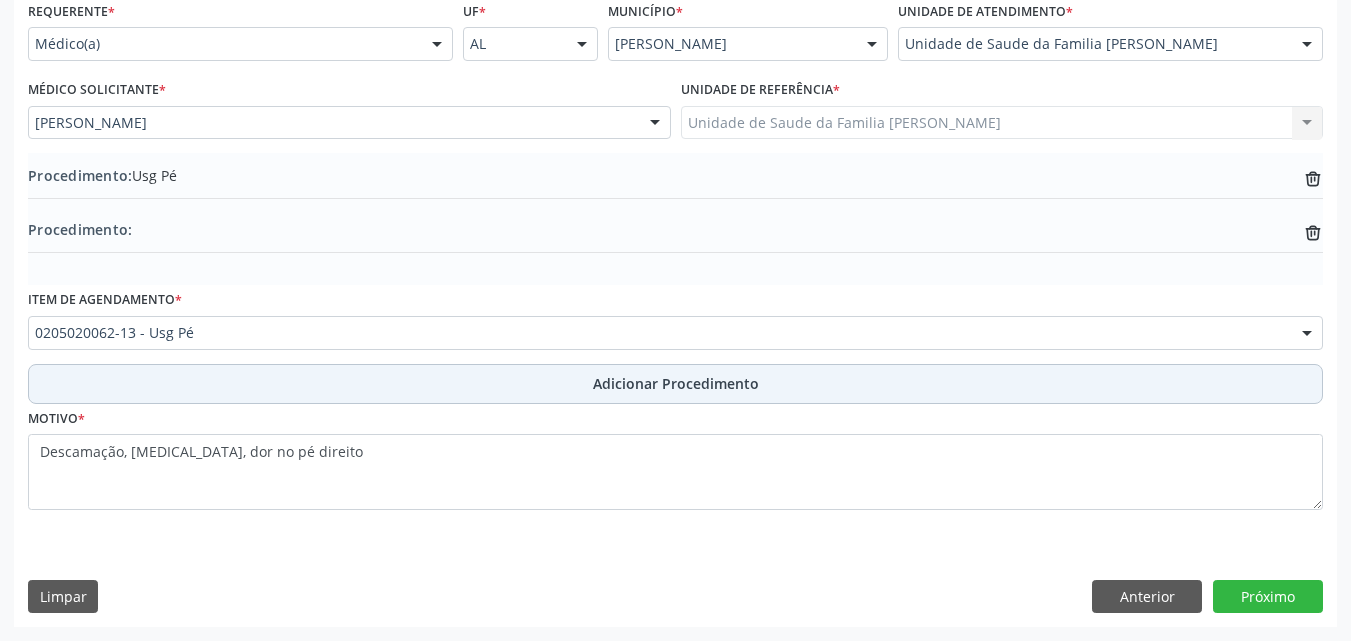 click on "Adicionar Procedimento" at bounding box center (676, 383) 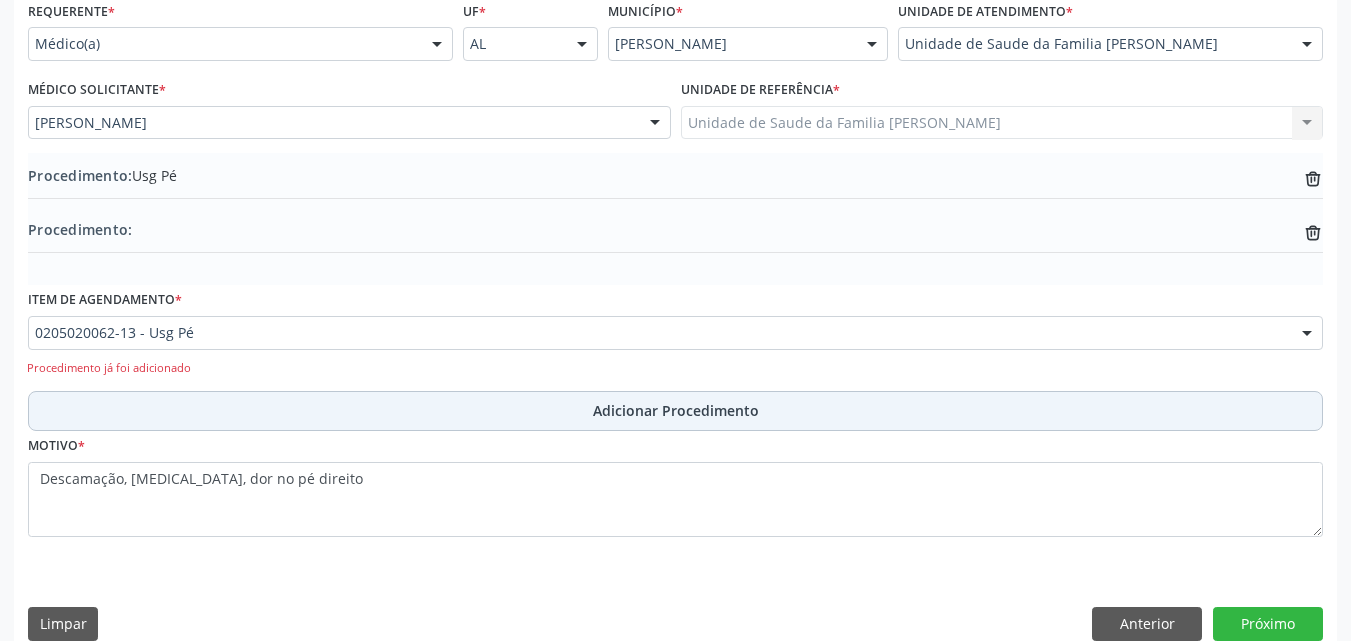 scroll, scrollTop: 488, scrollLeft: 0, axis: vertical 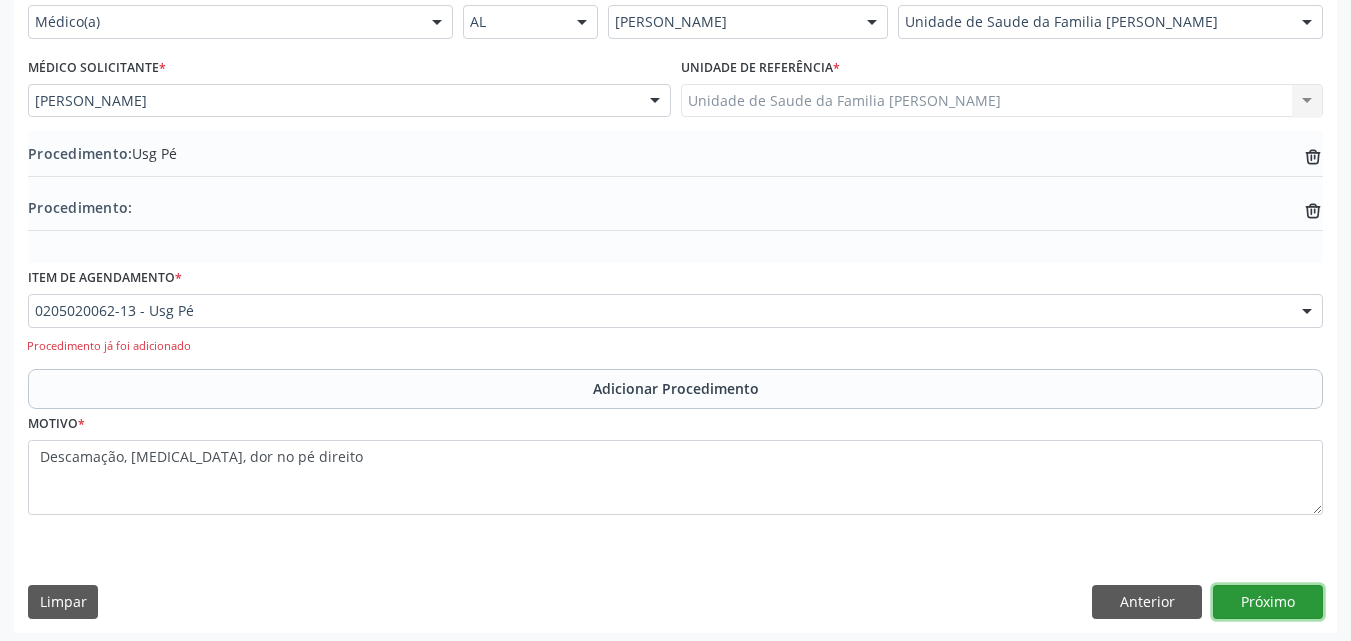 click on "Próximo" at bounding box center (1268, 602) 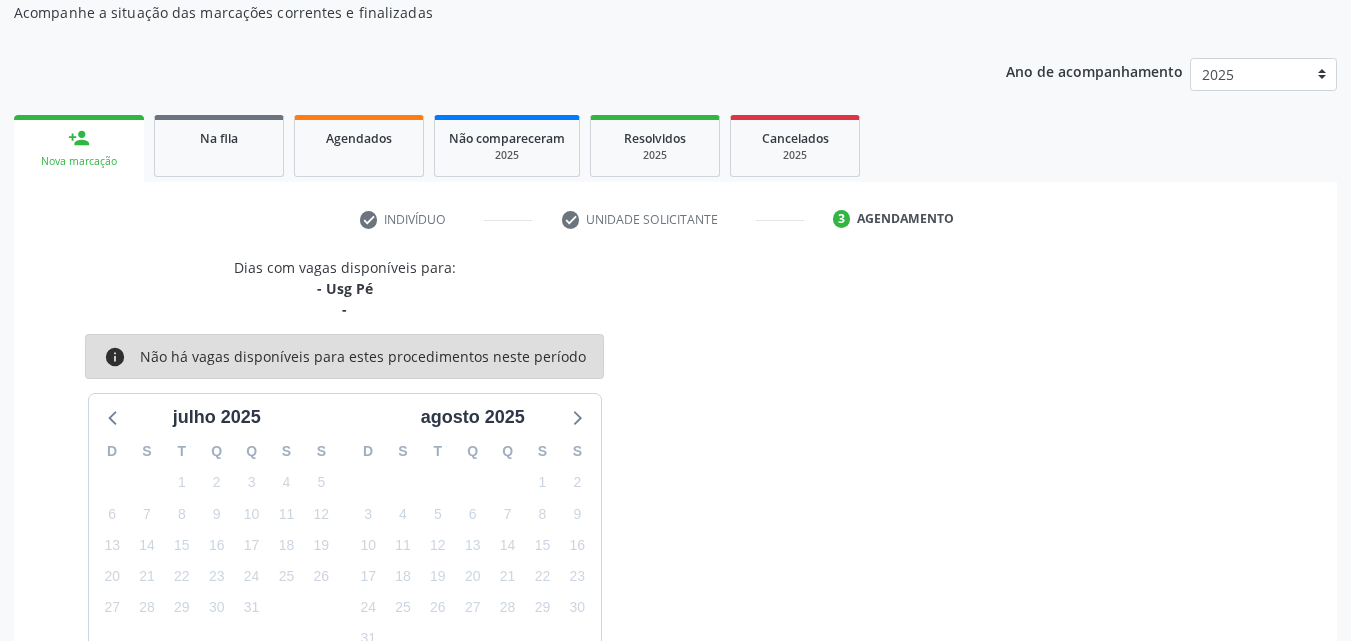 scroll, scrollTop: 337, scrollLeft: 0, axis: vertical 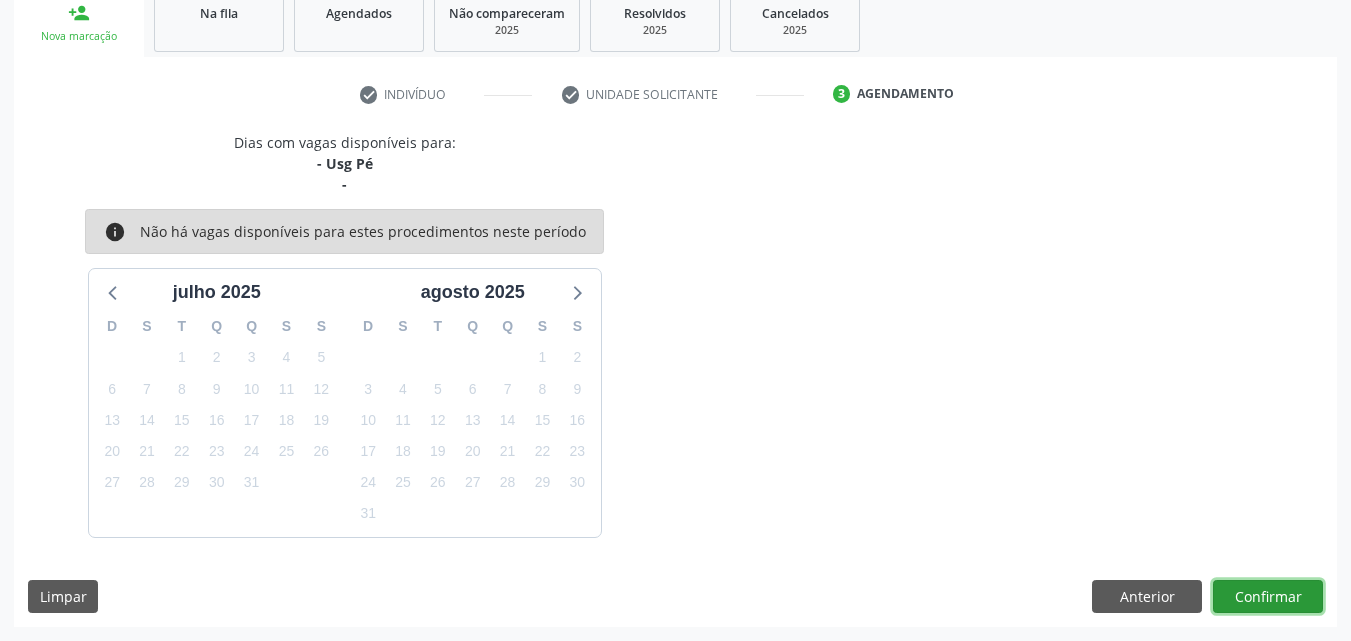 click on "Confirmar" at bounding box center [1268, 597] 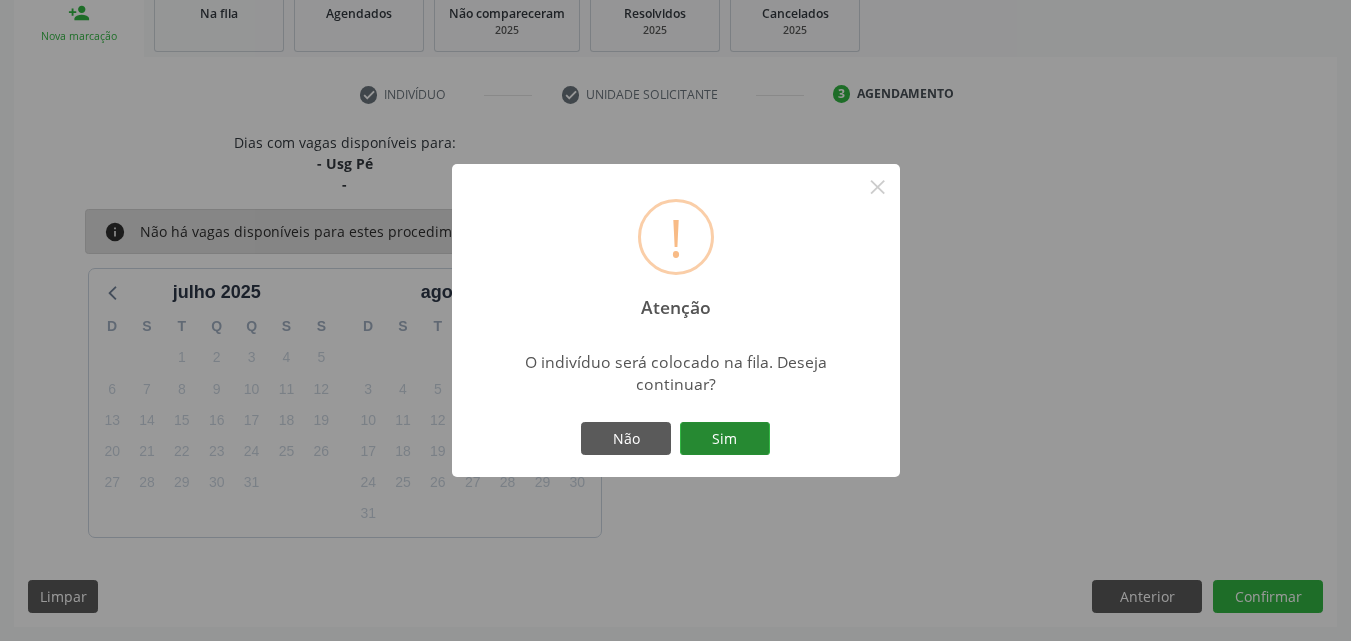 click on "Sim" at bounding box center [725, 439] 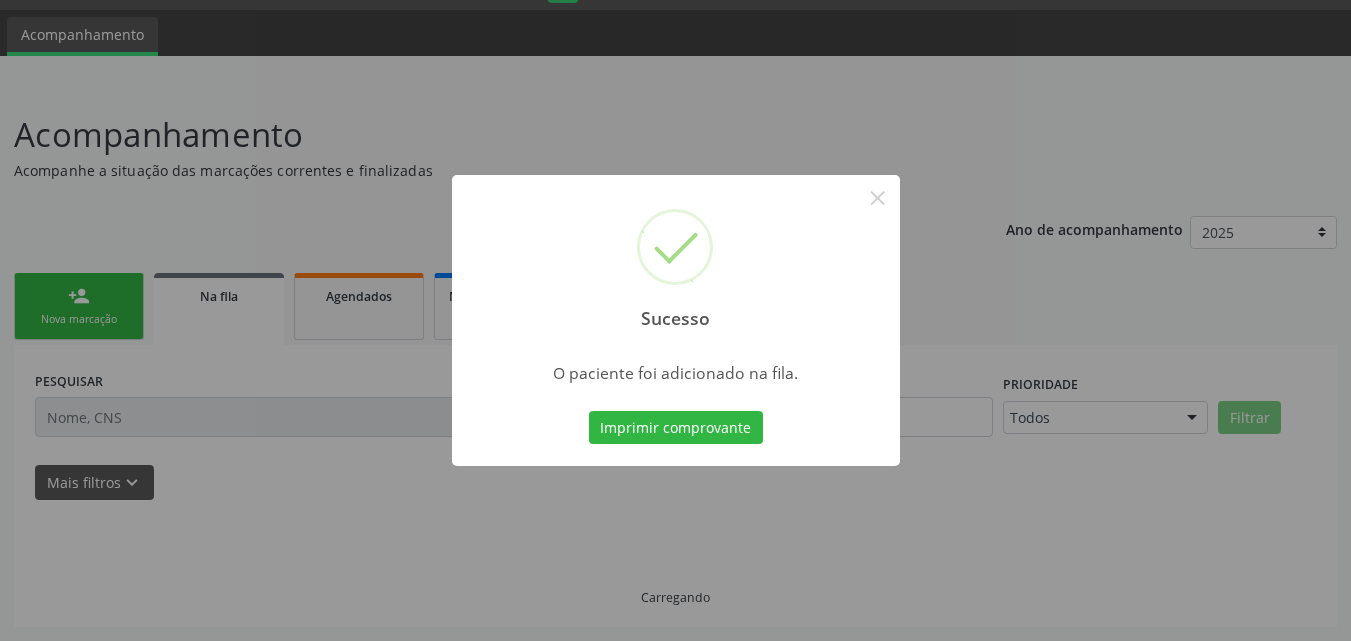 scroll, scrollTop: 54, scrollLeft: 0, axis: vertical 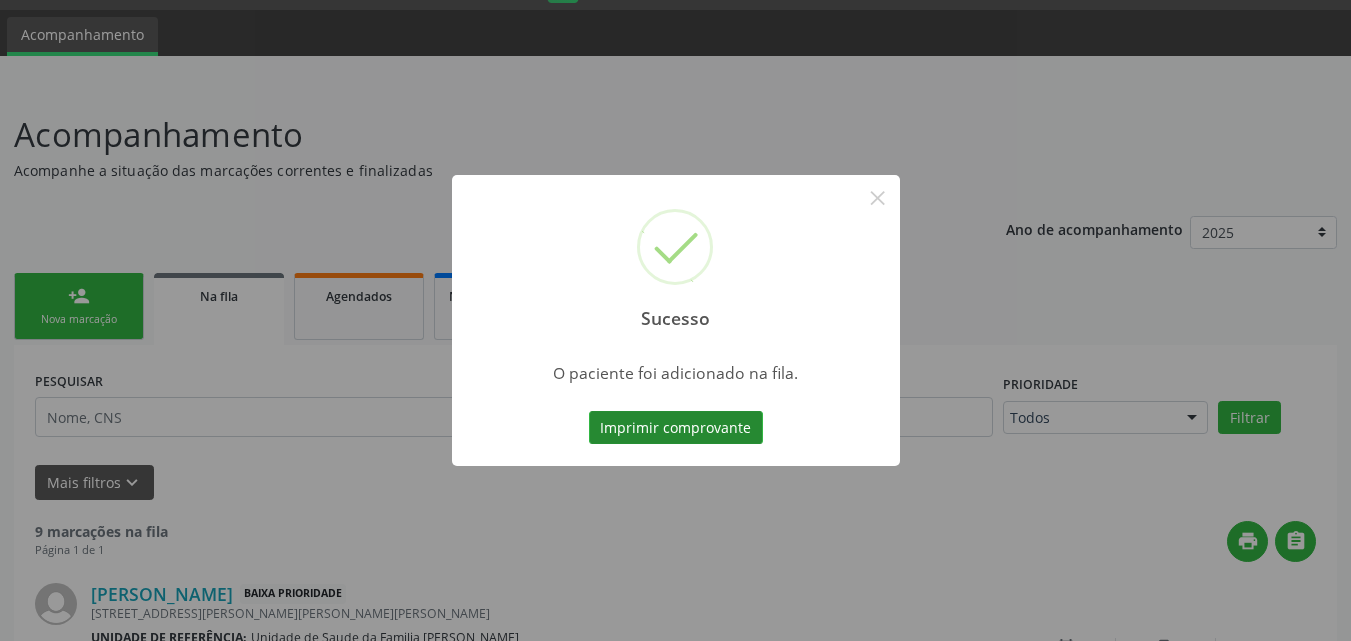 click on "Imprimir comprovante" at bounding box center [676, 428] 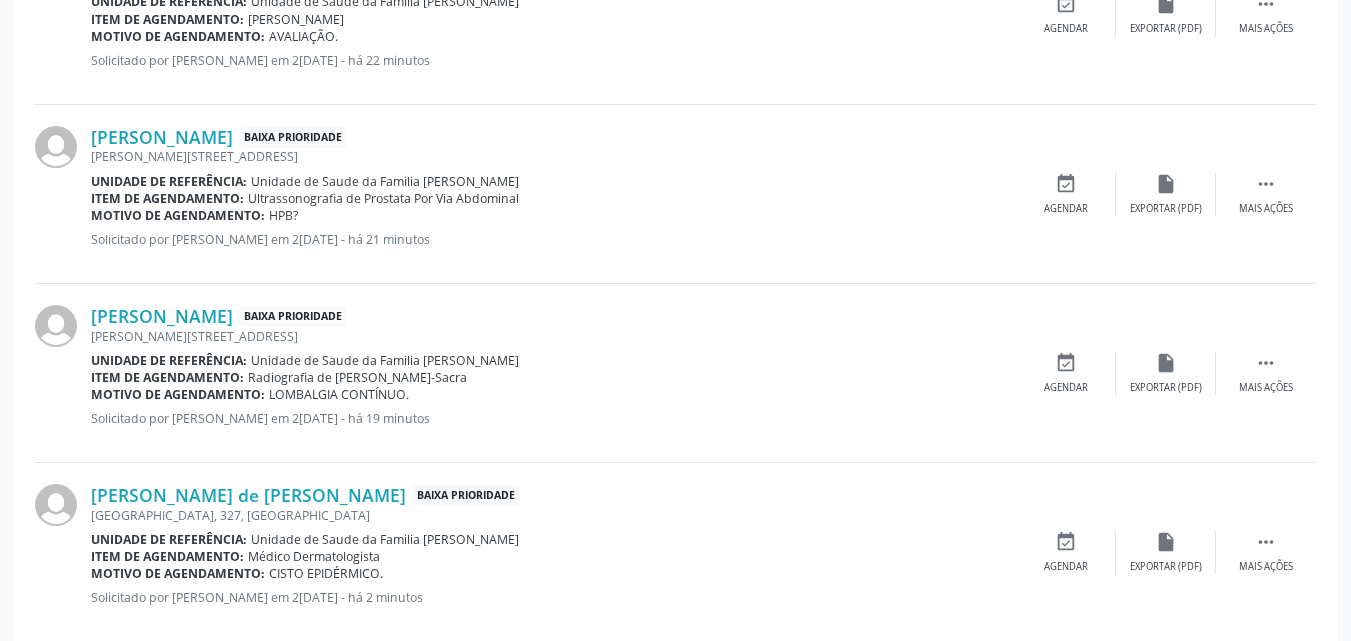 scroll, scrollTop: 1656, scrollLeft: 0, axis: vertical 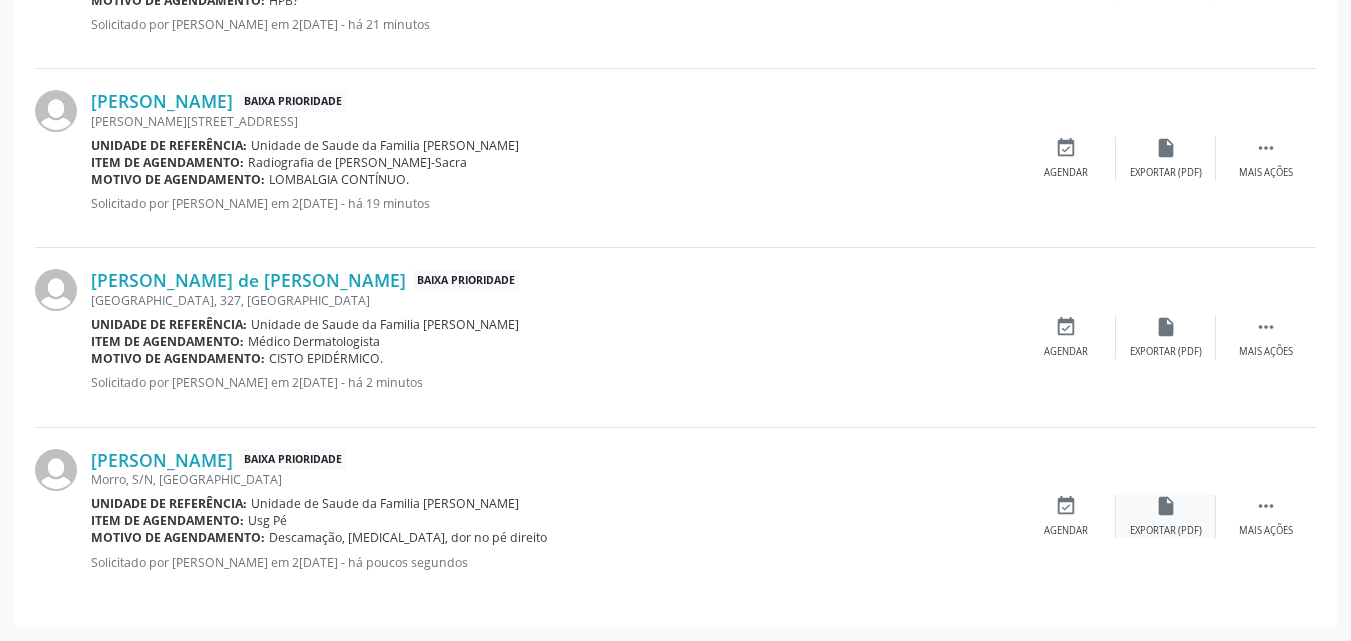 click on "Exportar (PDF)" at bounding box center (1166, 531) 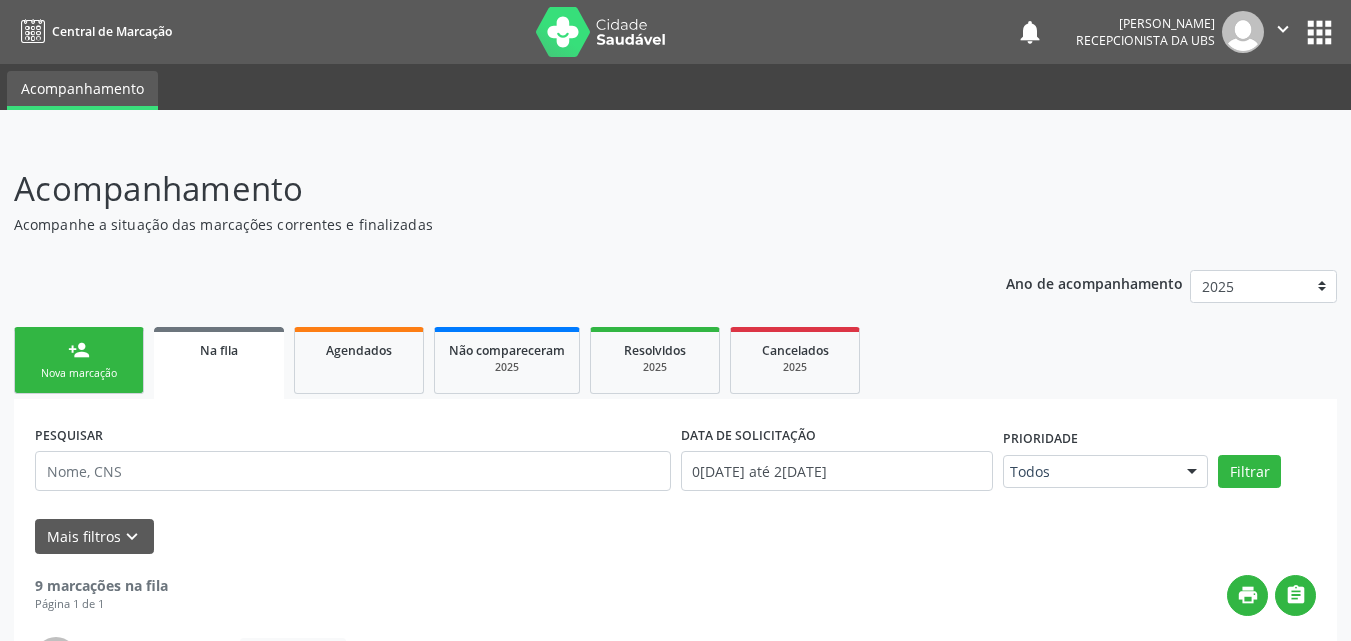 scroll, scrollTop: 200, scrollLeft: 0, axis: vertical 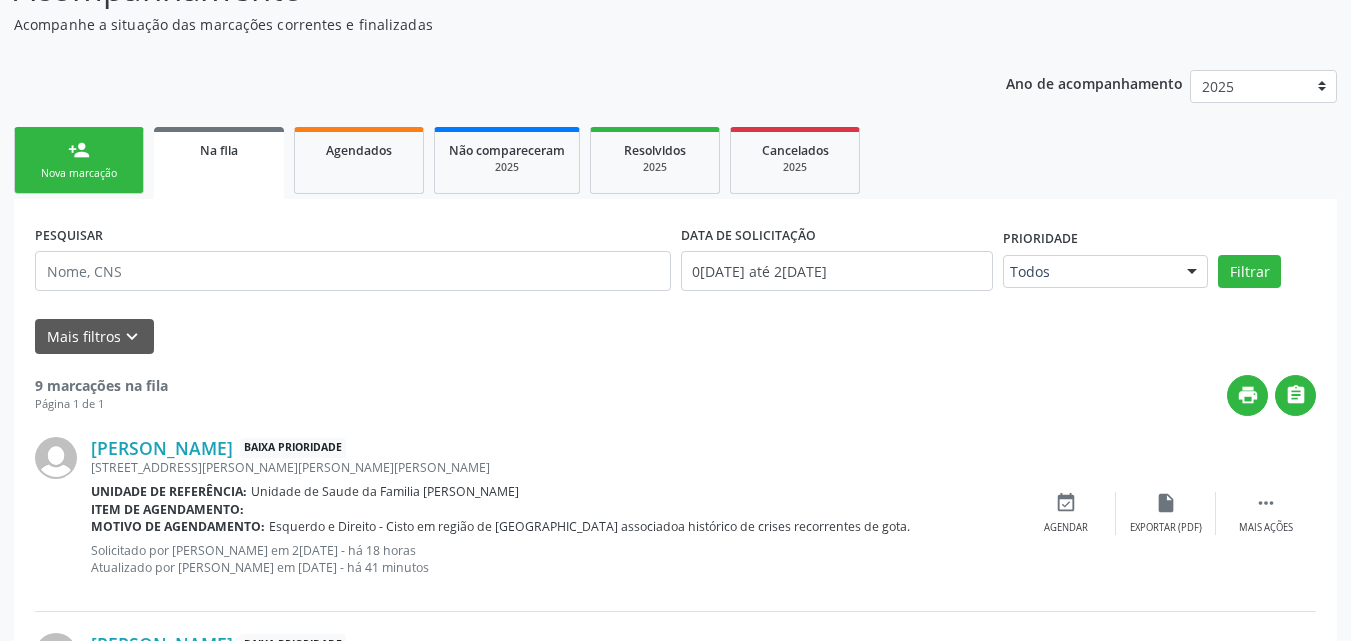 click on "Nova marcação" at bounding box center (79, 173) 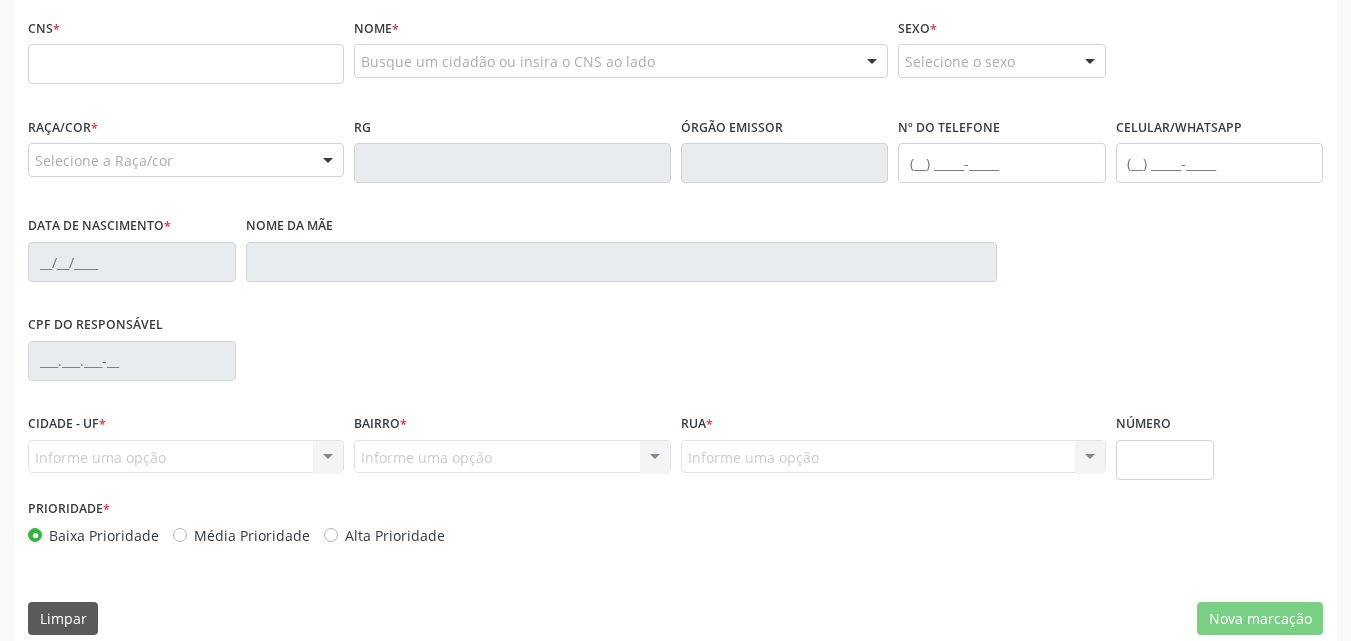 scroll, scrollTop: 271, scrollLeft: 0, axis: vertical 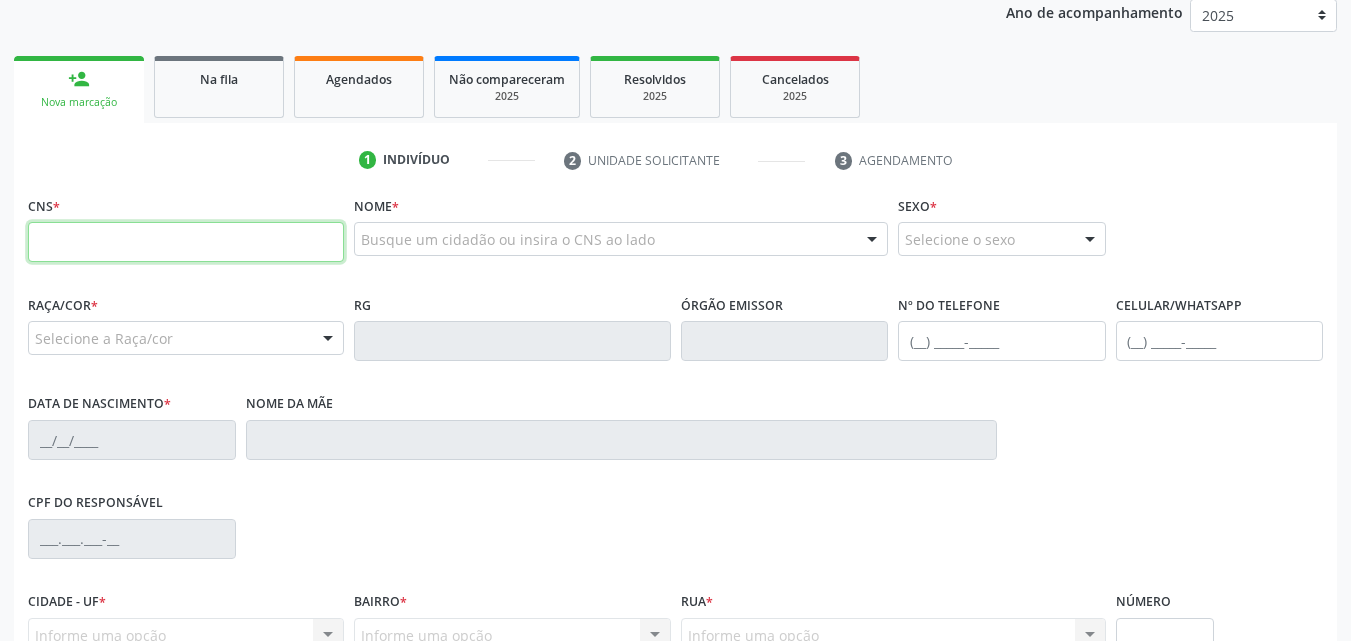 click at bounding box center (186, 242) 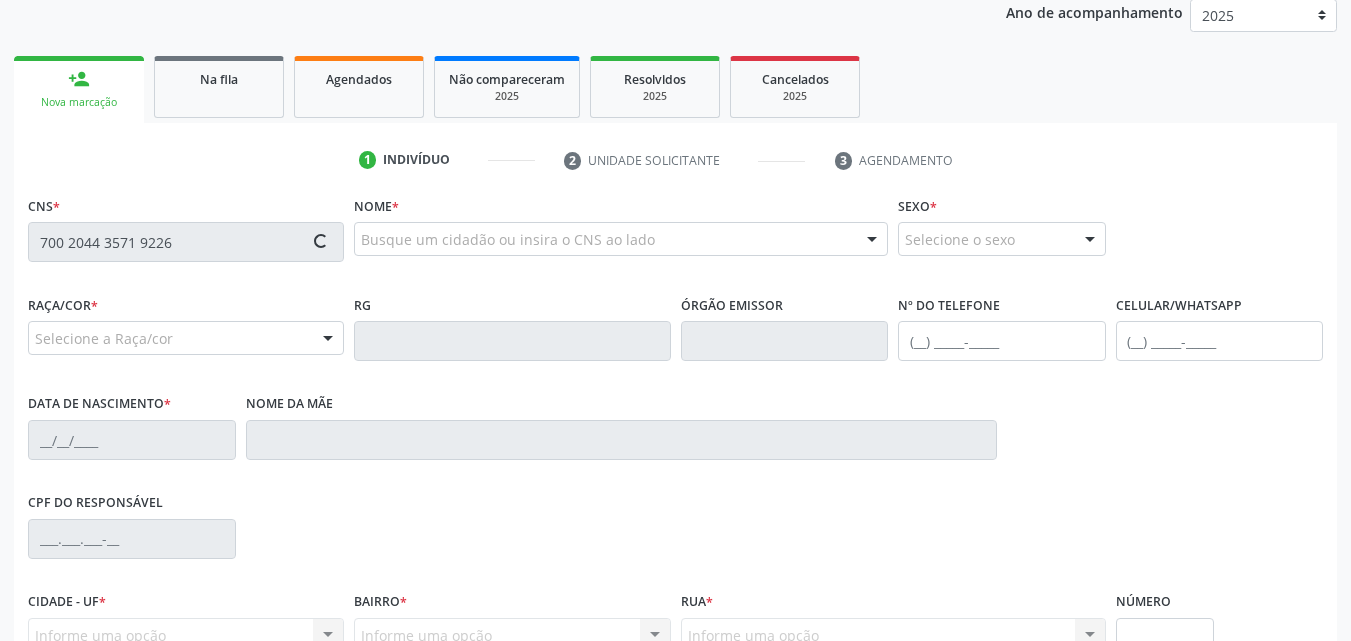 type on "700 2044 3571 9226" 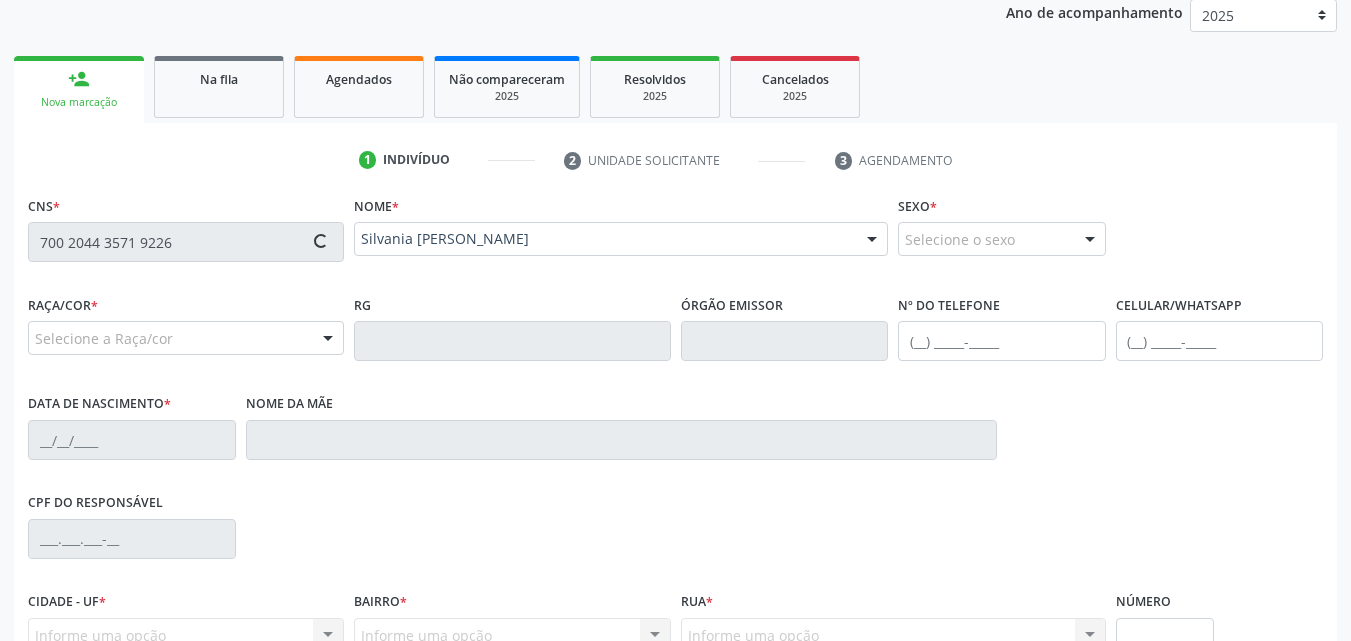 type on "(82) 99429-0106" 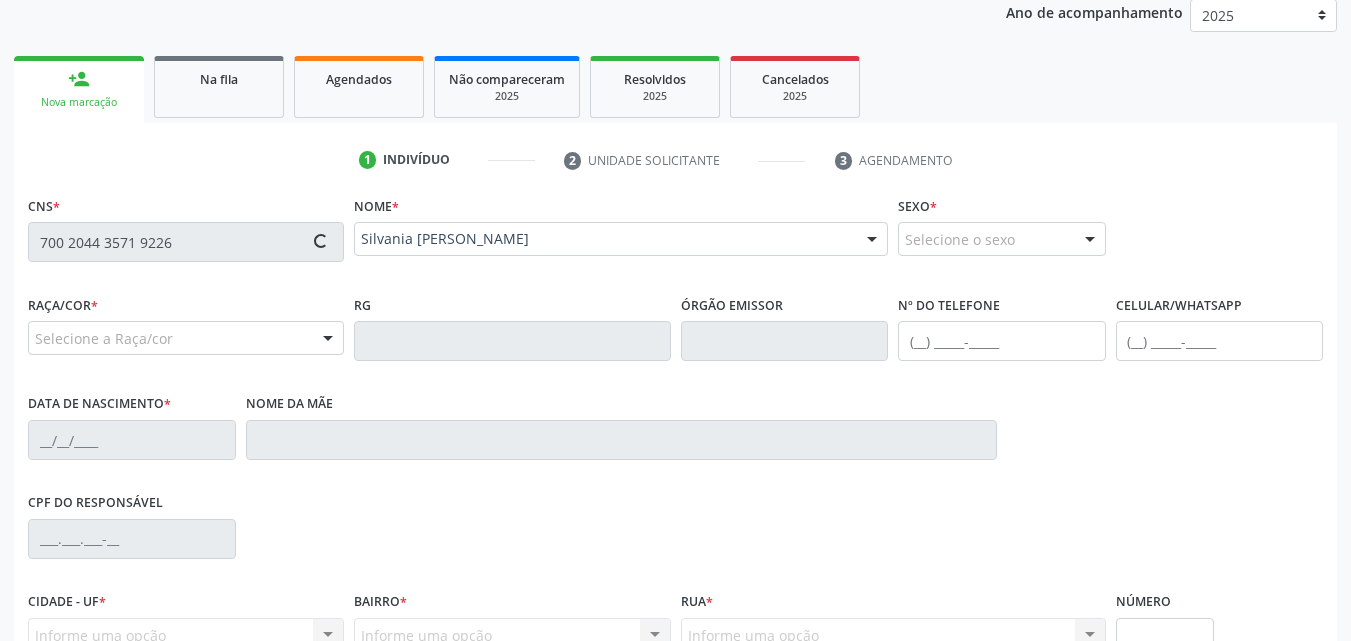 type on "05/08/1997" 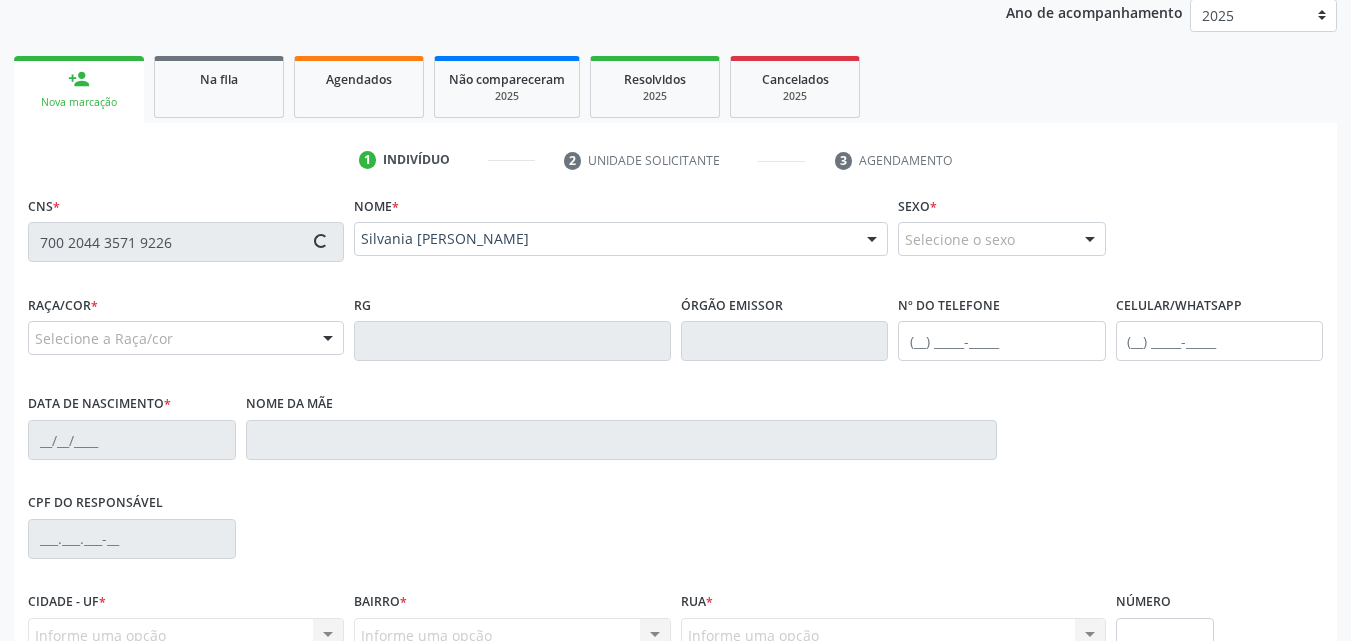 type on "Josefa Maria da Slva" 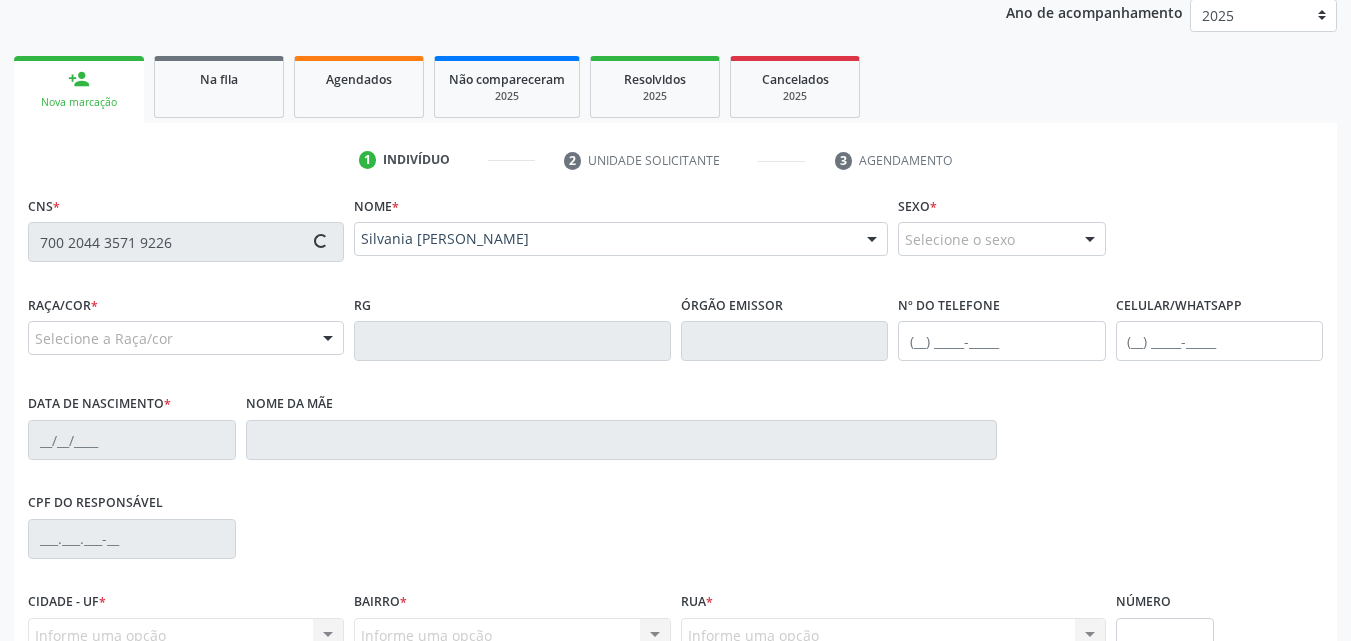 type on "S/N" 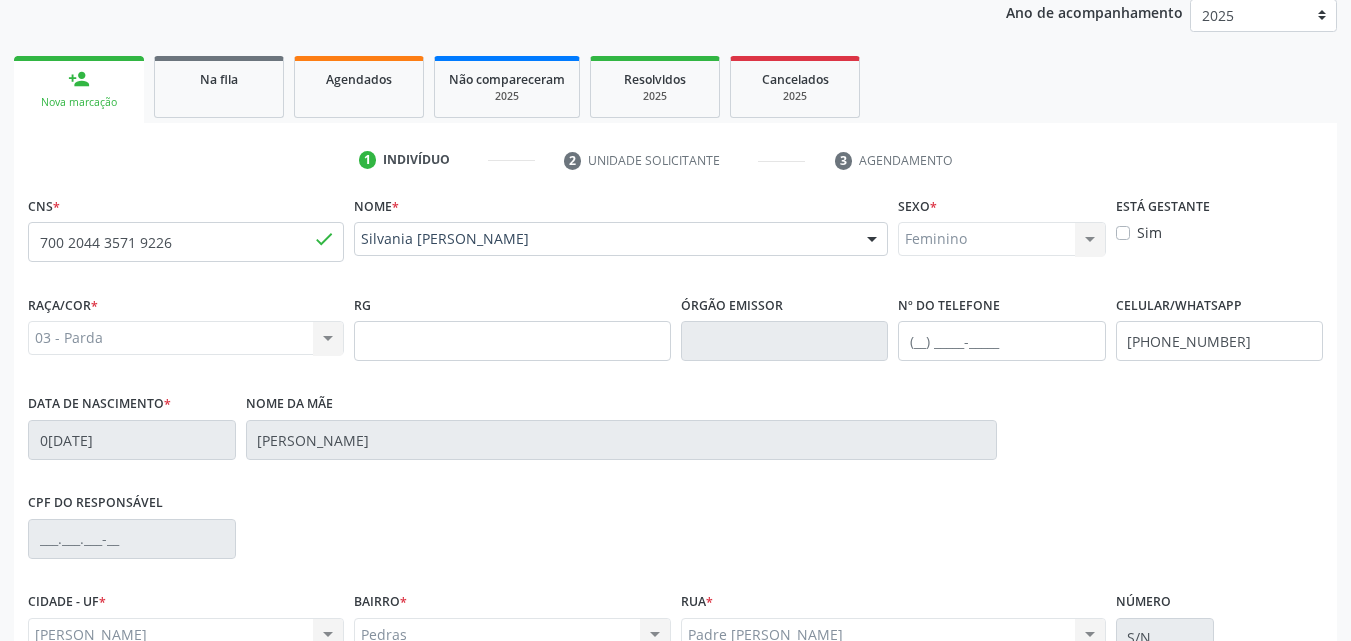click on "Sim" at bounding box center [1220, 232] 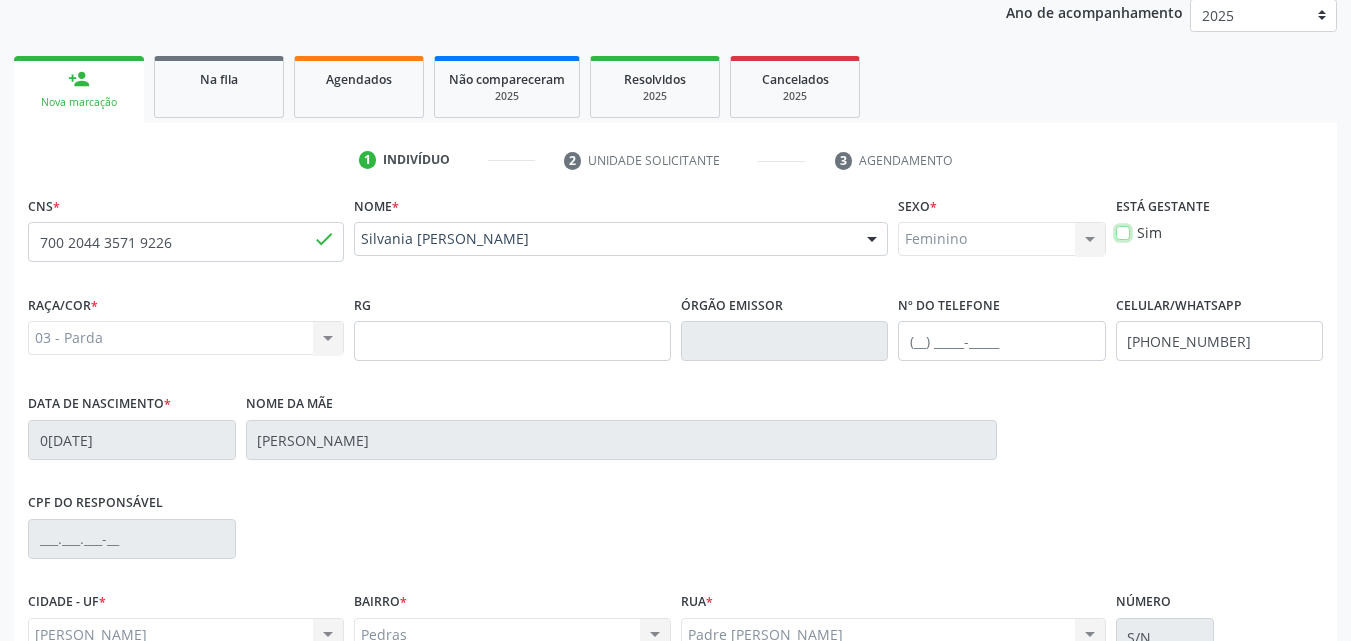 click on "Sim" at bounding box center [1123, 231] 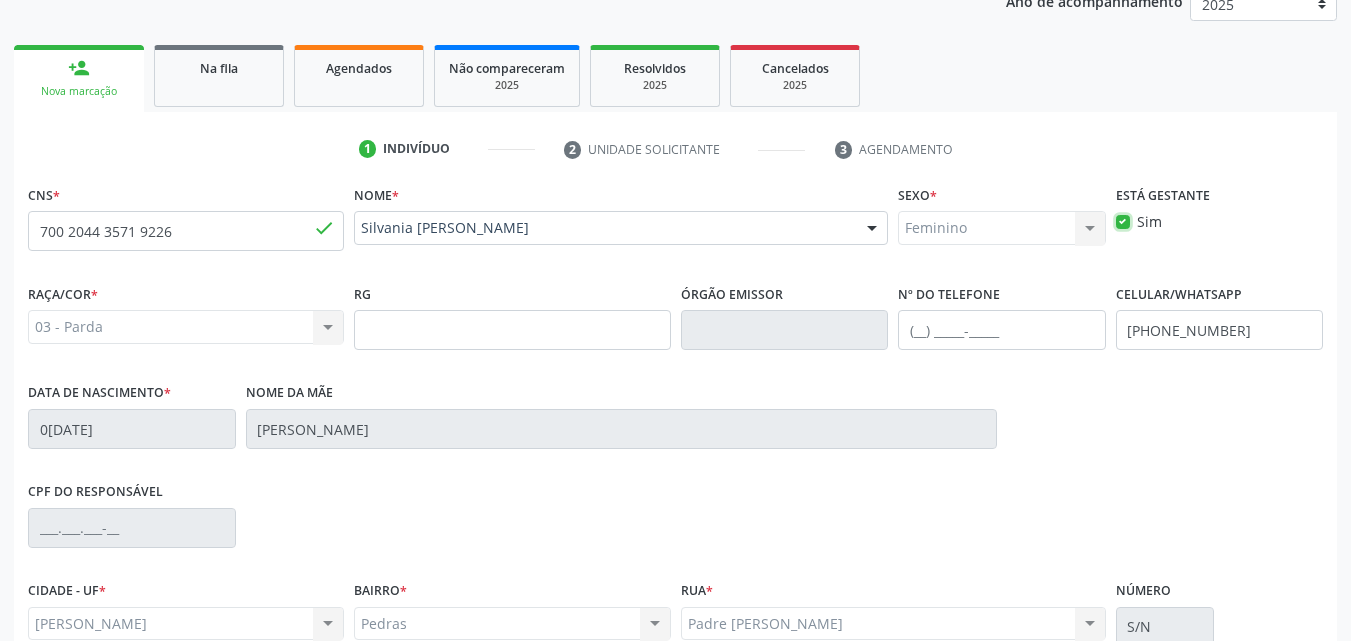 scroll, scrollTop: 71, scrollLeft: 0, axis: vertical 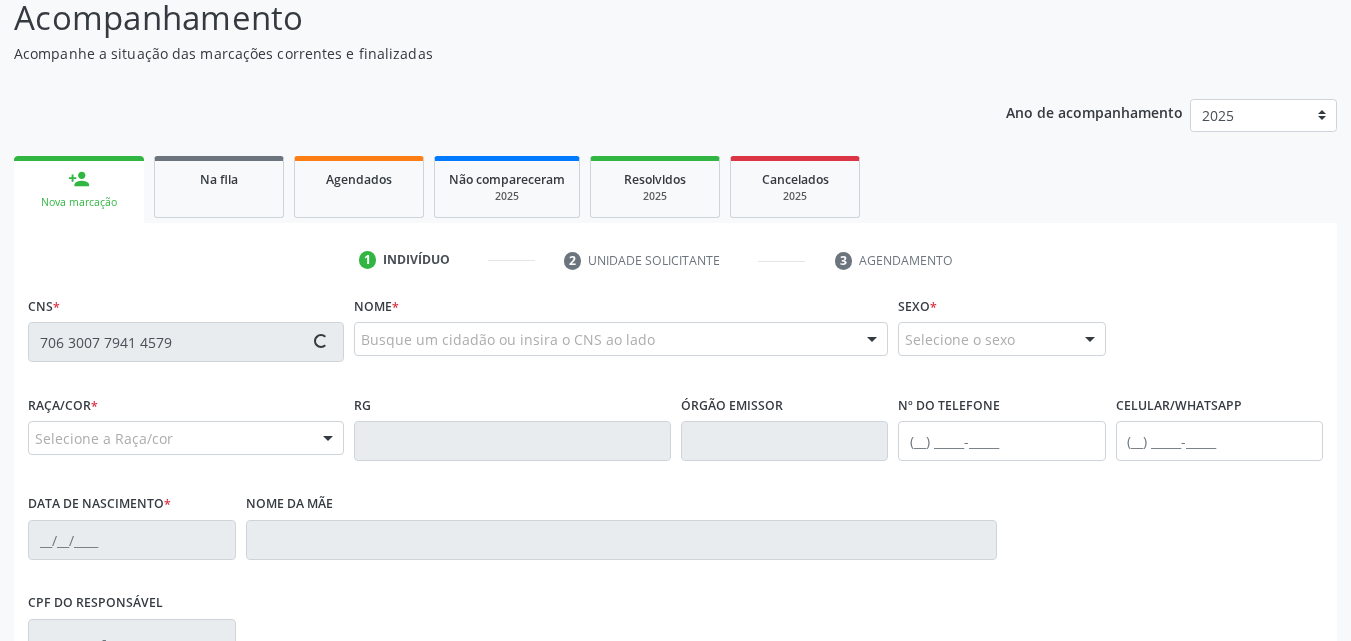 type on "706 3007 7941 4579" 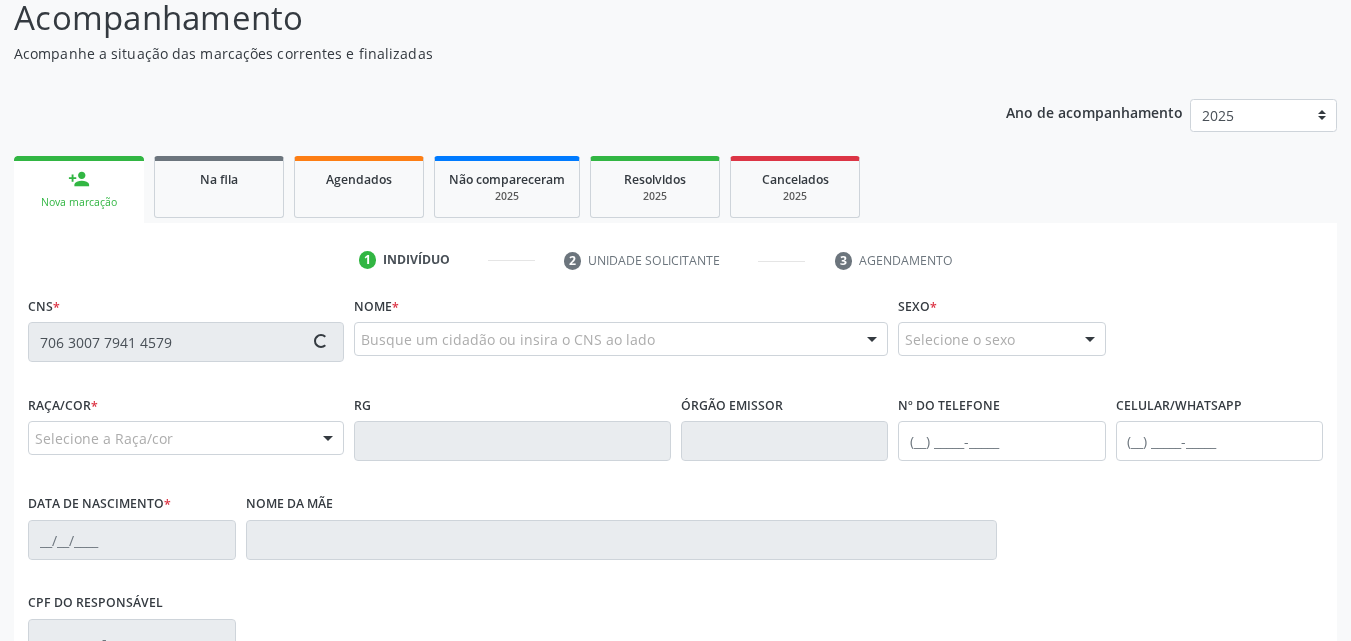 type 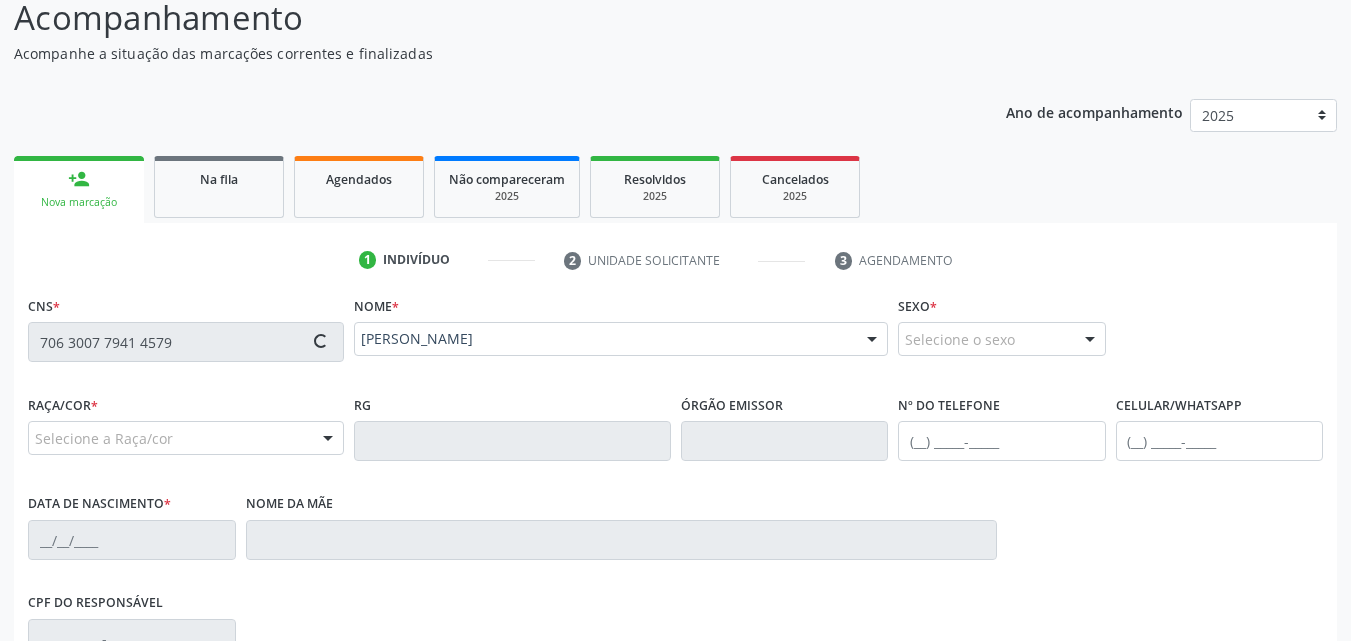 type on "[PHONE_NUMBER]" 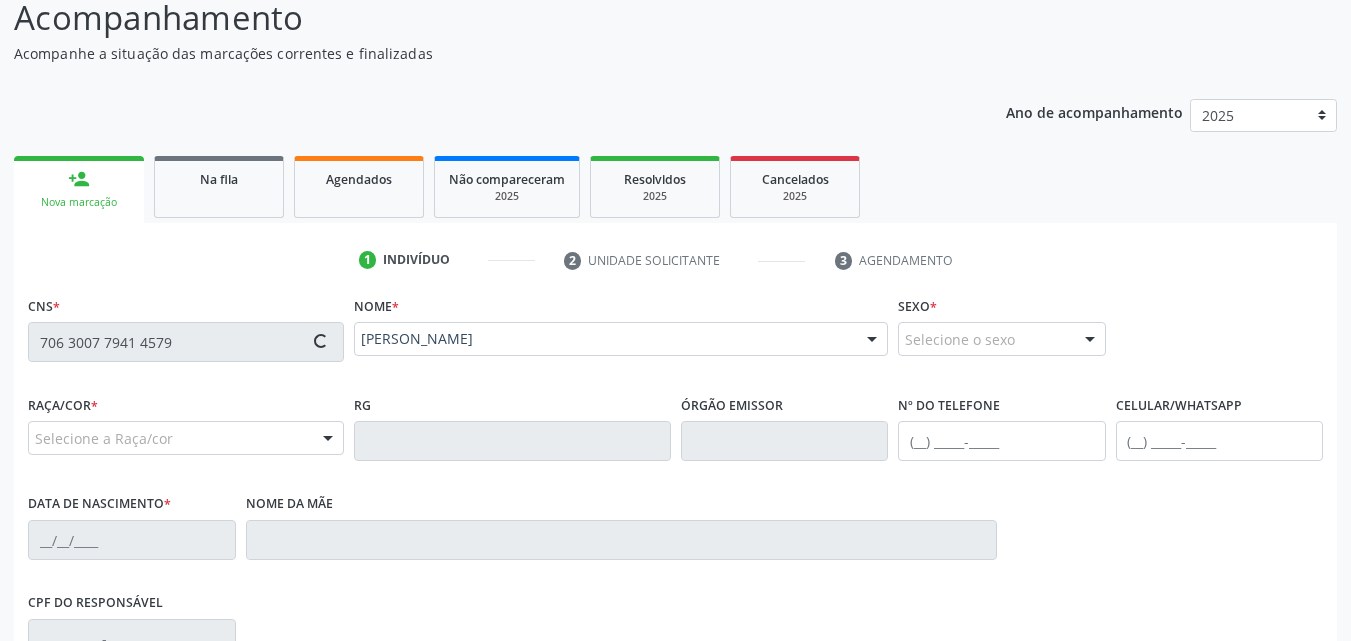 type on "[DATE]" 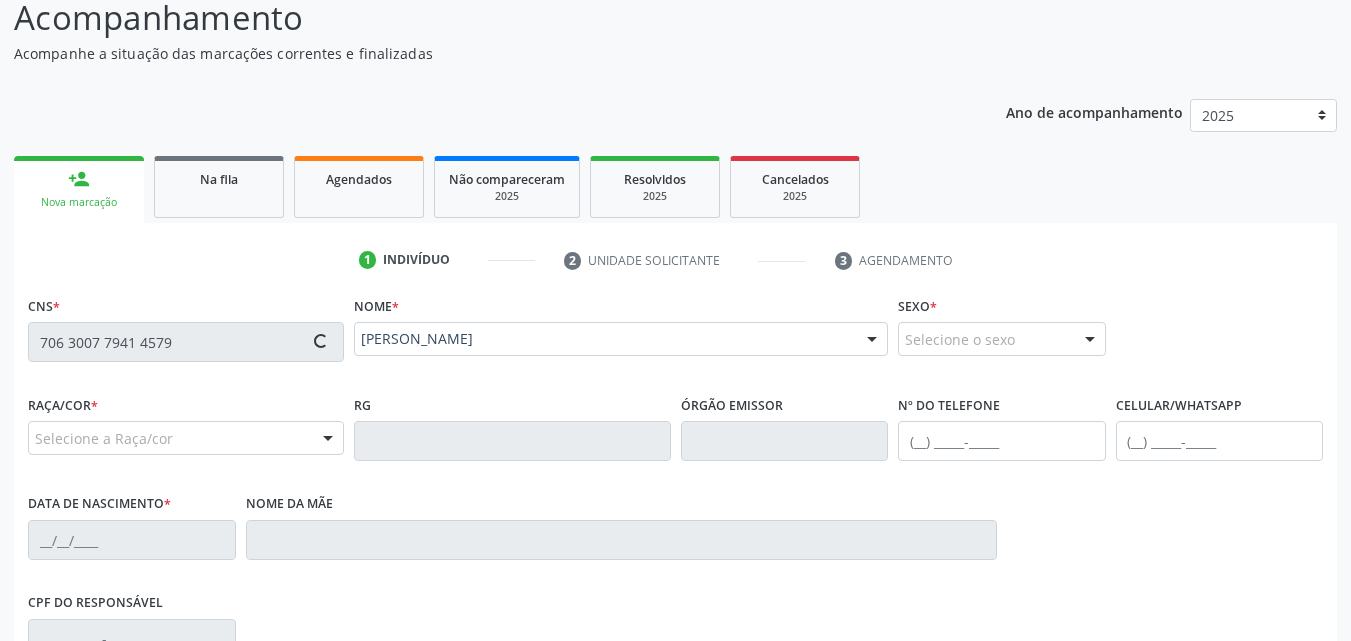 type on "[PERSON_NAME]" 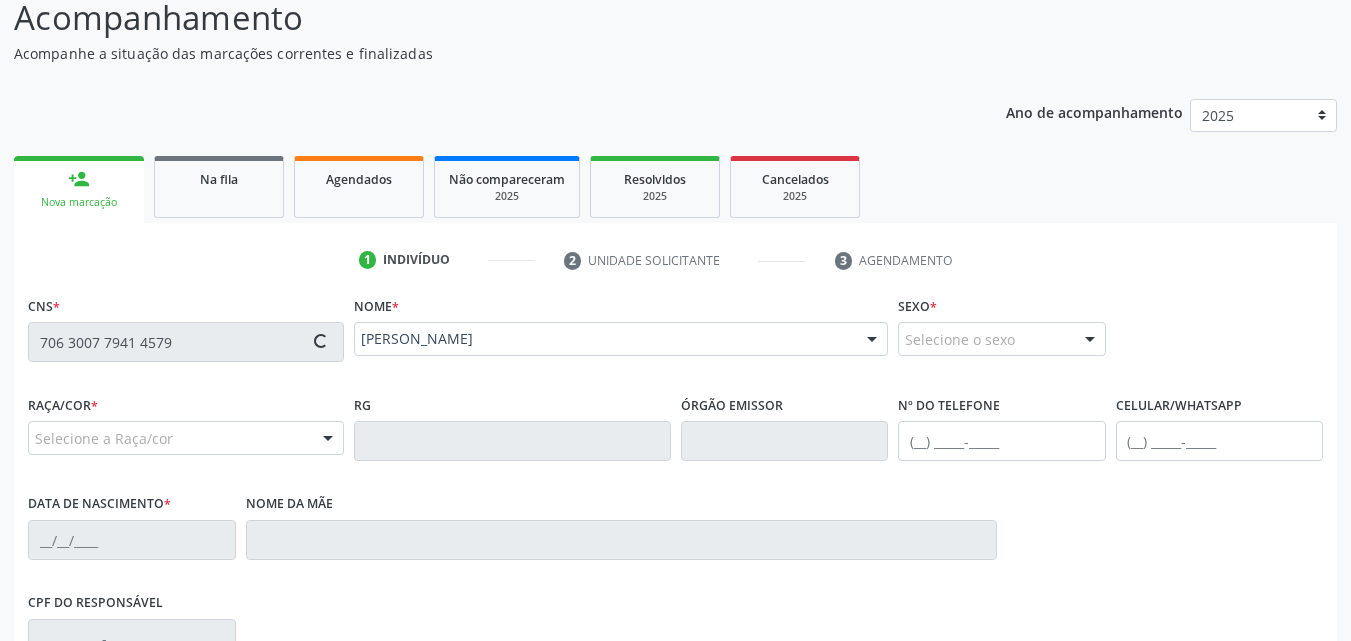 type on "S/N" 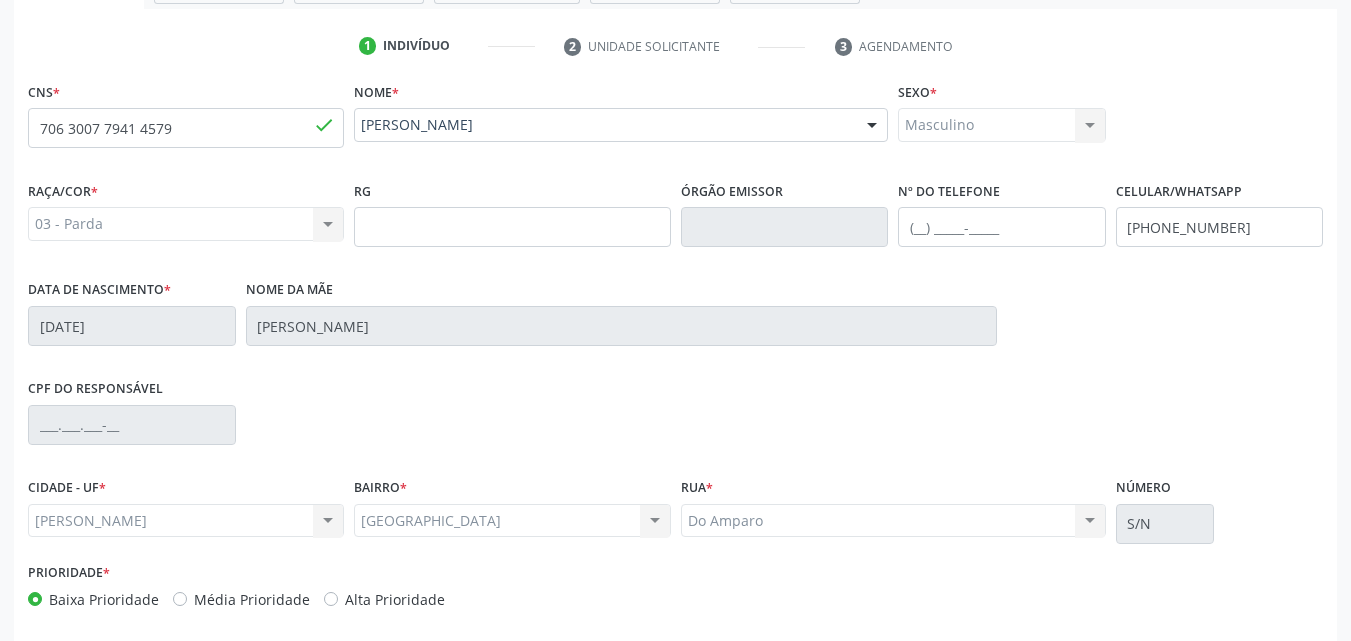 scroll, scrollTop: 71, scrollLeft: 0, axis: vertical 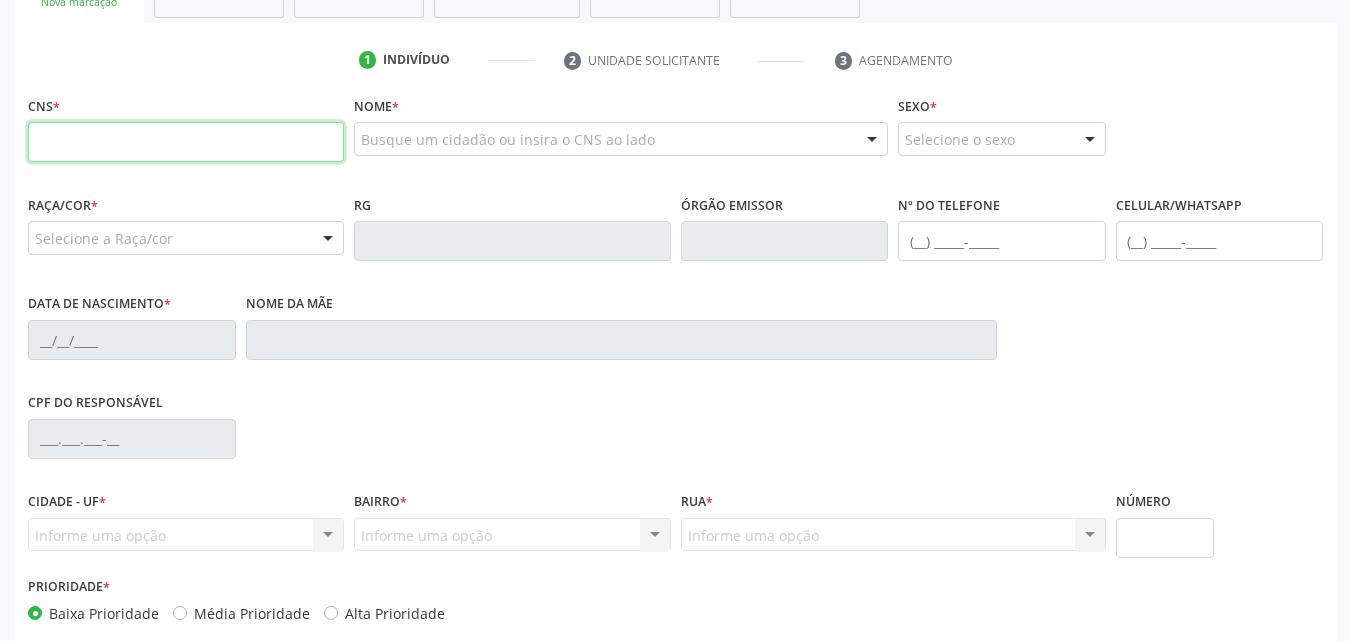 paste on "706 3067 3498 5777" 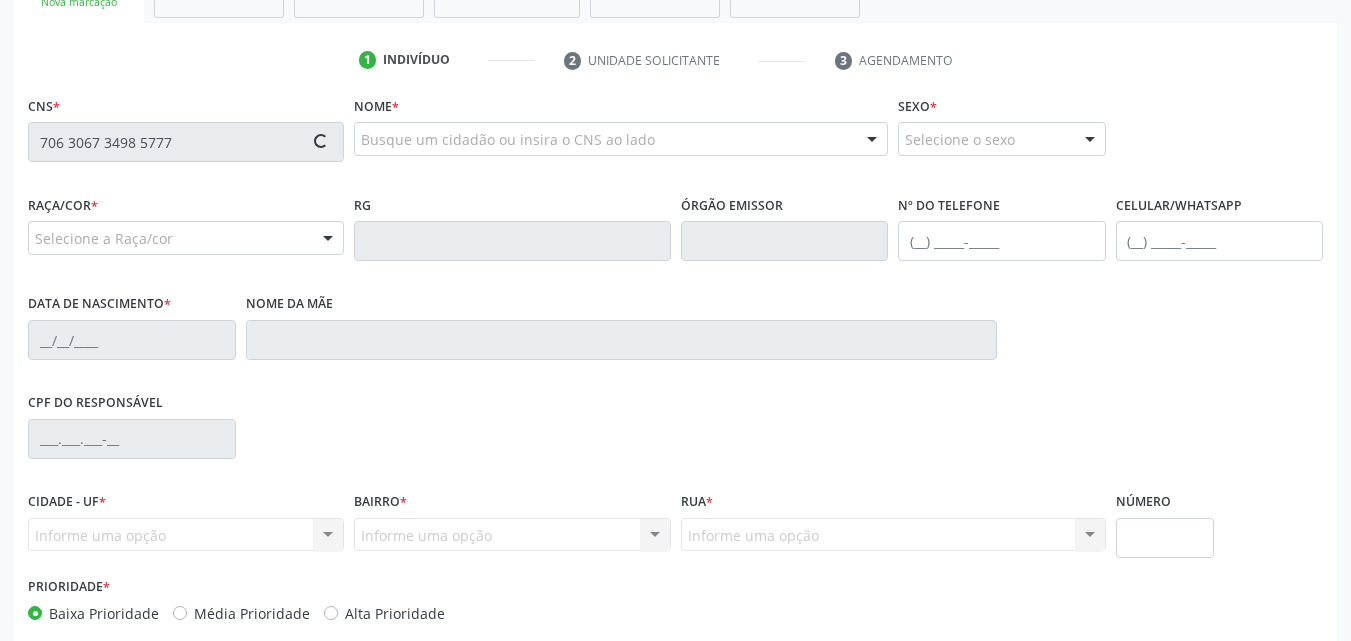 type on "706 3067 3498 5777" 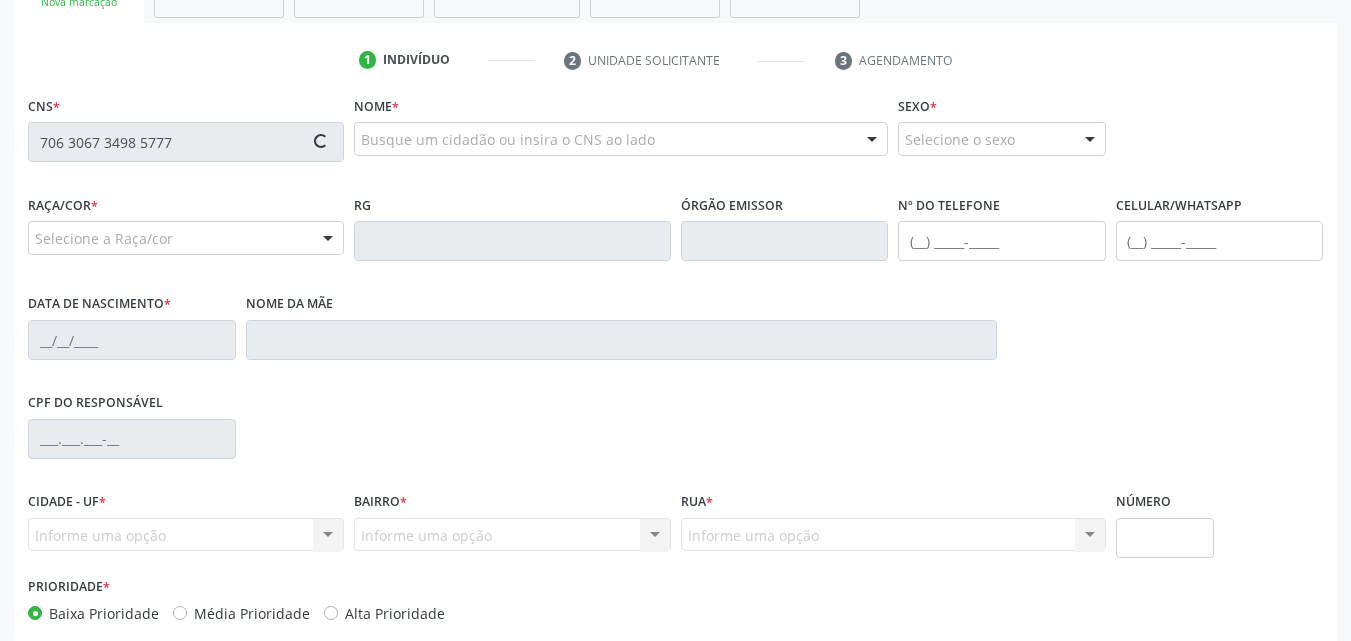 type 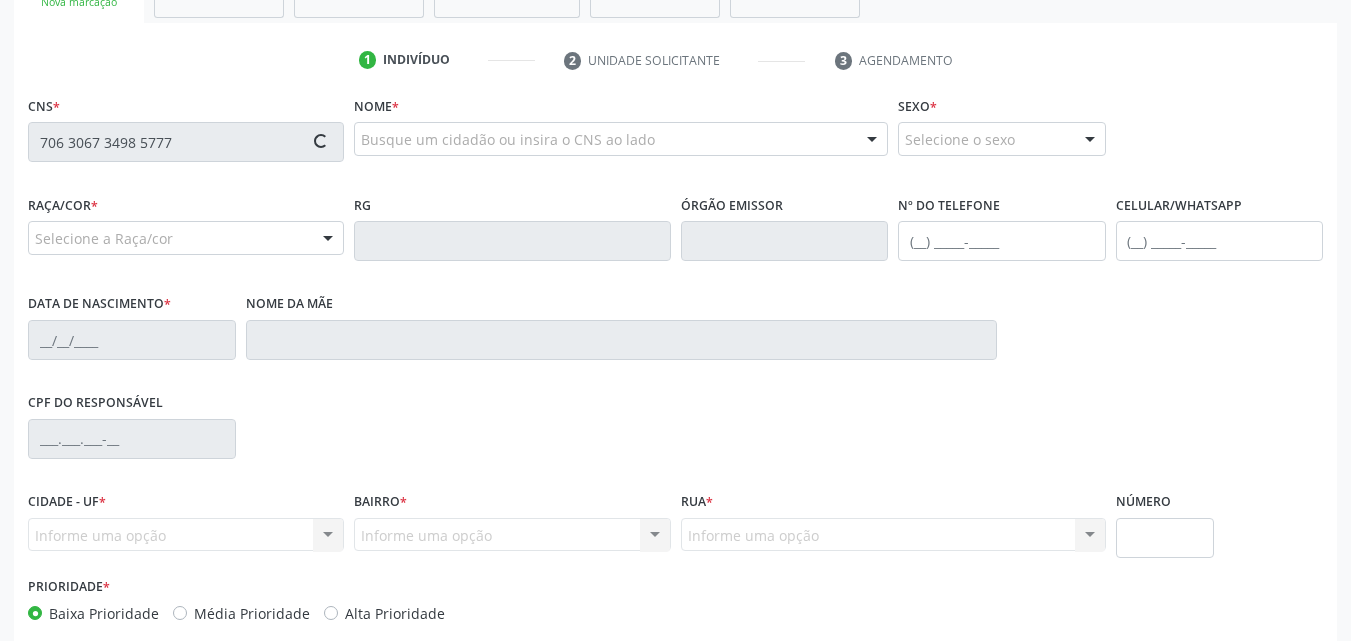 type 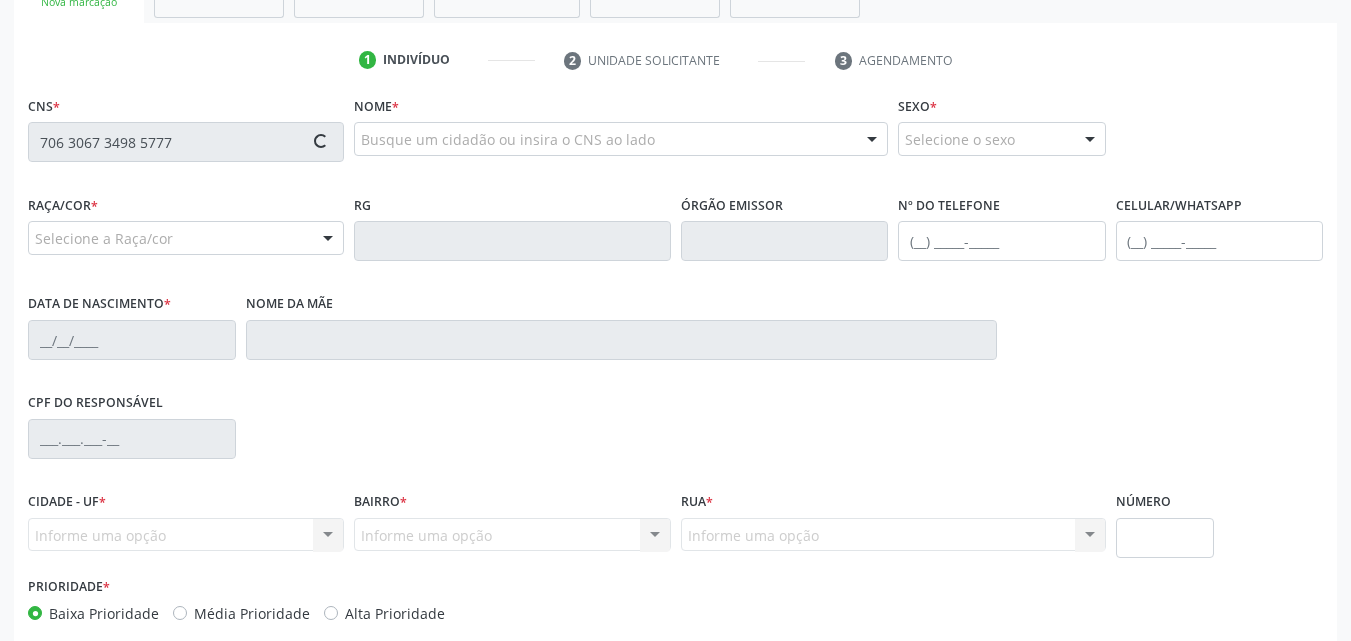 type 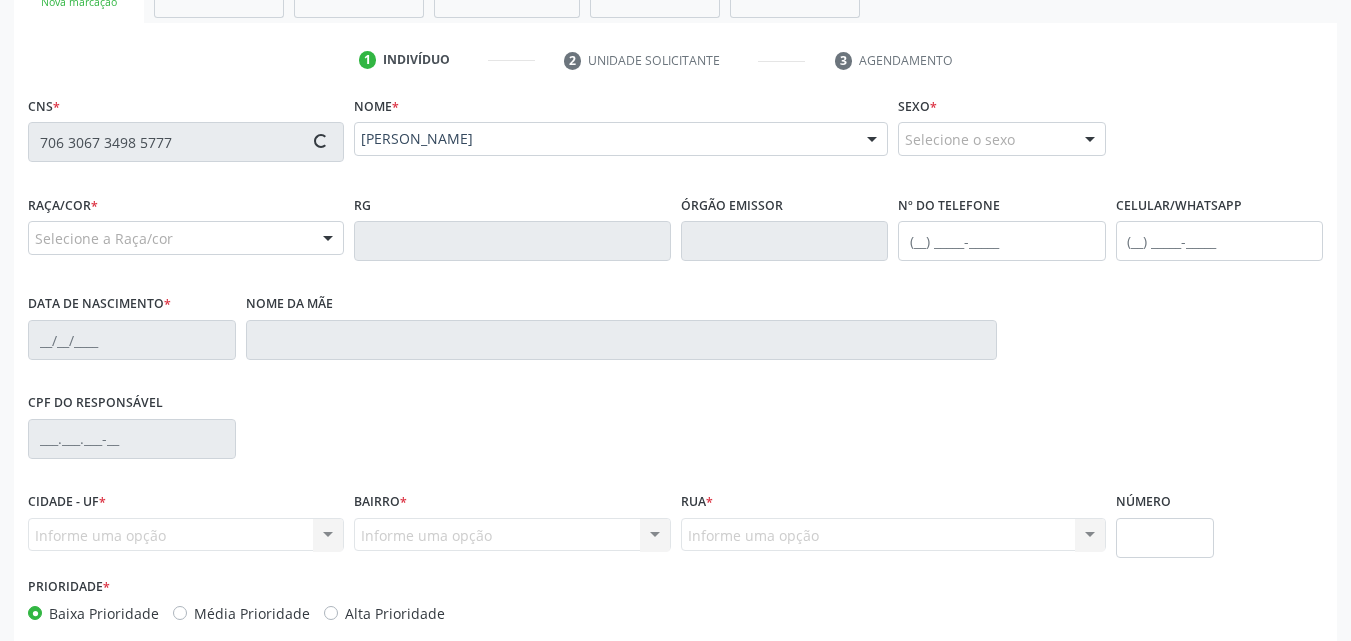 type on "(82) 9148-7260" 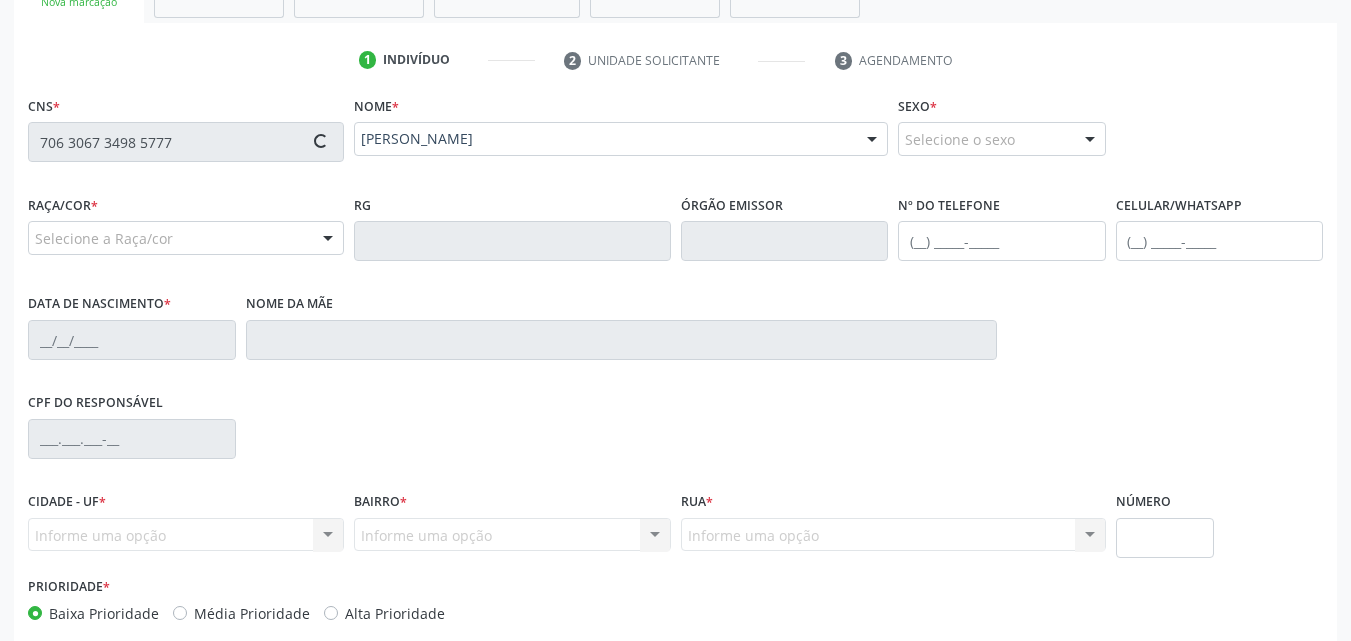 type on "12/03/1998" 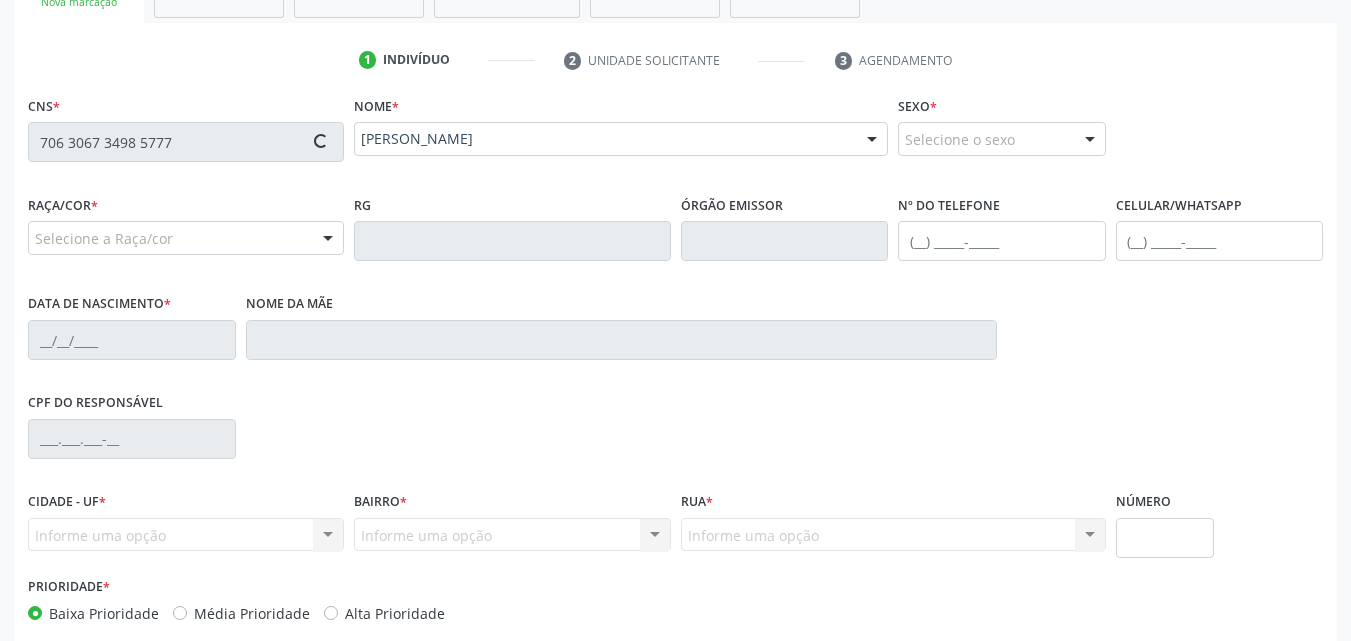 type on "Terezinha Ferreira dos Santos" 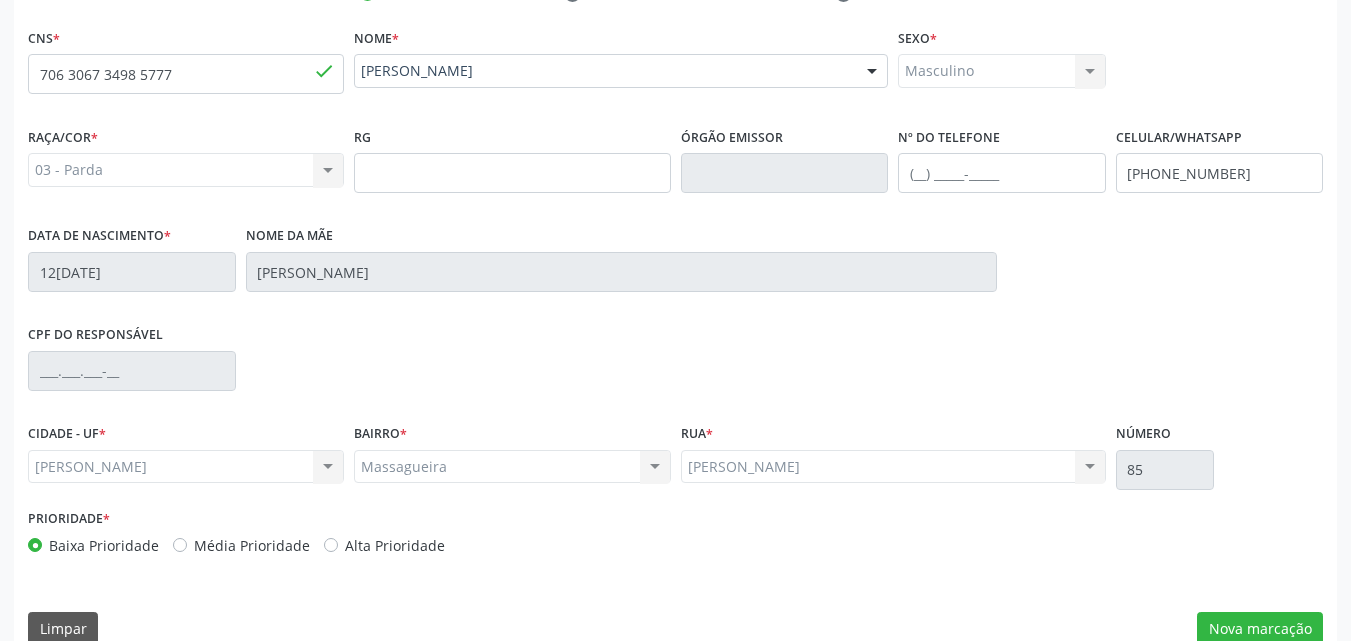 scroll, scrollTop: 471, scrollLeft: 0, axis: vertical 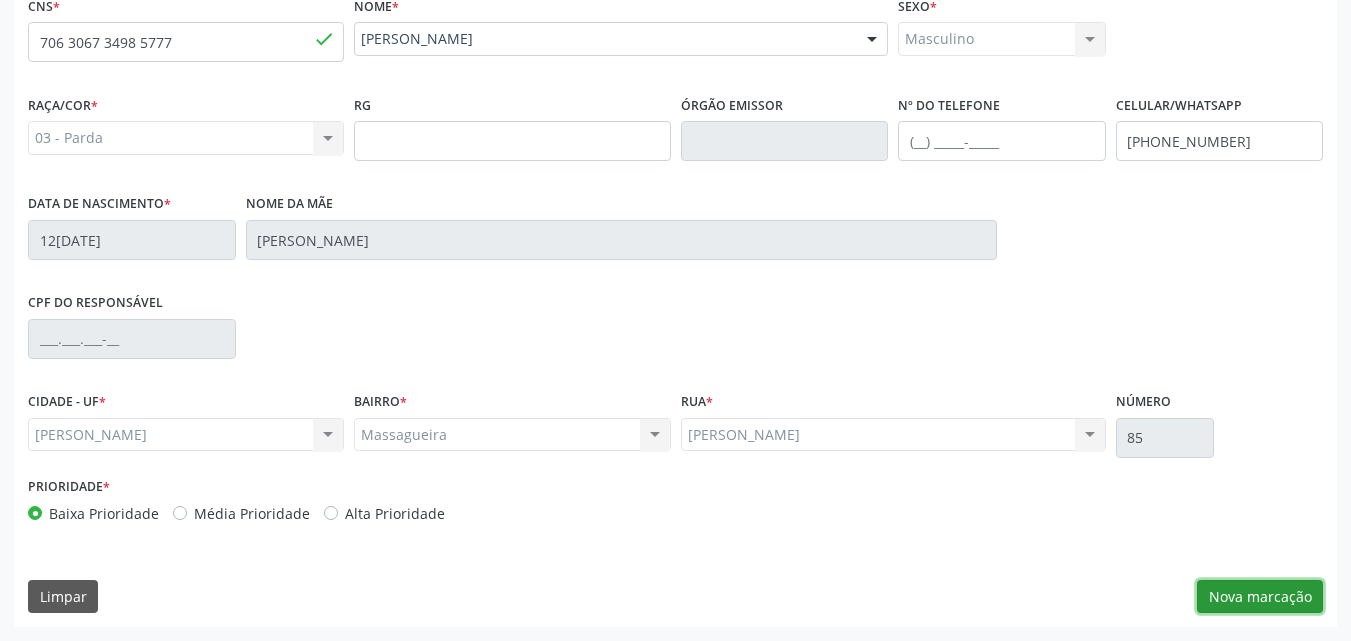 click on "Nova marcação" at bounding box center [1260, 597] 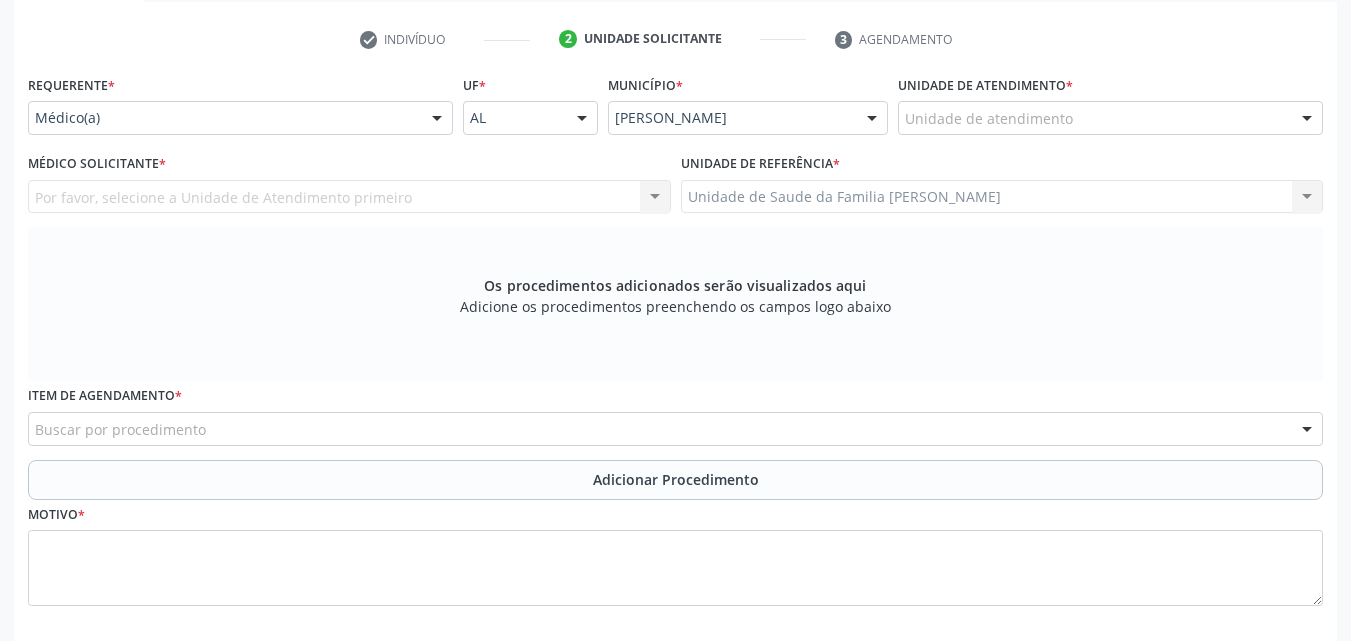 scroll, scrollTop: 271, scrollLeft: 0, axis: vertical 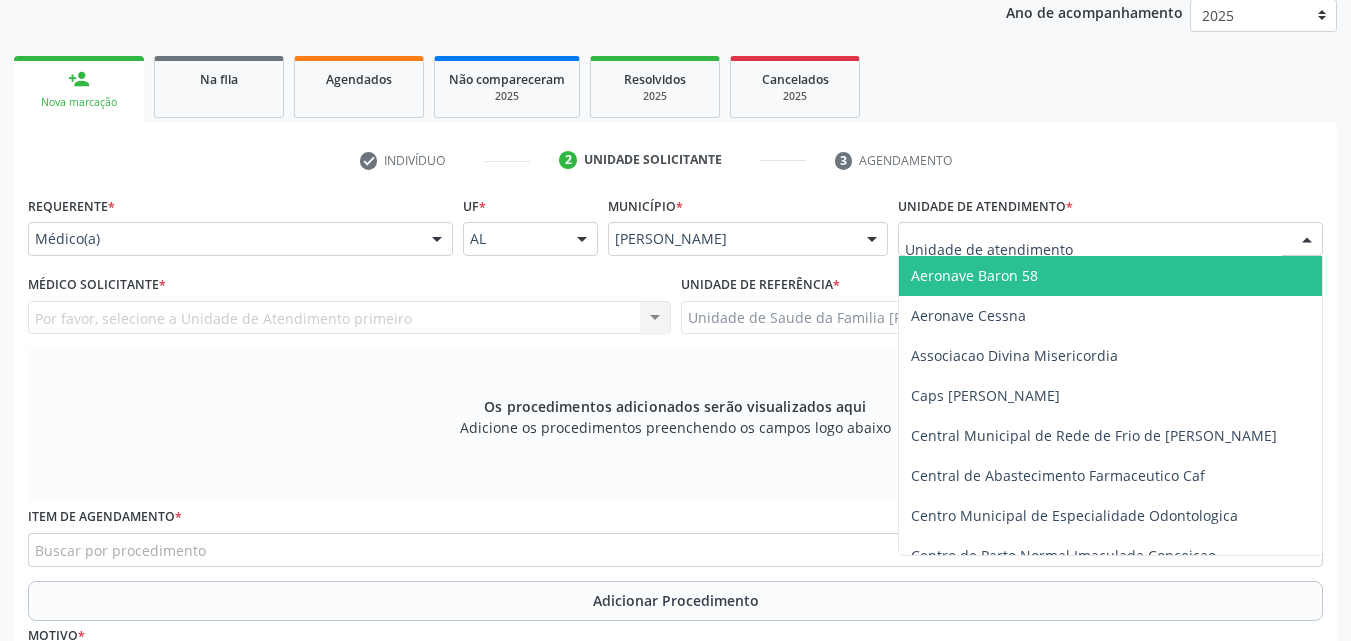 click at bounding box center (1110, 239) 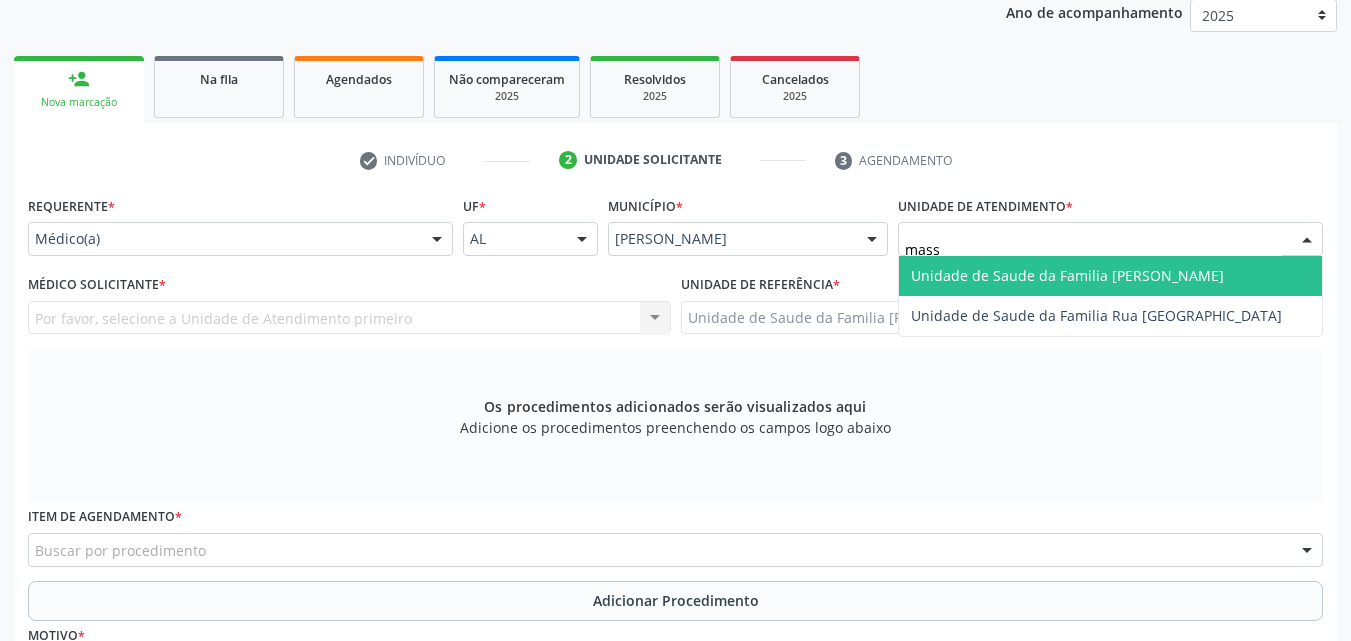 type on "massa" 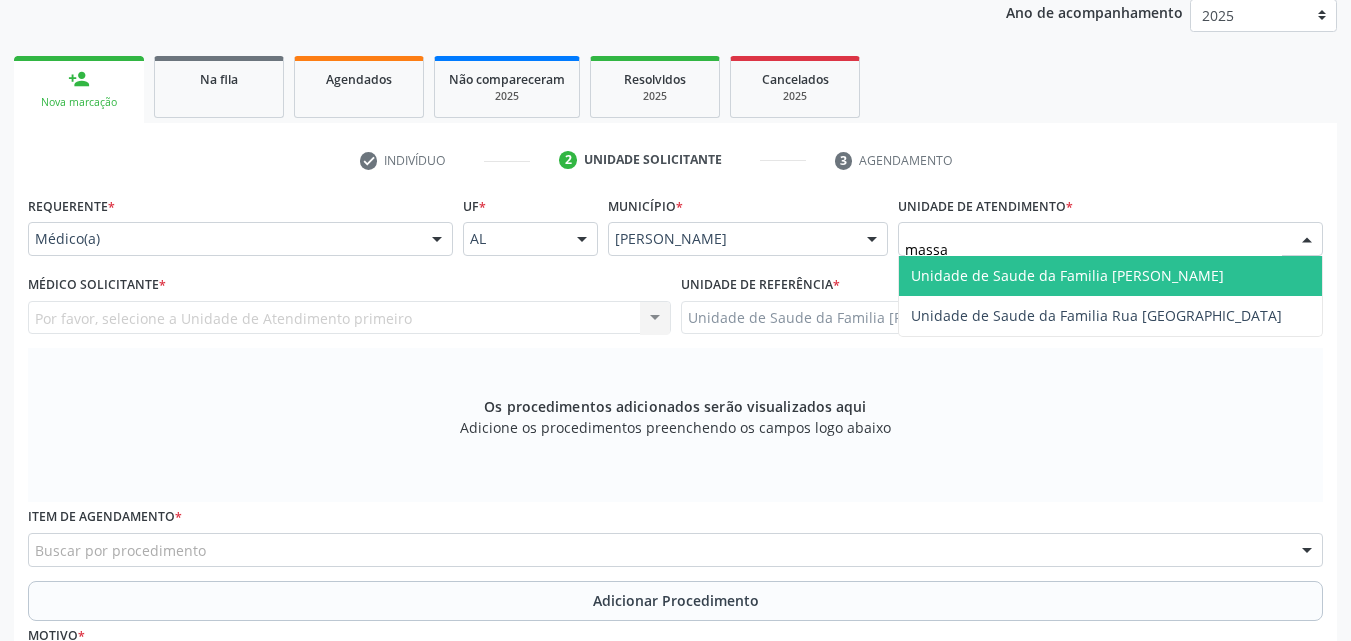 click on "Unidade de Saude da Familia [PERSON_NAME]" at bounding box center (1110, 276) 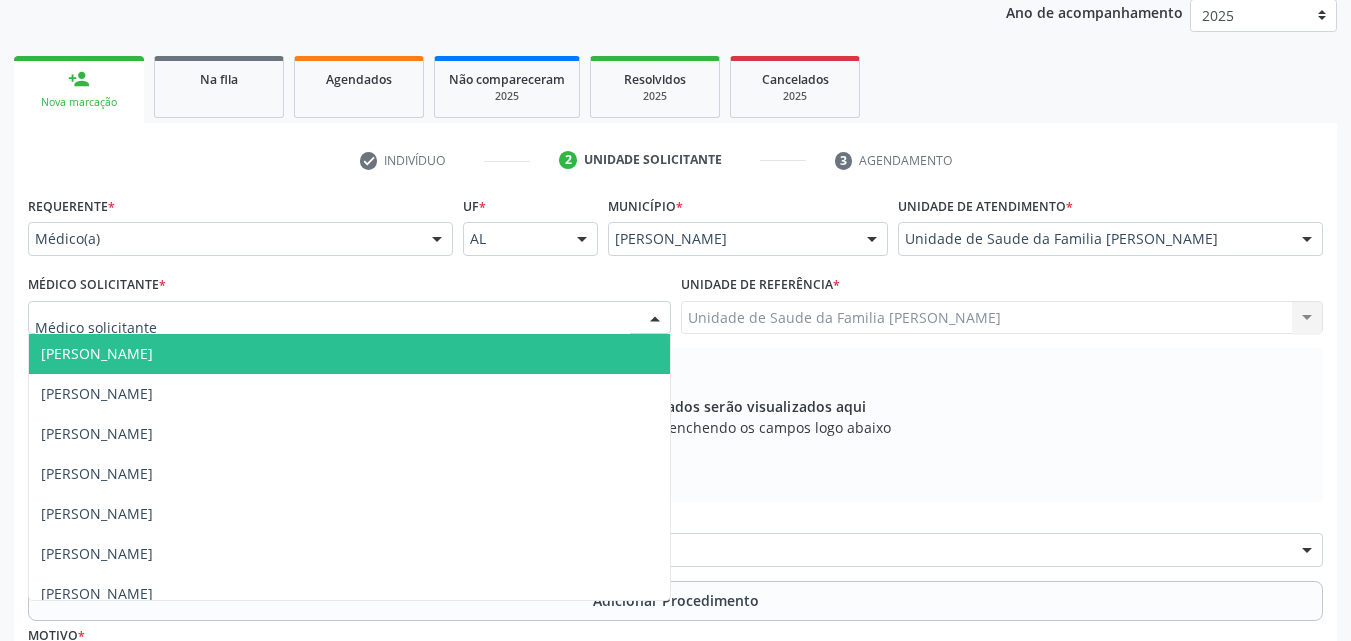 click at bounding box center [349, 318] 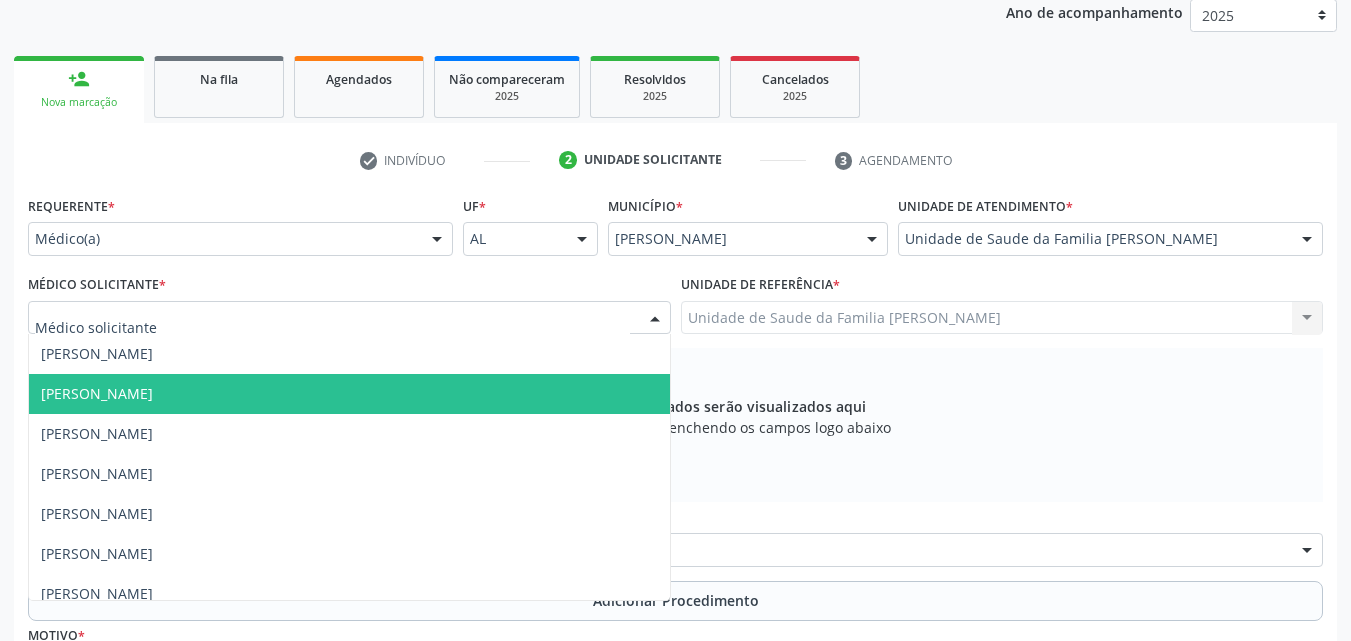 scroll, scrollTop: 54, scrollLeft: 0, axis: vertical 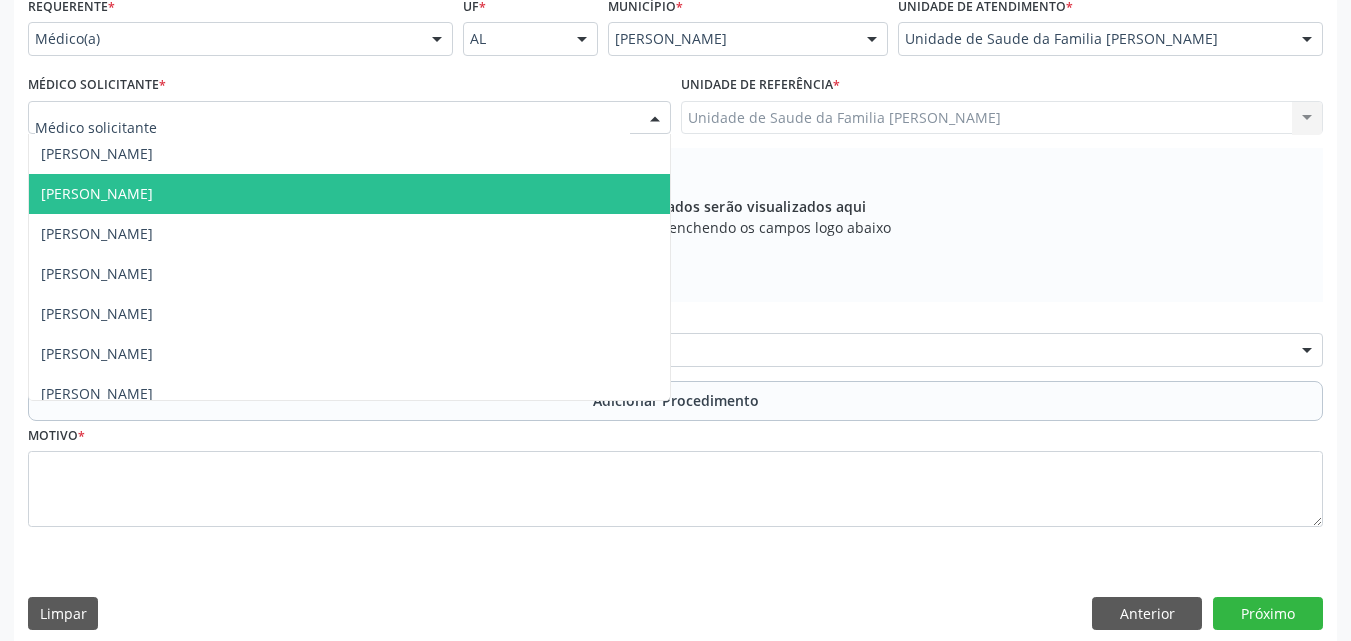 click on "[PERSON_NAME]" at bounding box center [349, 194] 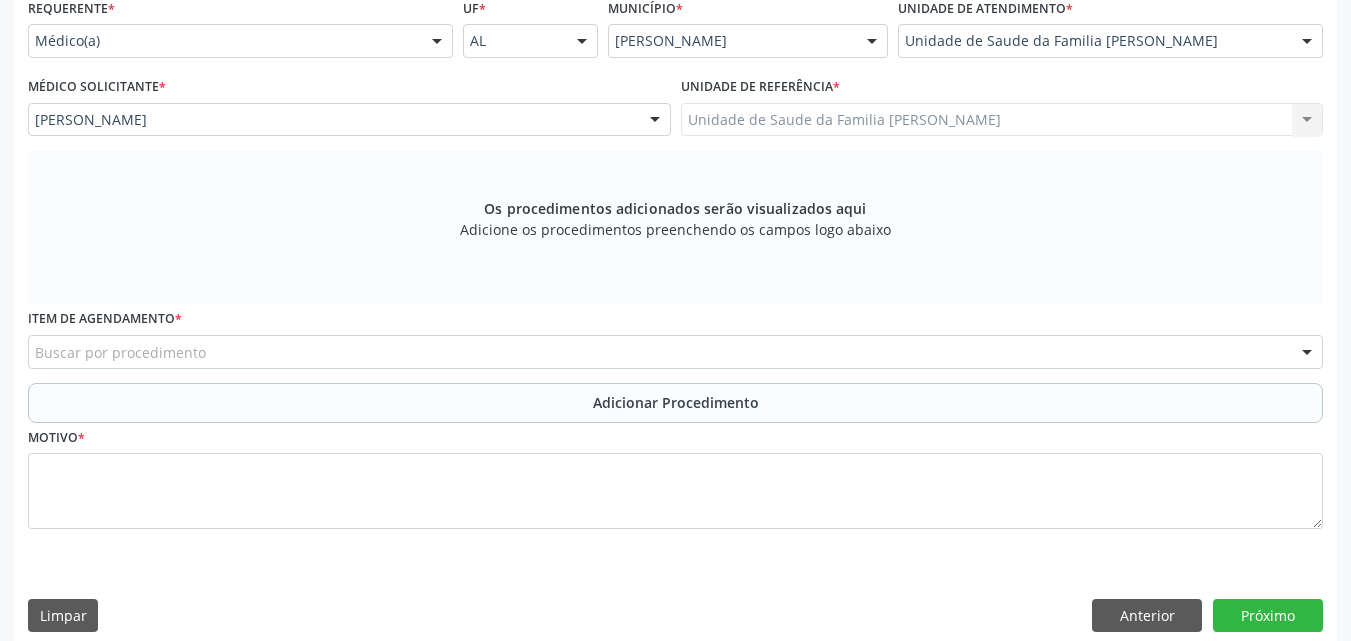 scroll, scrollTop: 471, scrollLeft: 0, axis: vertical 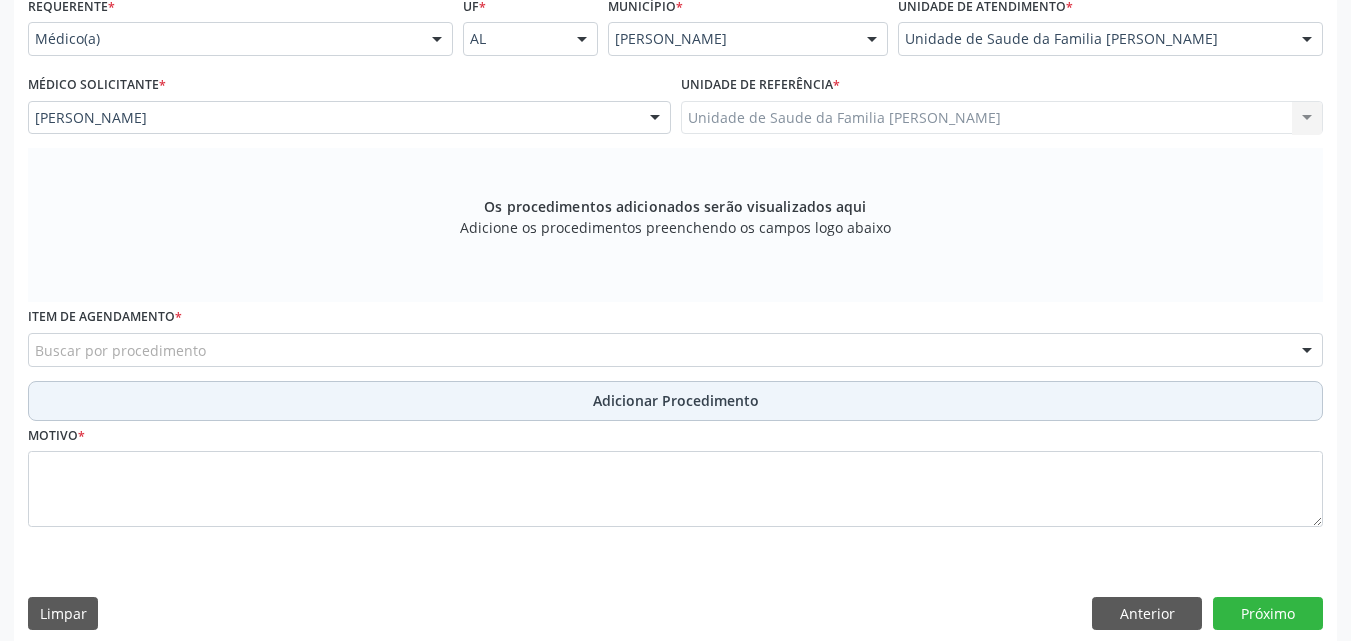 click on "Adicionar Procedimento" at bounding box center (676, 400) 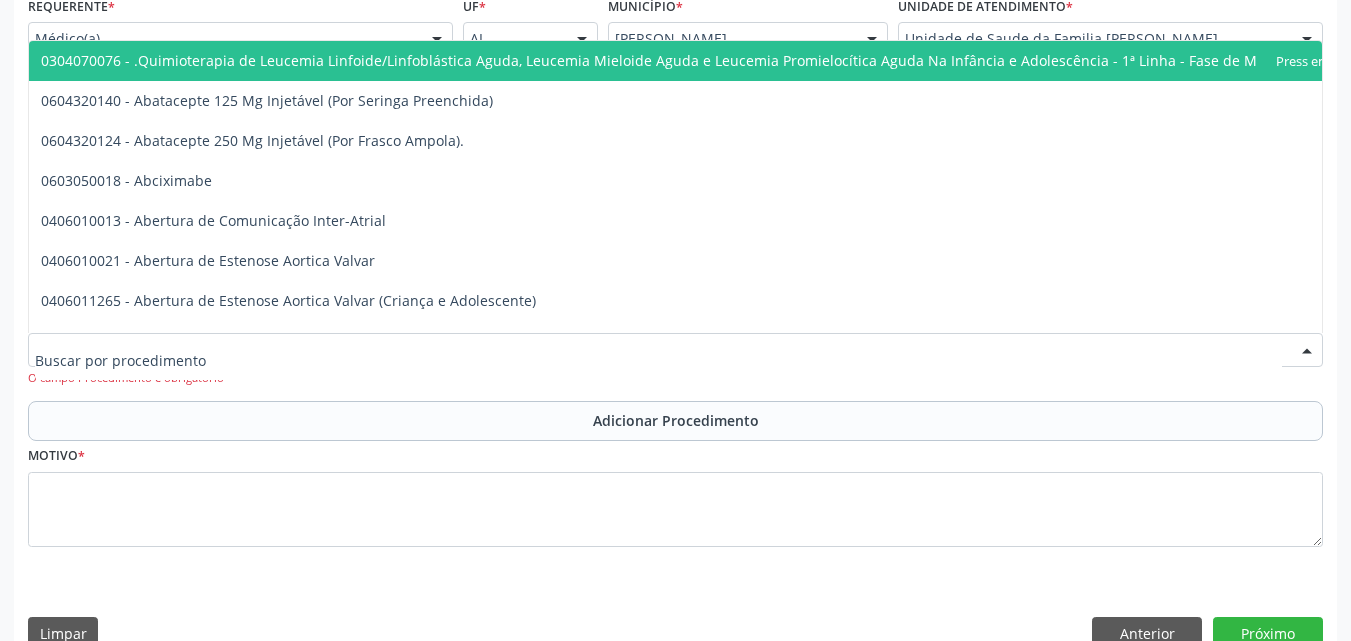 click at bounding box center (675, 350) 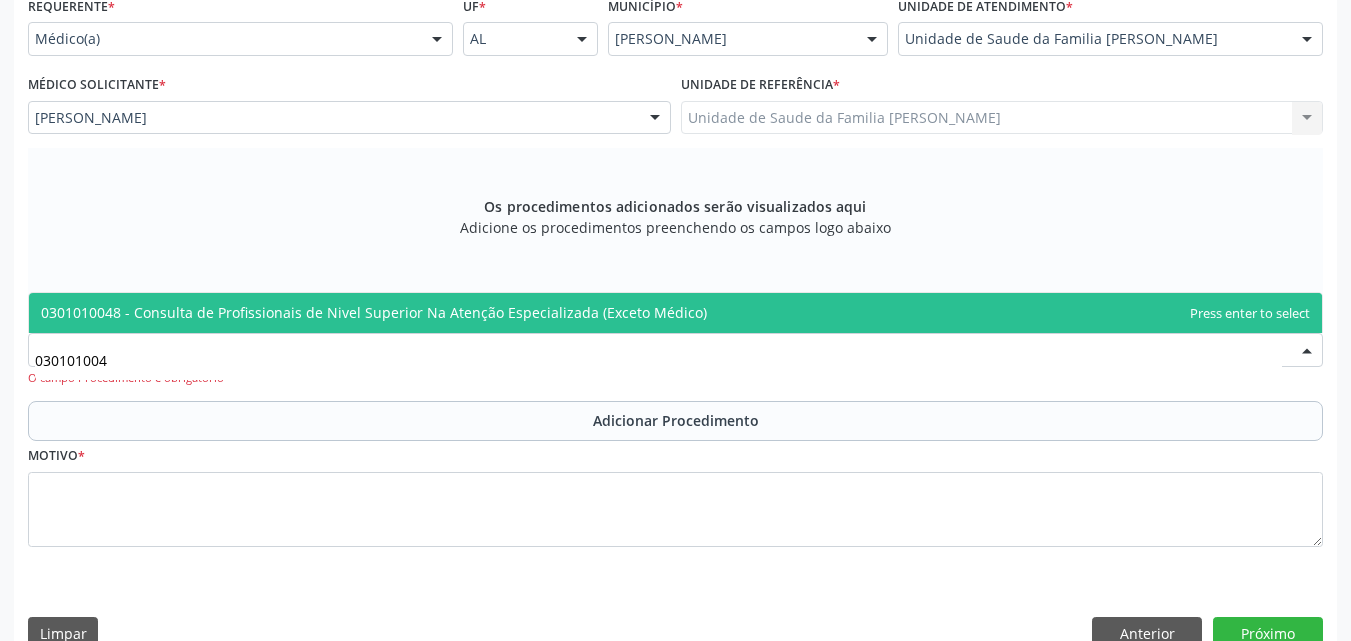 type on "0301010048" 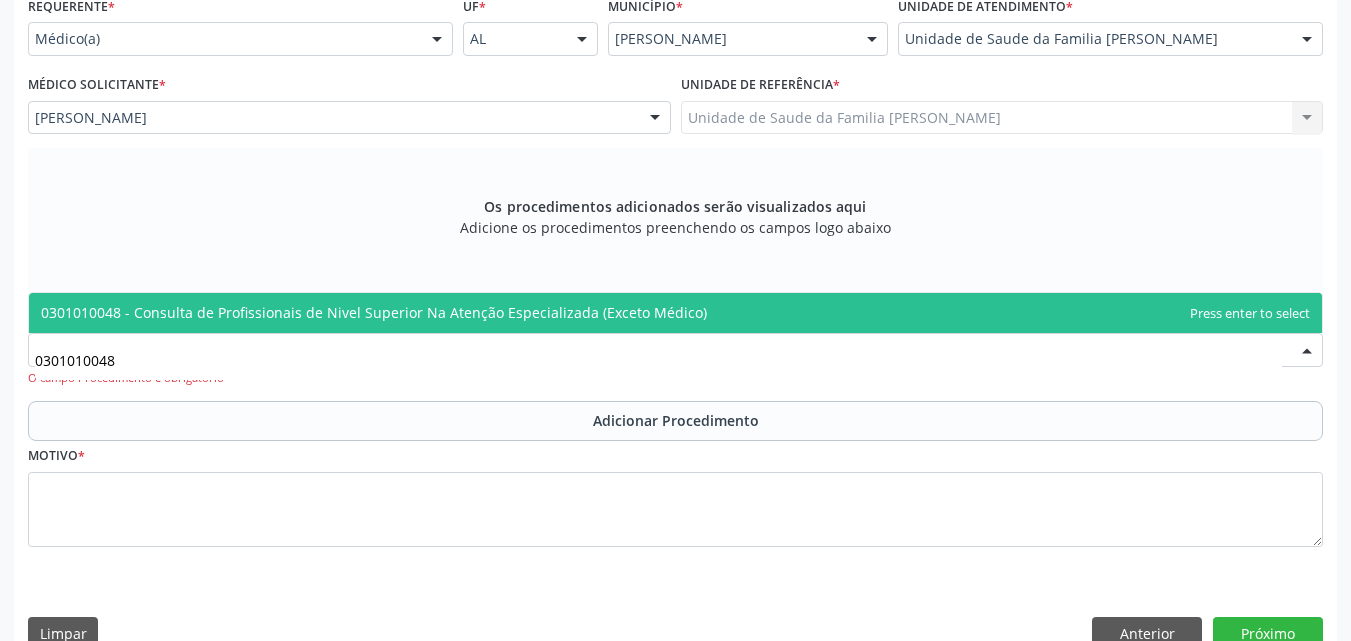 click on "0301010048 - Consulta de Profissionais de Nivel Superior Na Atenção Especializada (Exceto Médico)" at bounding box center (675, 313) 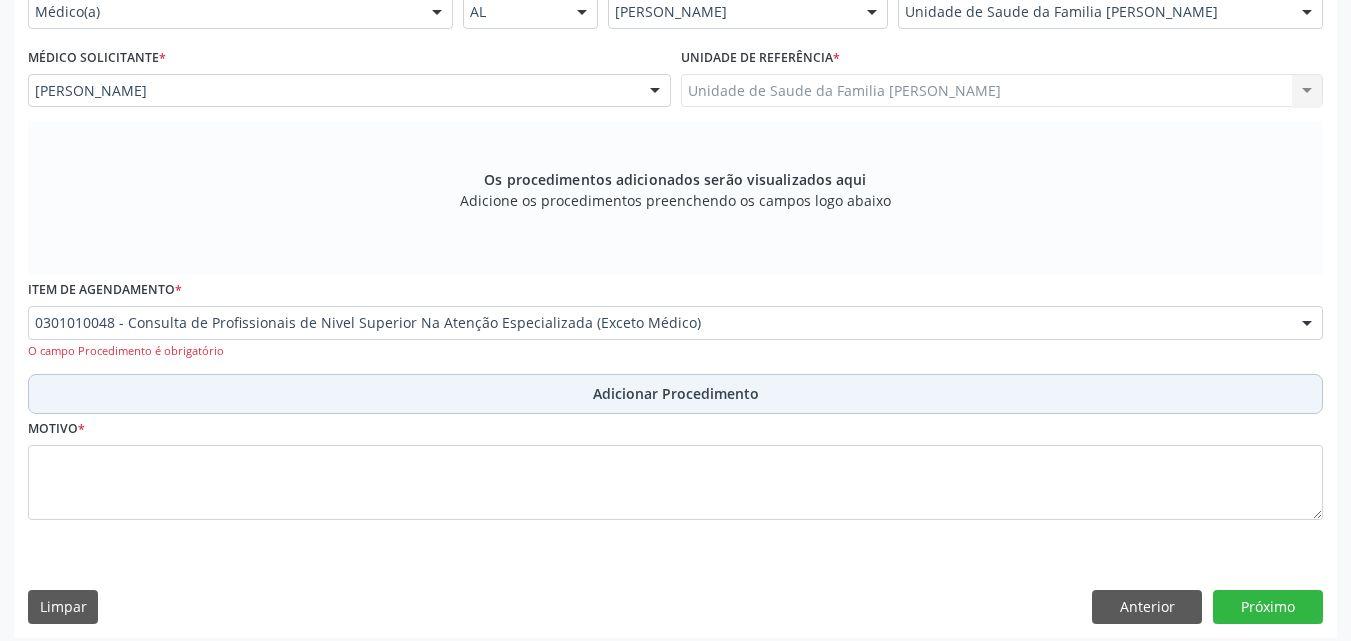 scroll, scrollTop: 509, scrollLeft: 0, axis: vertical 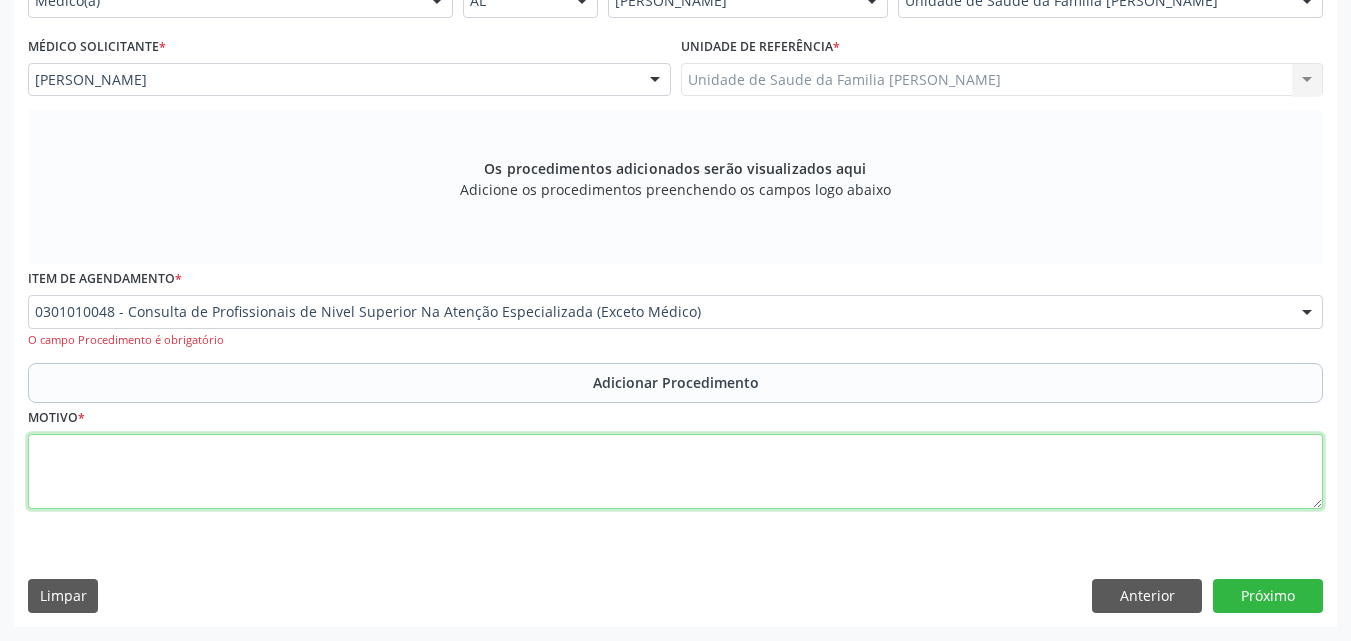 click at bounding box center [675, 472] 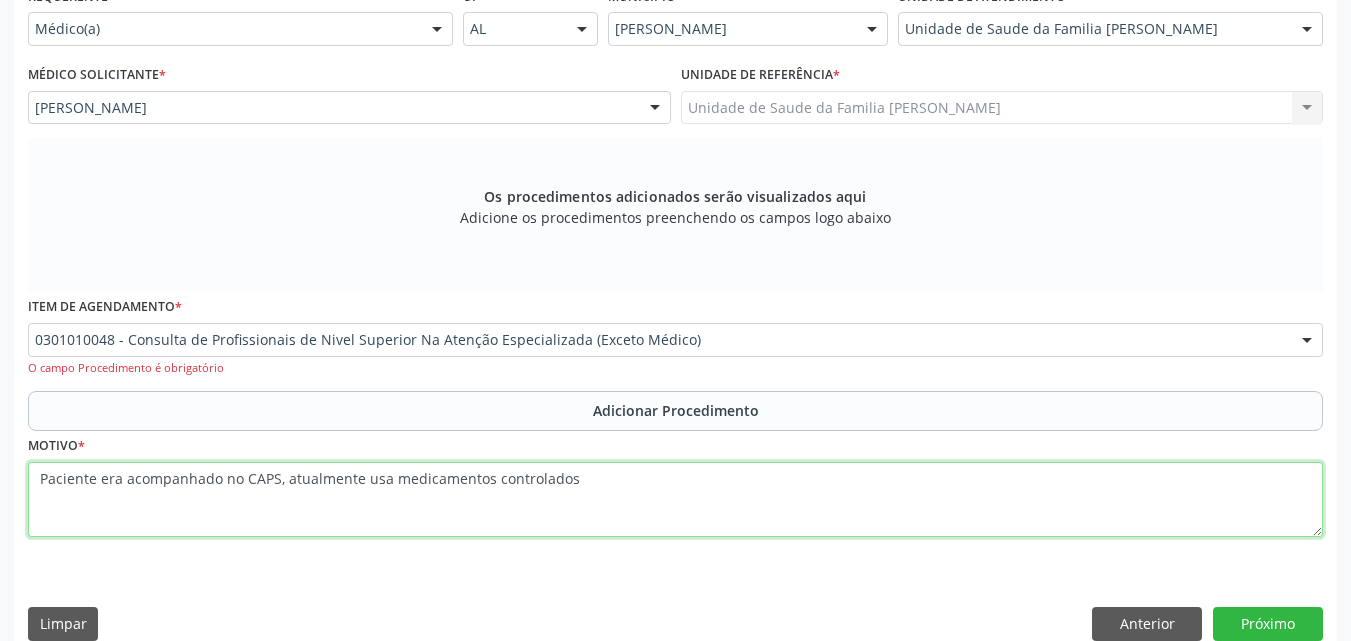scroll, scrollTop: 509, scrollLeft: 0, axis: vertical 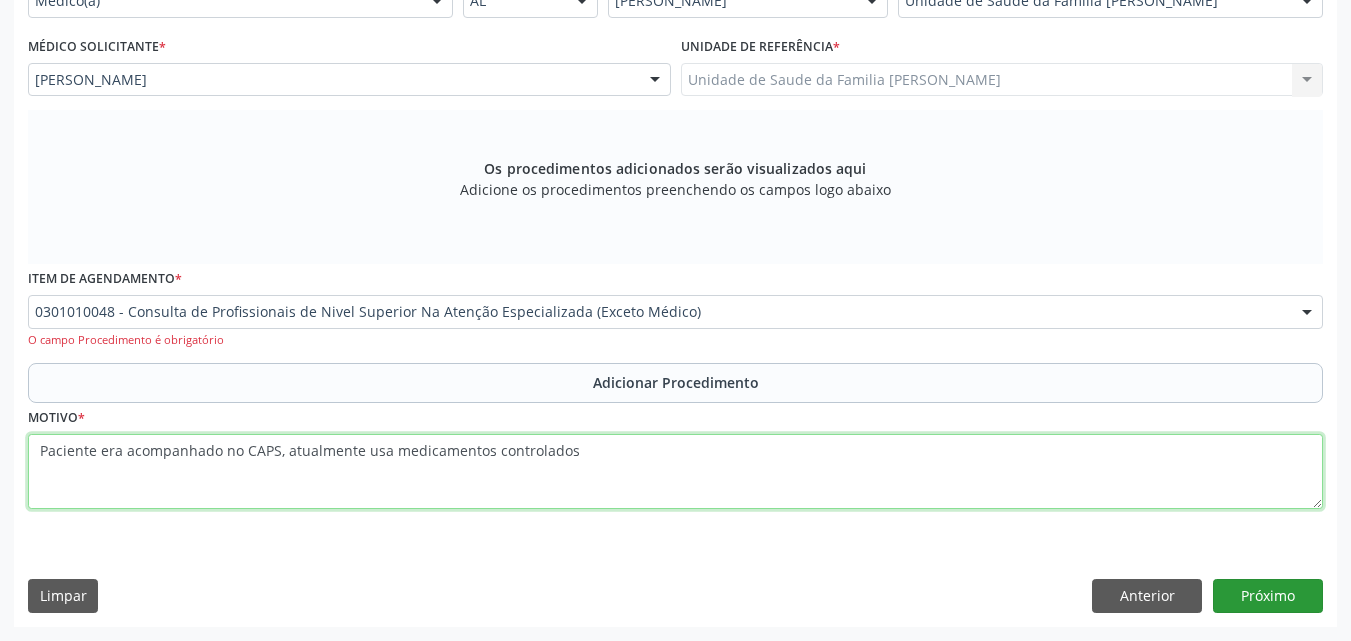 type on "Paciente era acompanhado no CAPS, atualmente usa medicamentos controlados" 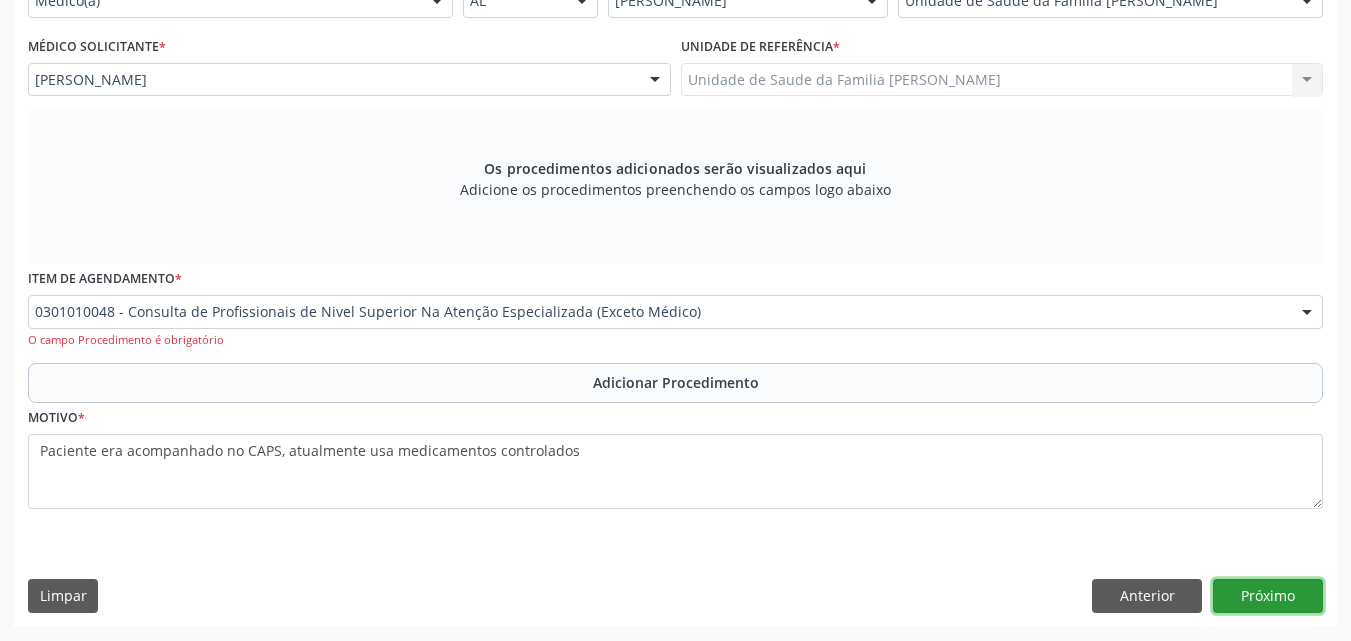 click on "Próximo" at bounding box center [1268, 596] 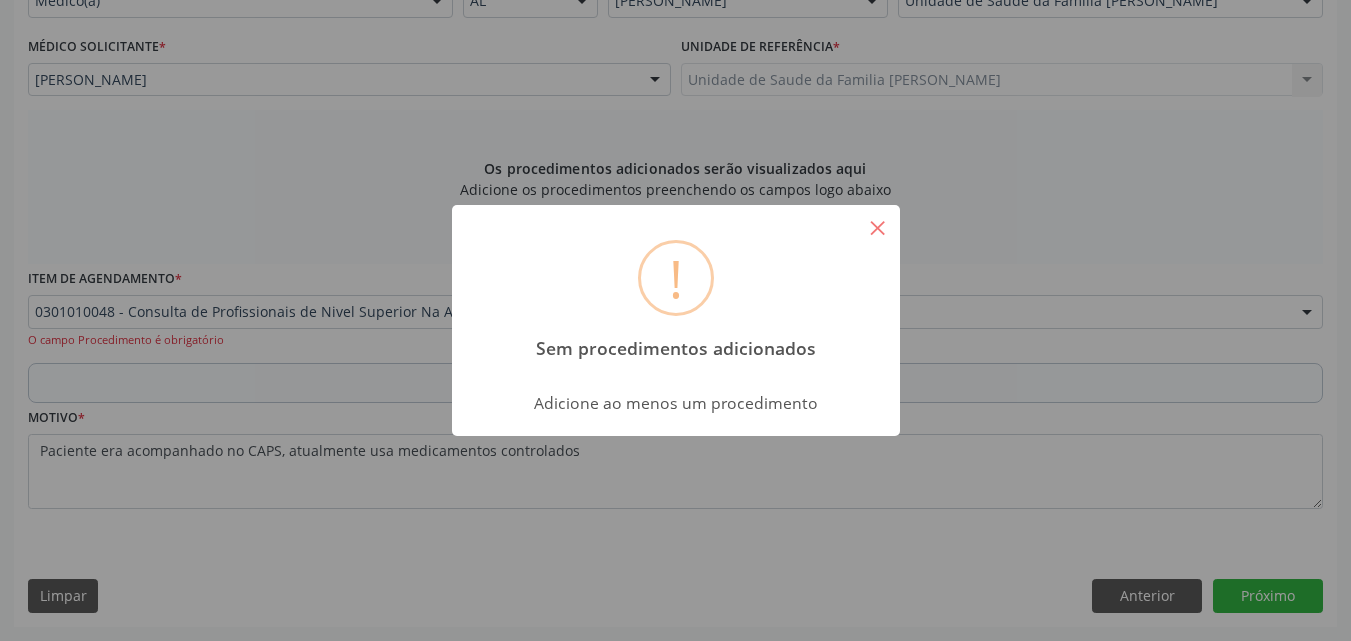 click on "×" at bounding box center [878, 227] 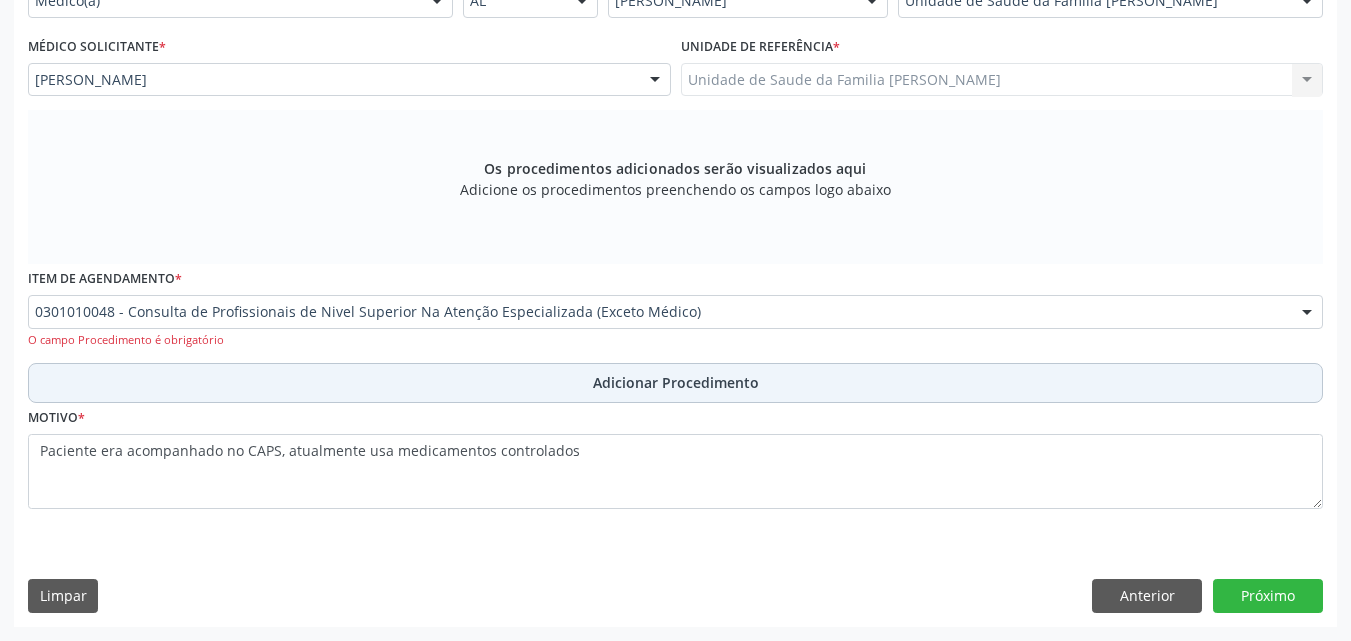 click on "Adicionar Procedimento" at bounding box center [675, 383] 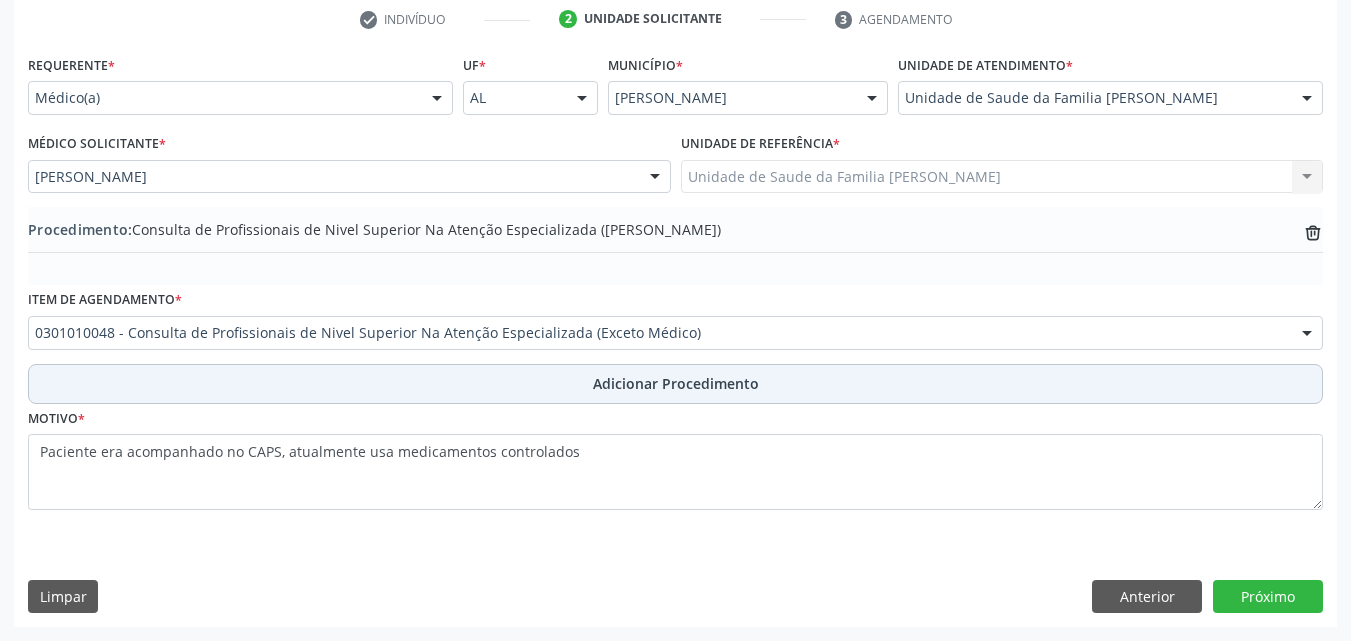 scroll, scrollTop: 412, scrollLeft: 0, axis: vertical 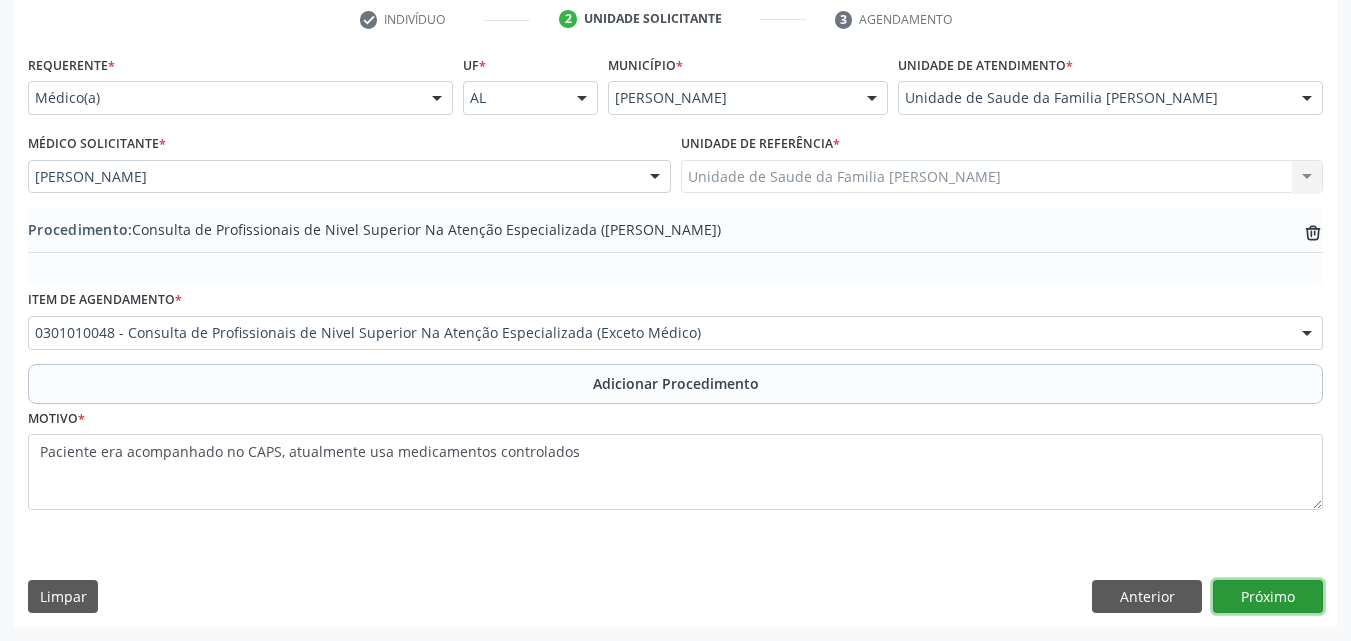 click on "Próximo" at bounding box center (1268, 597) 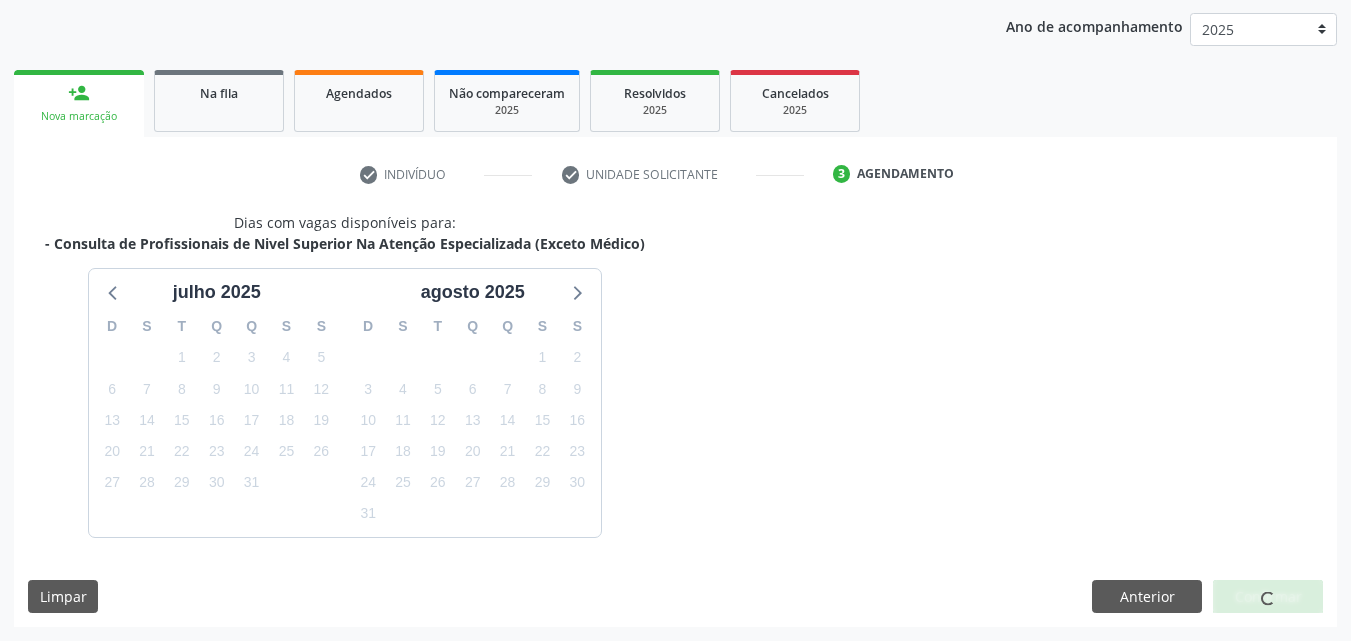 scroll, scrollTop: 316, scrollLeft: 0, axis: vertical 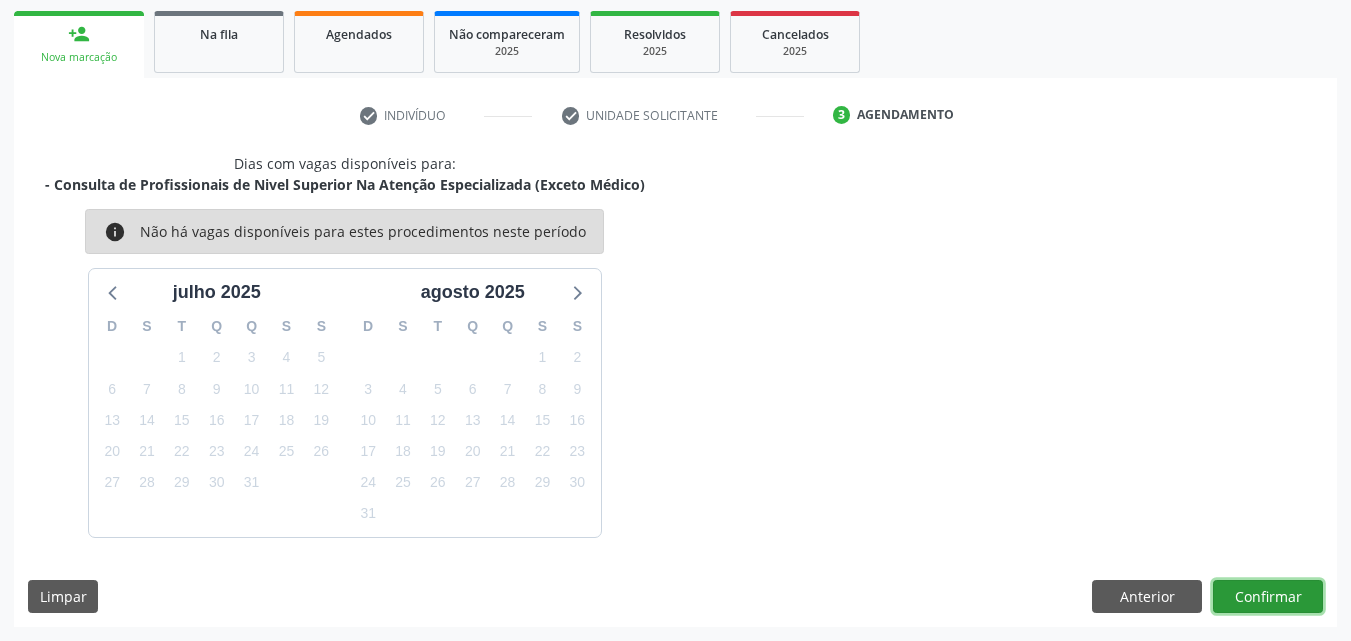 click on "Confirmar" at bounding box center (1268, 597) 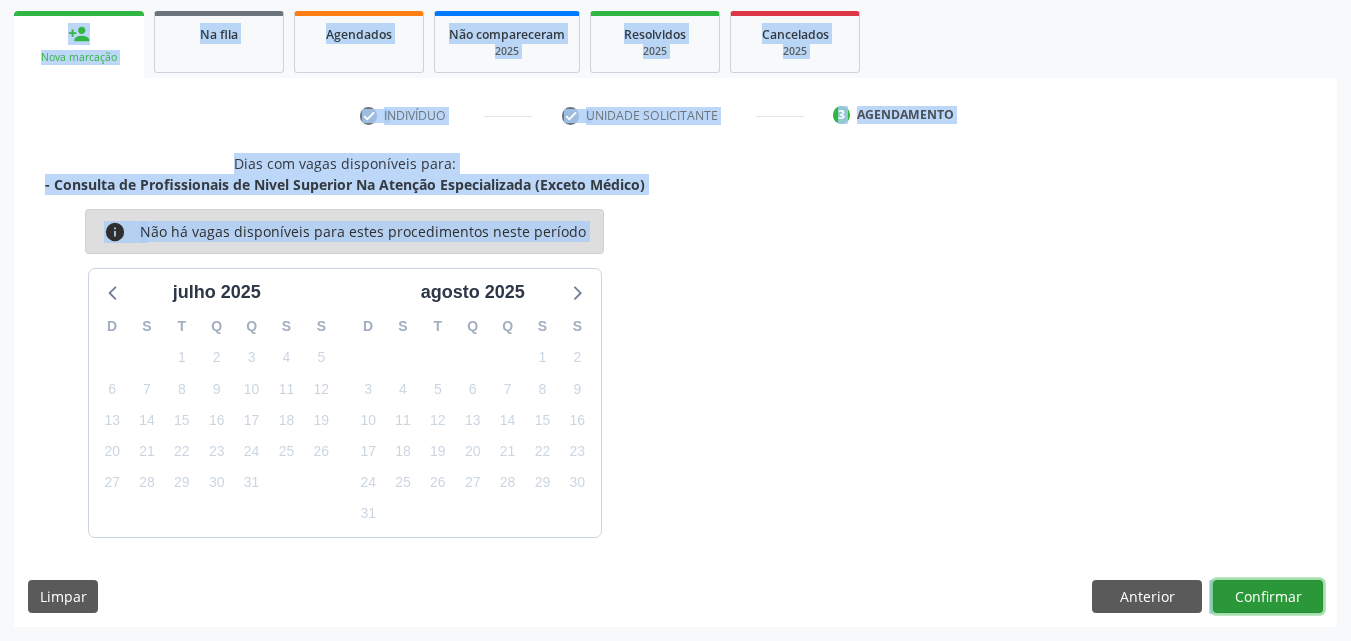 click on "Confirmar" at bounding box center (1268, 597) 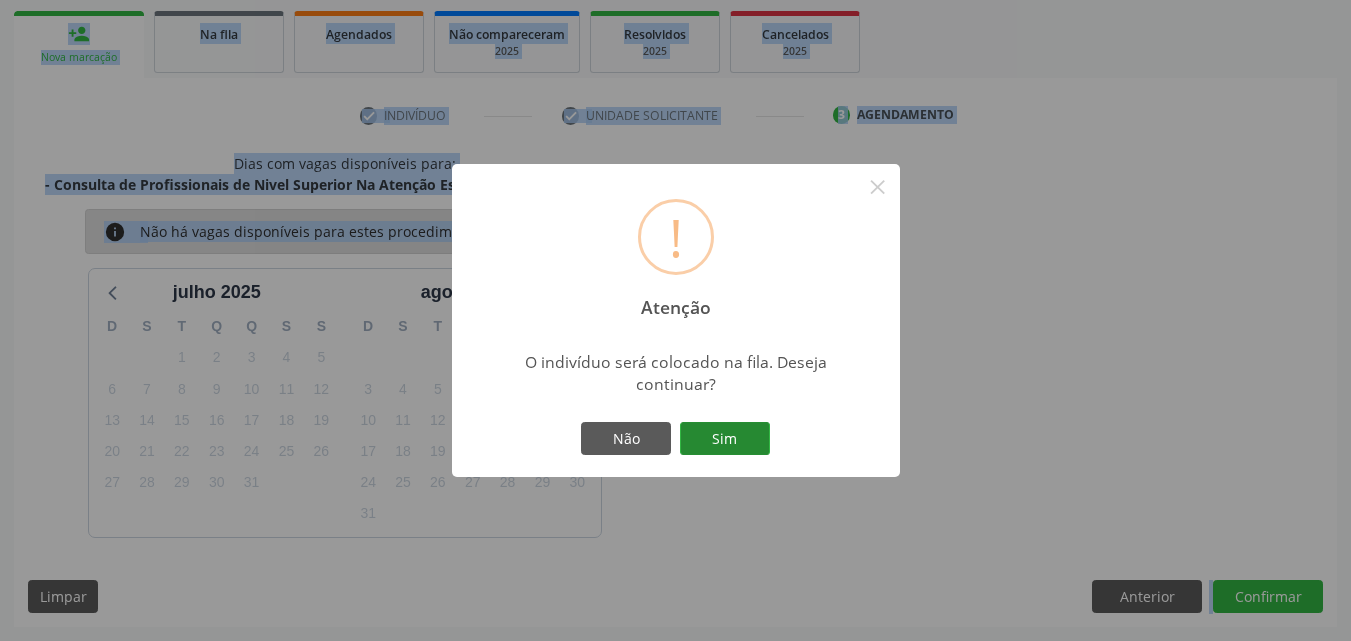 click on "Sim" at bounding box center [725, 439] 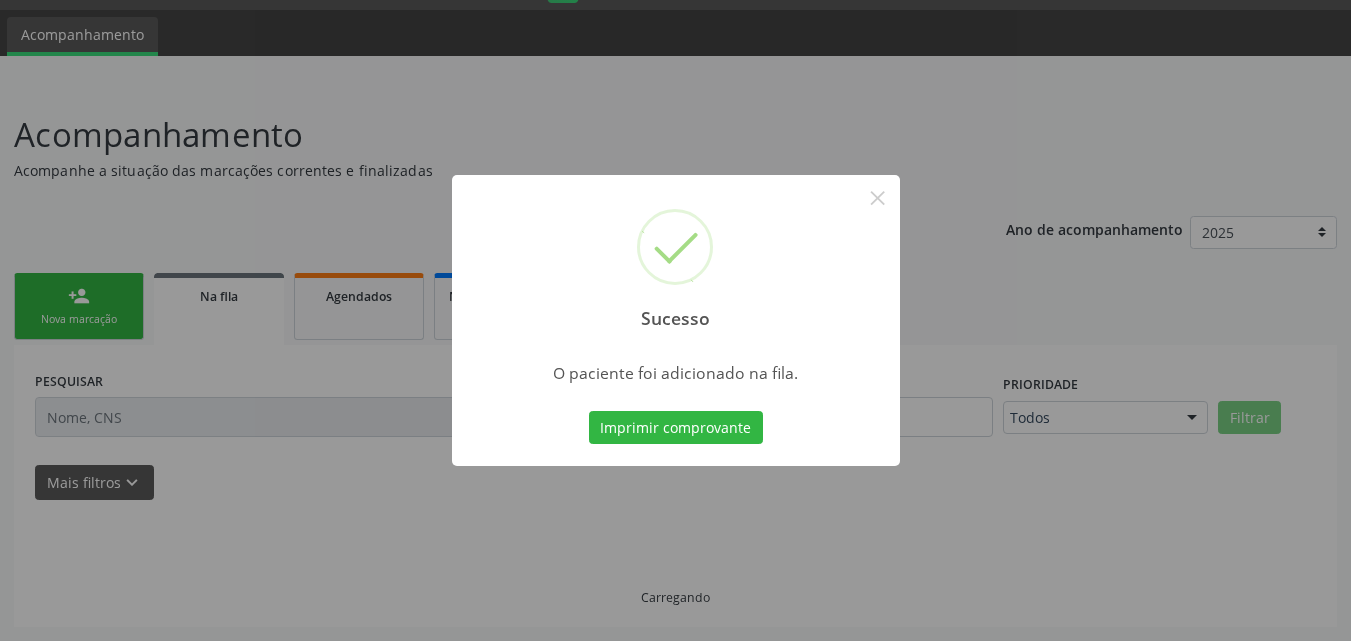 scroll, scrollTop: 54, scrollLeft: 0, axis: vertical 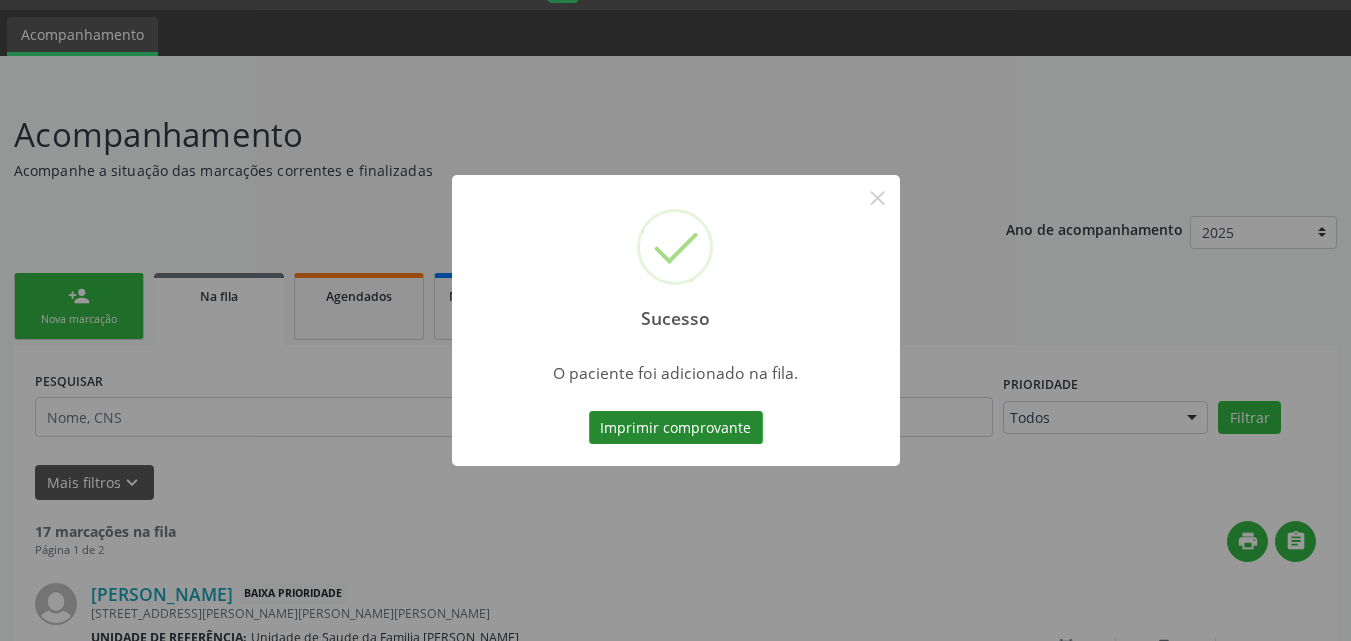 click on "Imprimir comprovante" at bounding box center [676, 428] 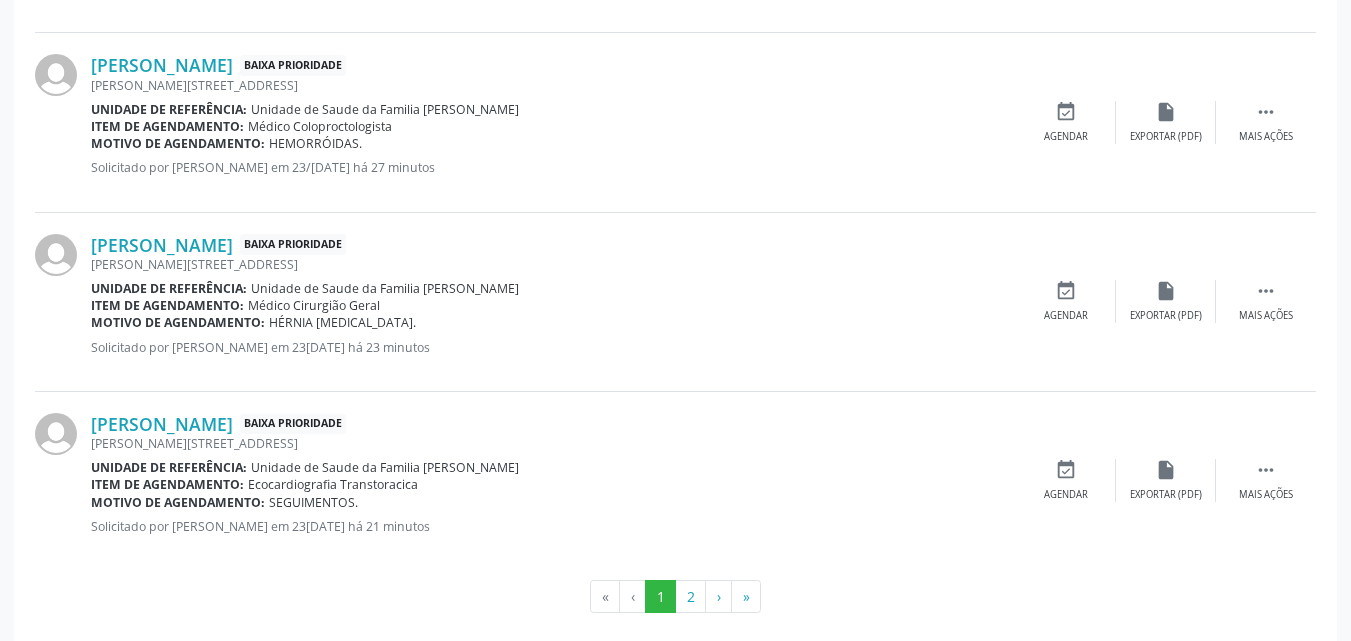 scroll, scrollTop: 2788, scrollLeft: 0, axis: vertical 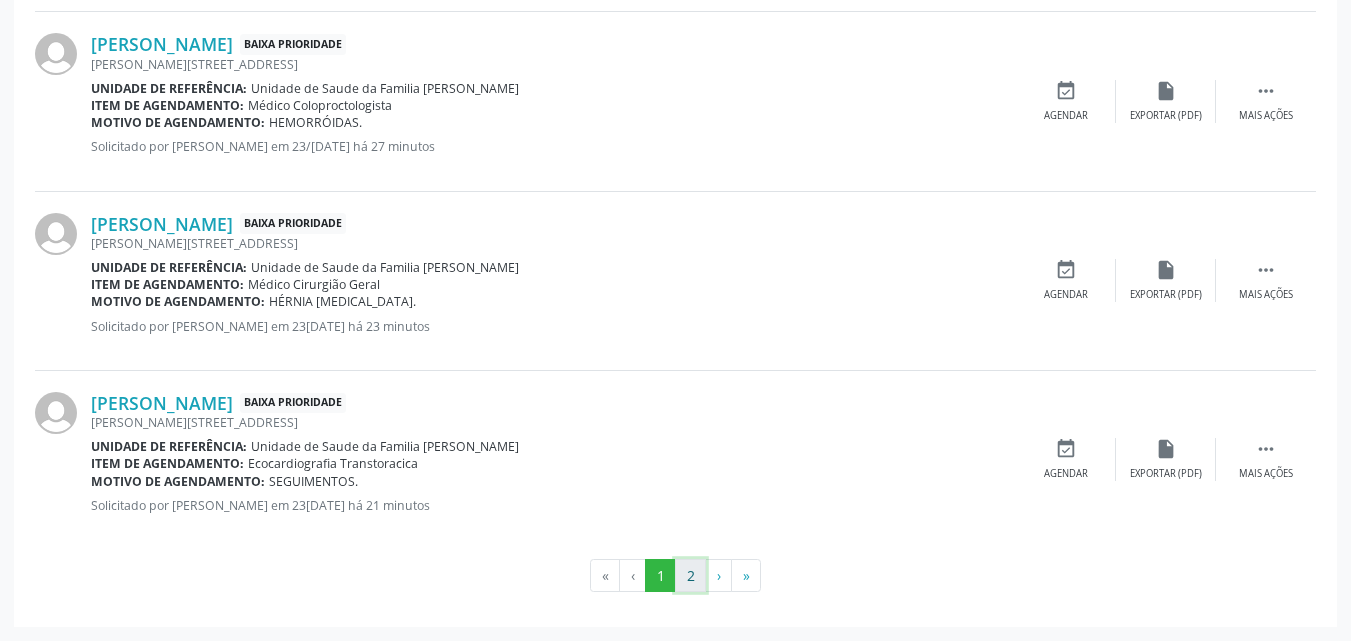 click on "2" at bounding box center [690, 576] 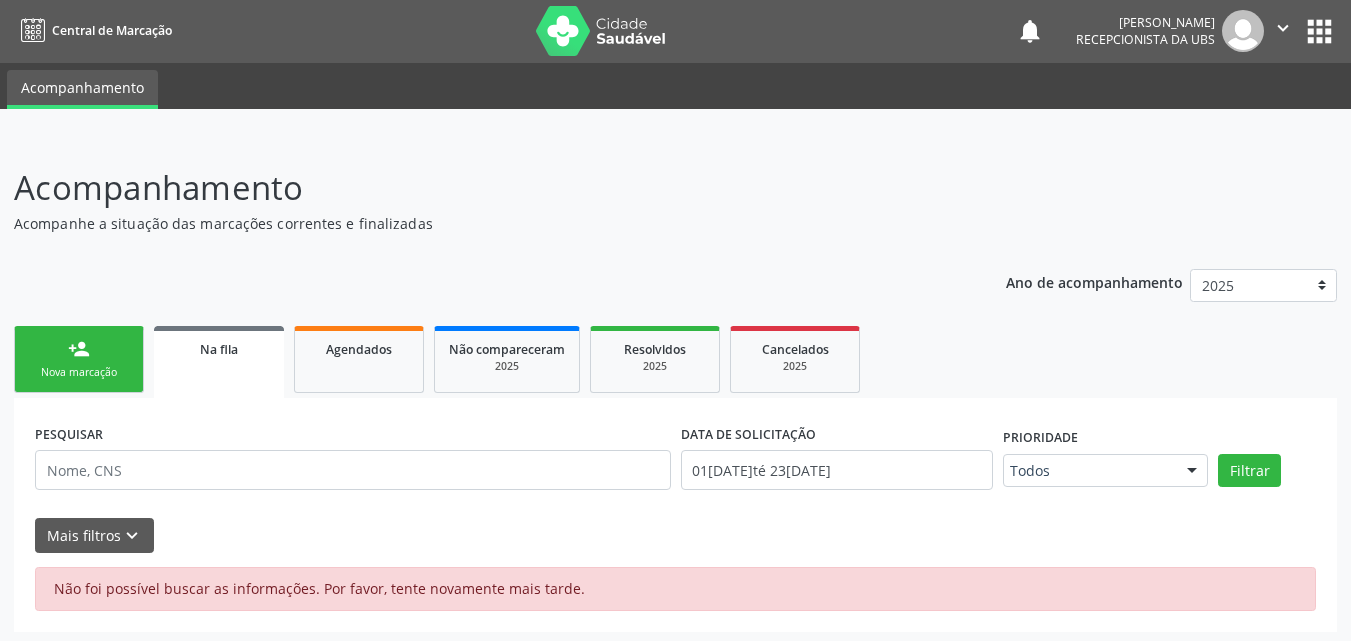 scroll, scrollTop: 0, scrollLeft: 0, axis: both 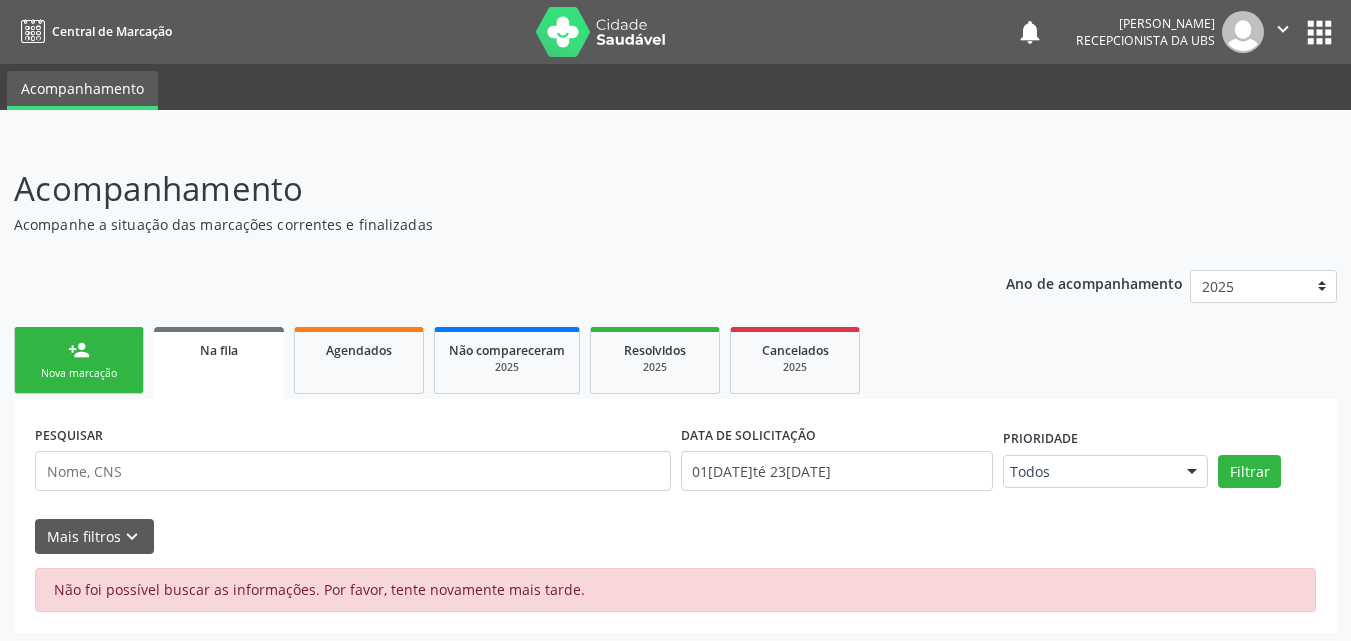 click on "Na fila" at bounding box center (219, 349) 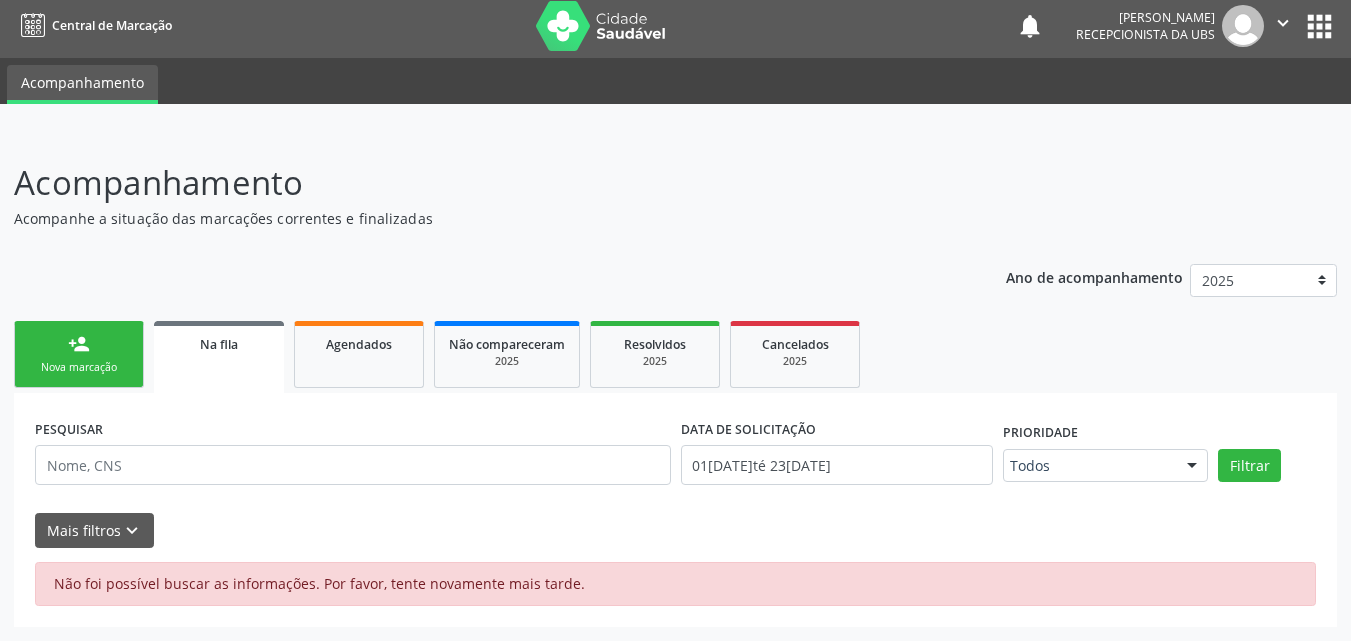 click on "Na fila" at bounding box center (219, 343) 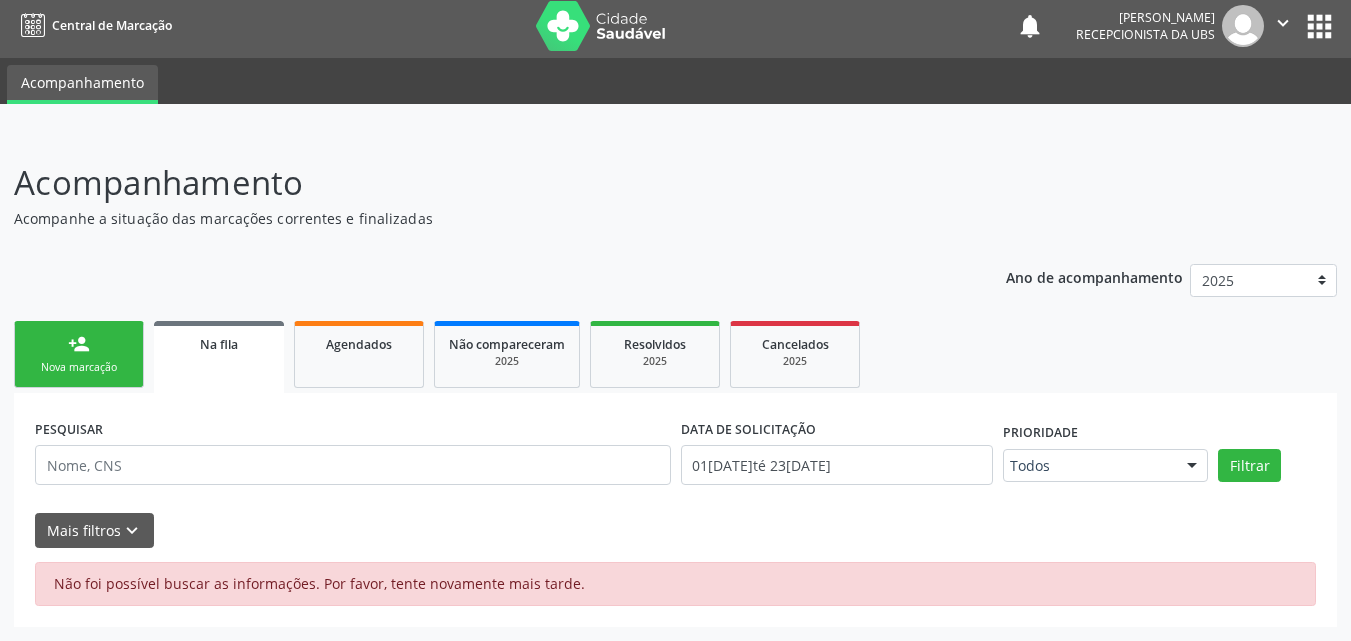 click on "person_add
Nova marcação" at bounding box center (79, 354) 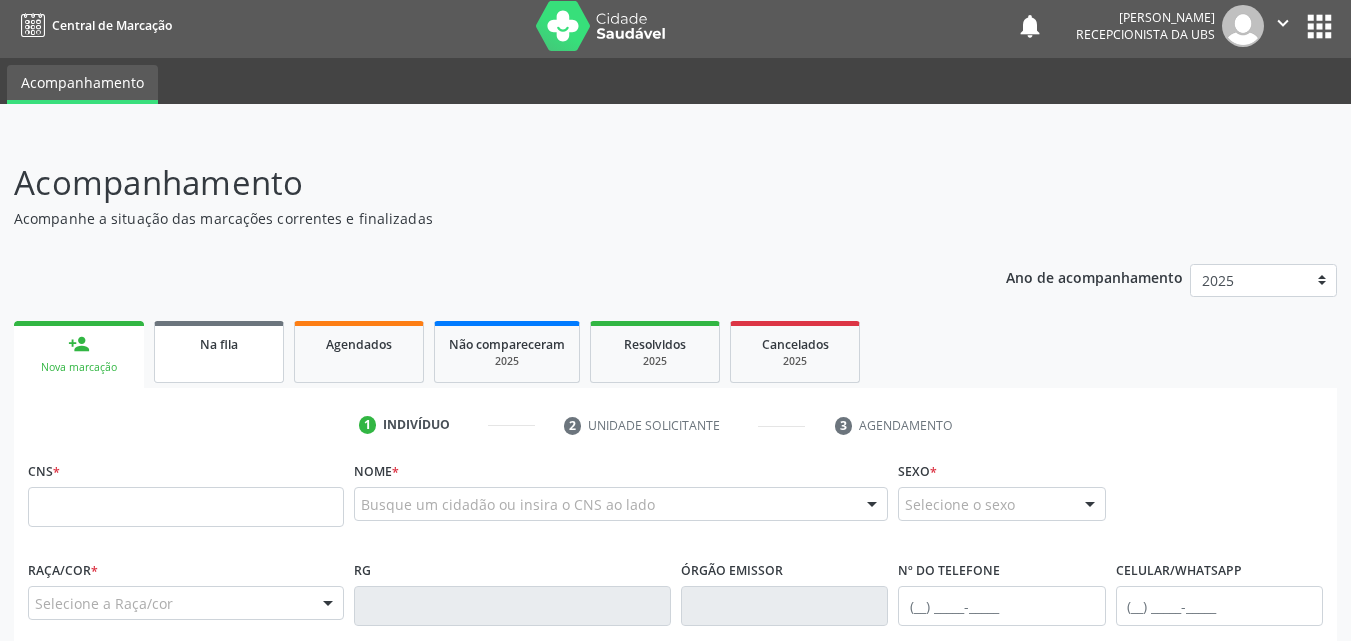 click on "Na fila" at bounding box center [219, 343] 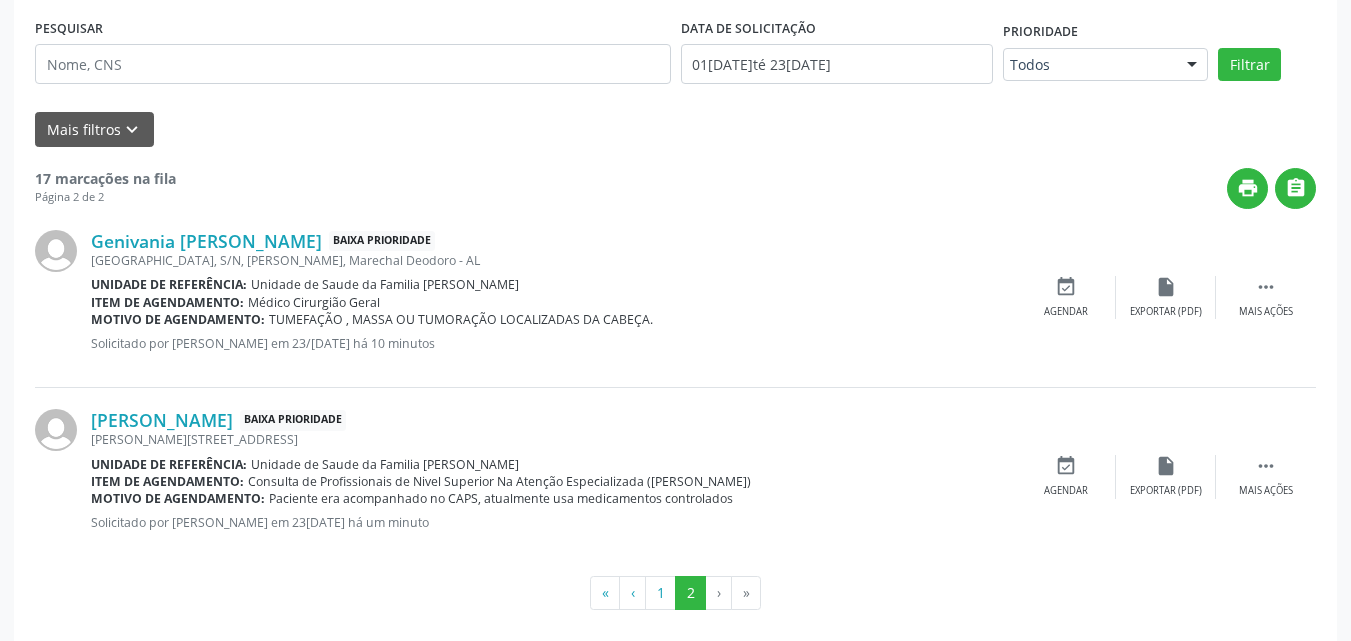 scroll, scrollTop: 425, scrollLeft: 0, axis: vertical 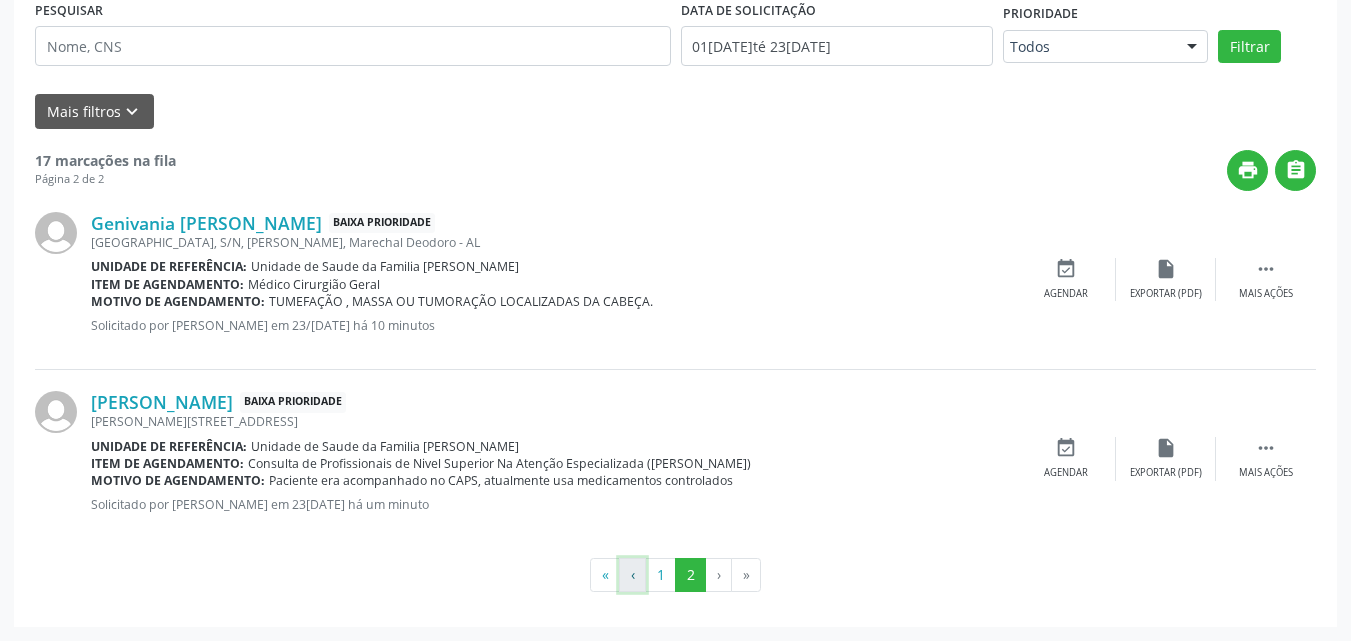 click on "‹" at bounding box center (632, 575) 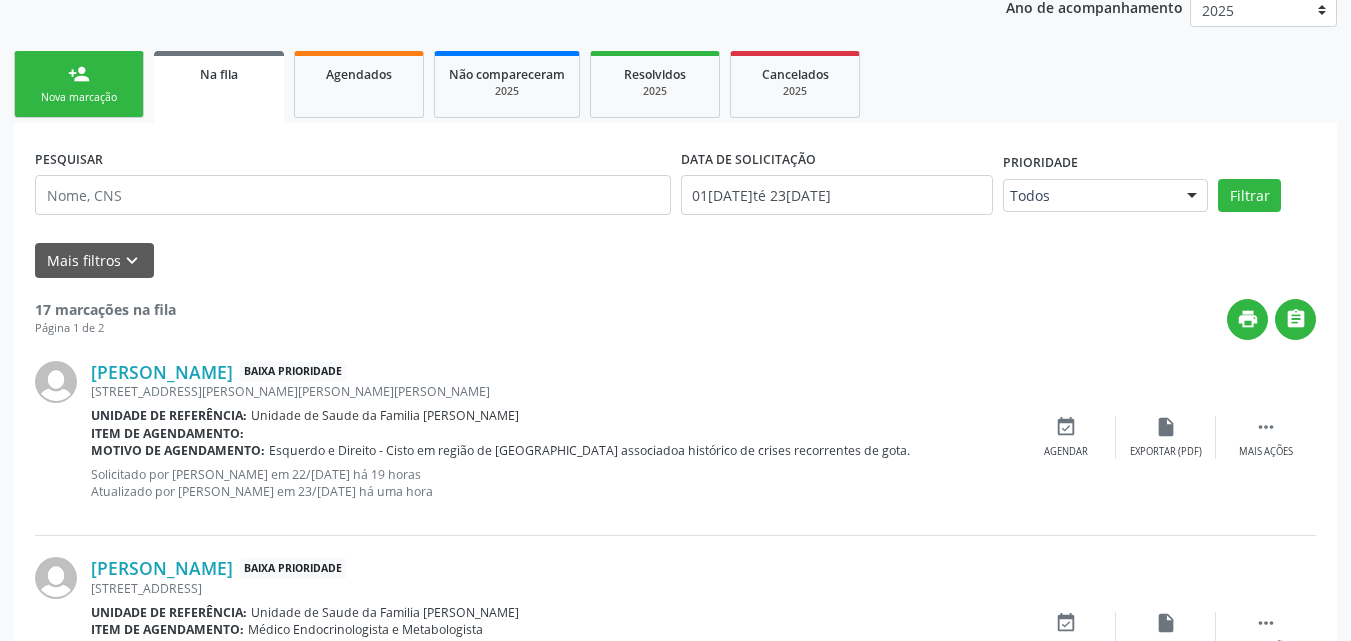 scroll, scrollTop: 25, scrollLeft: 0, axis: vertical 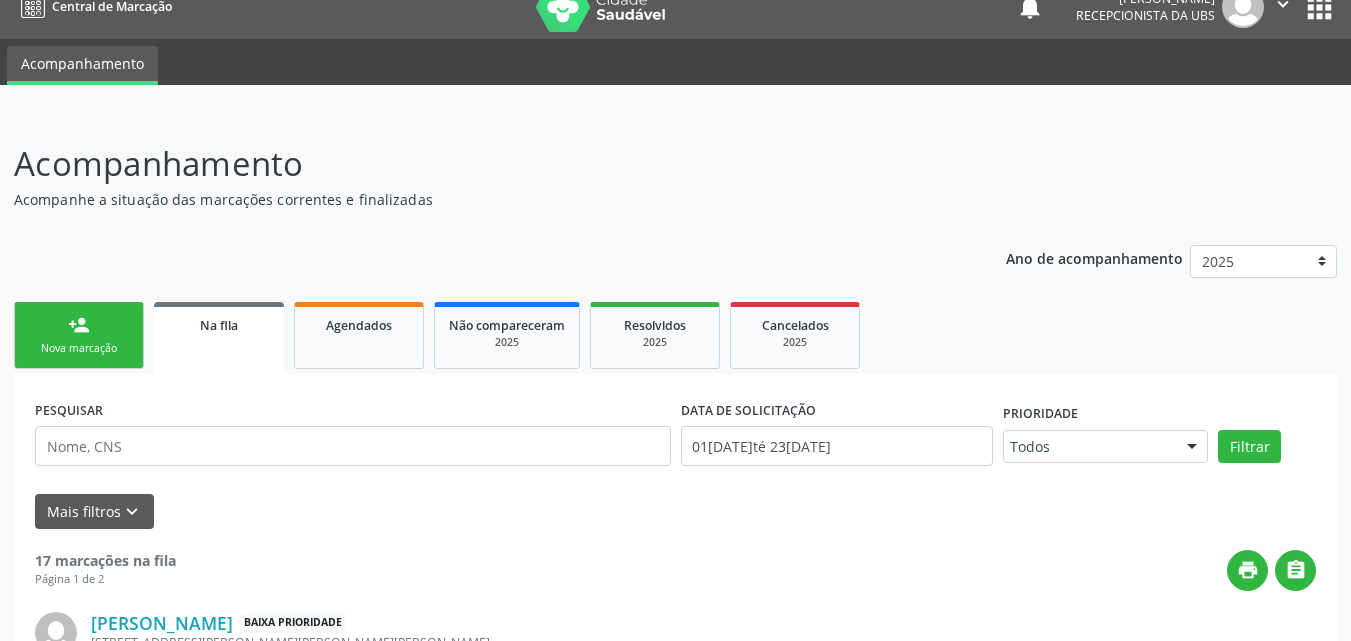 click on "Nova marcação" at bounding box center [79, 348] 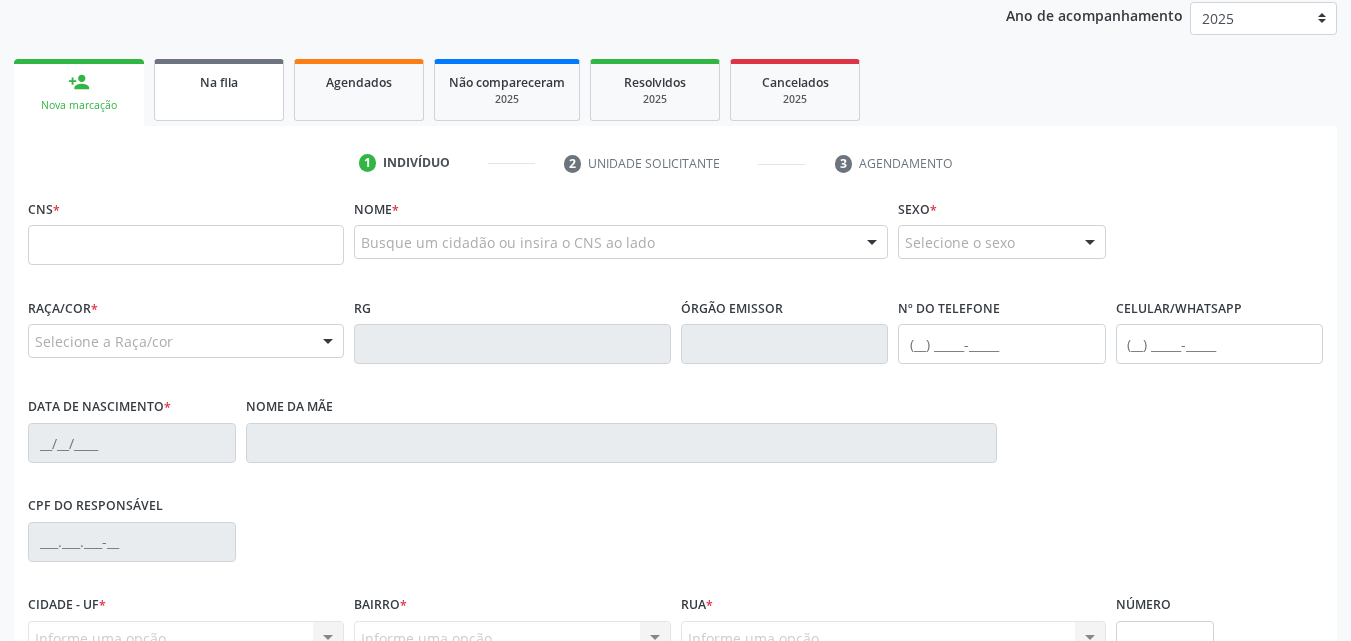 scroll, scrollTop: 25, scrollLeft: 0, axis: vertical 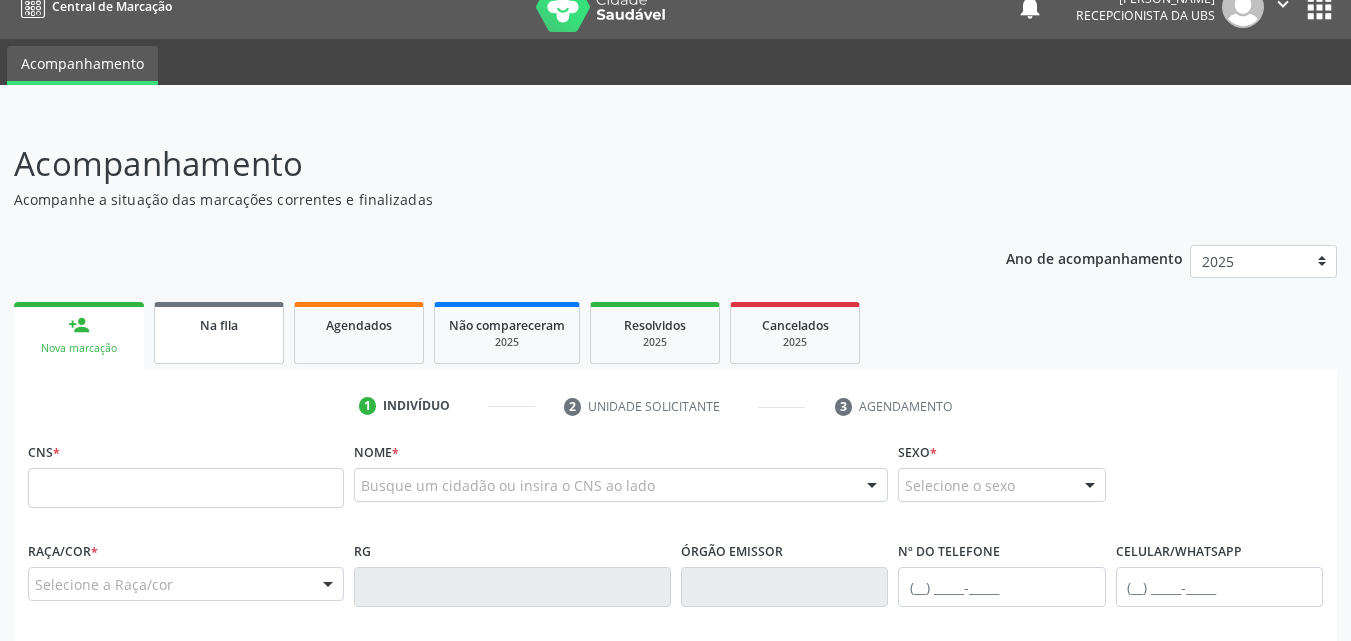 click on "Na fila" at bounding box center [219, 325] 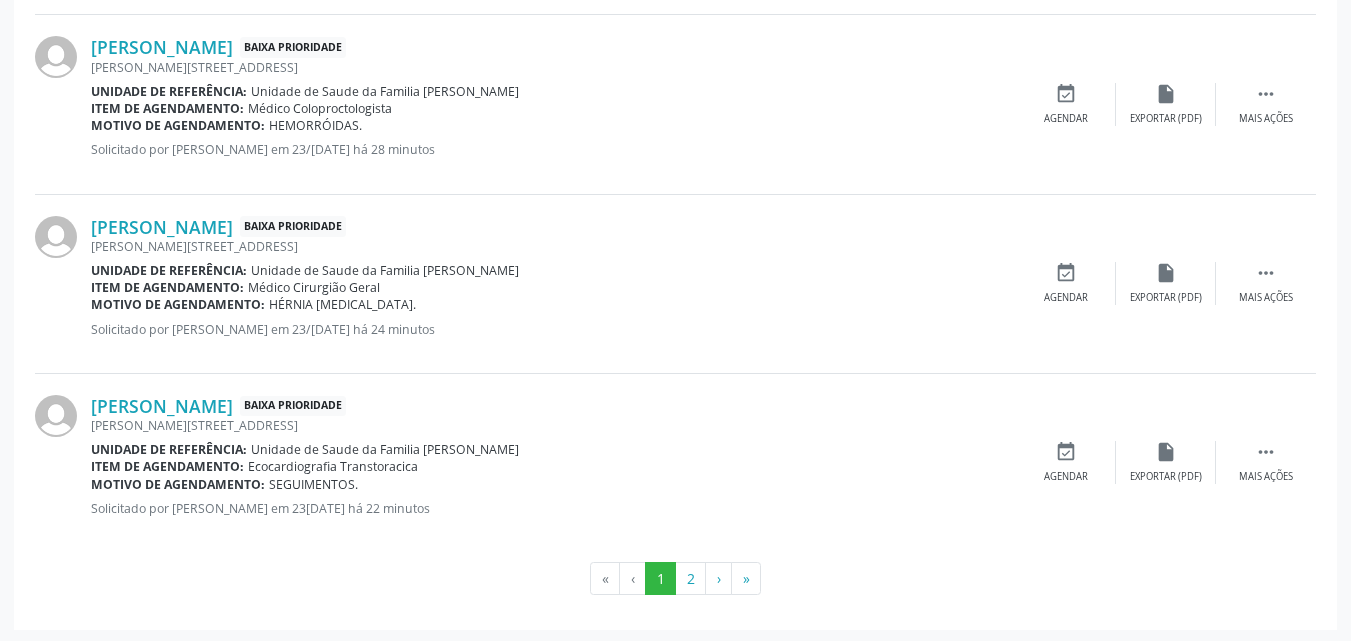 scroll, scrollTop: 2788, scrollLeft: 0, axis: vertical 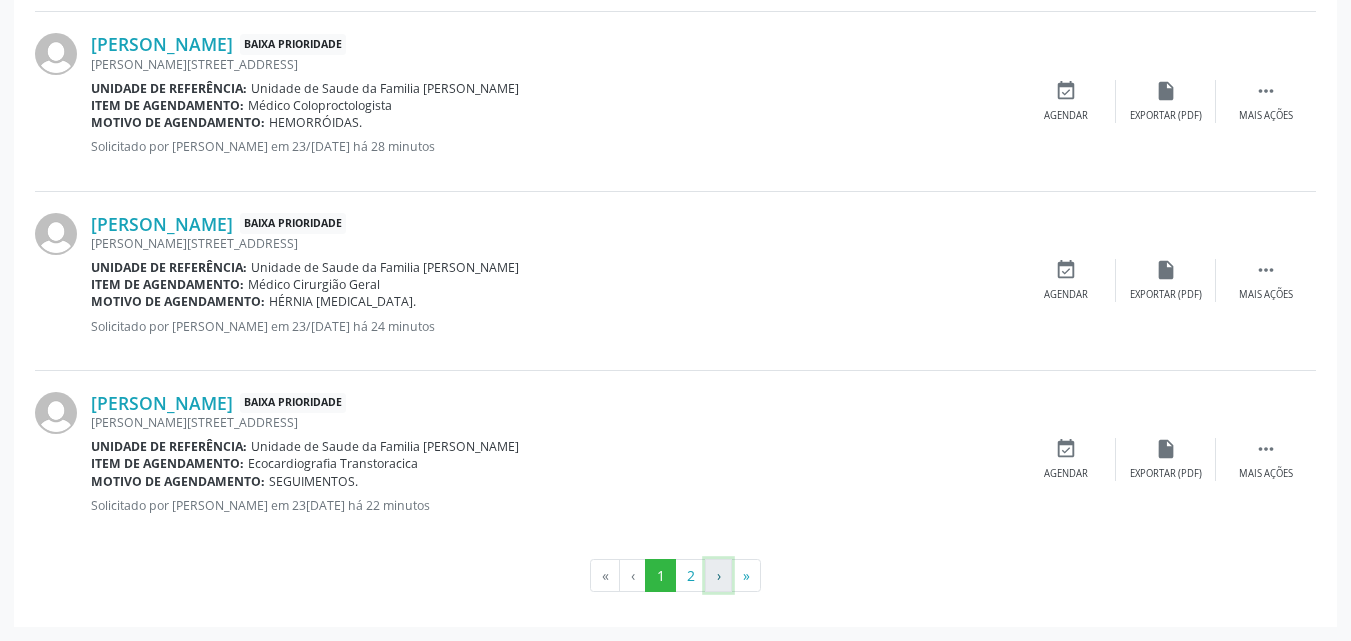 click on "›" at bounding box center (718, 576) 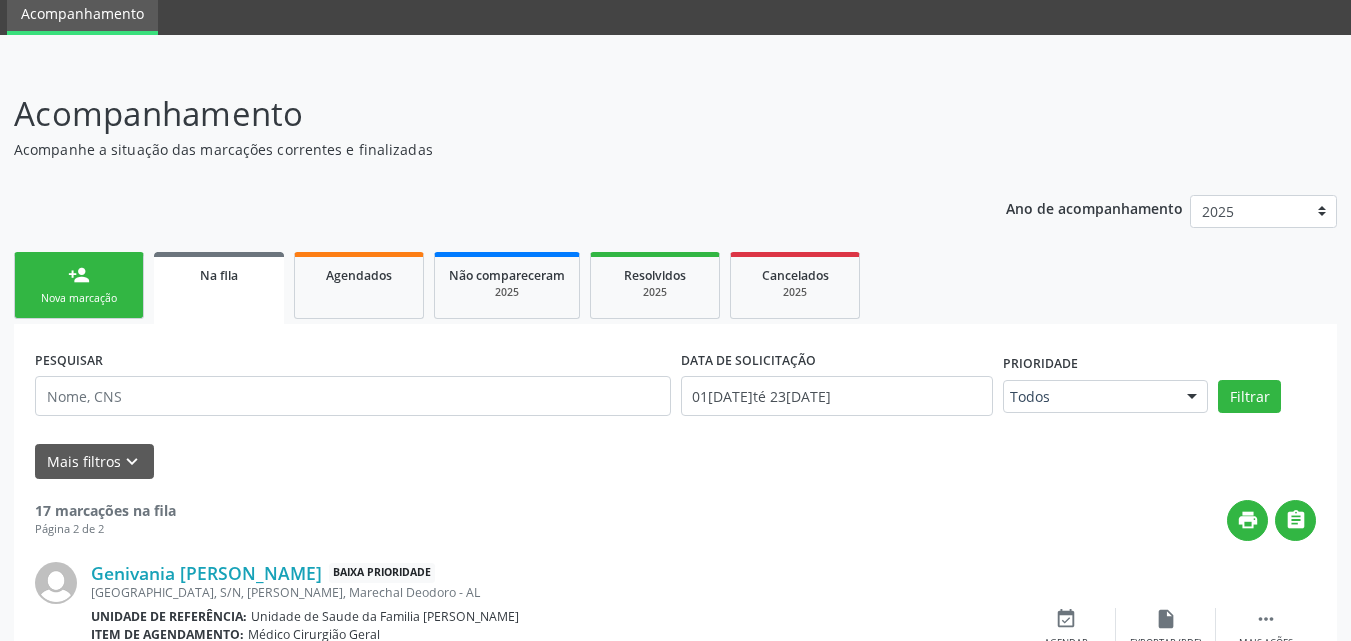 scroll, scrollTop: 425, scrollLeft: 0, axis: vertical 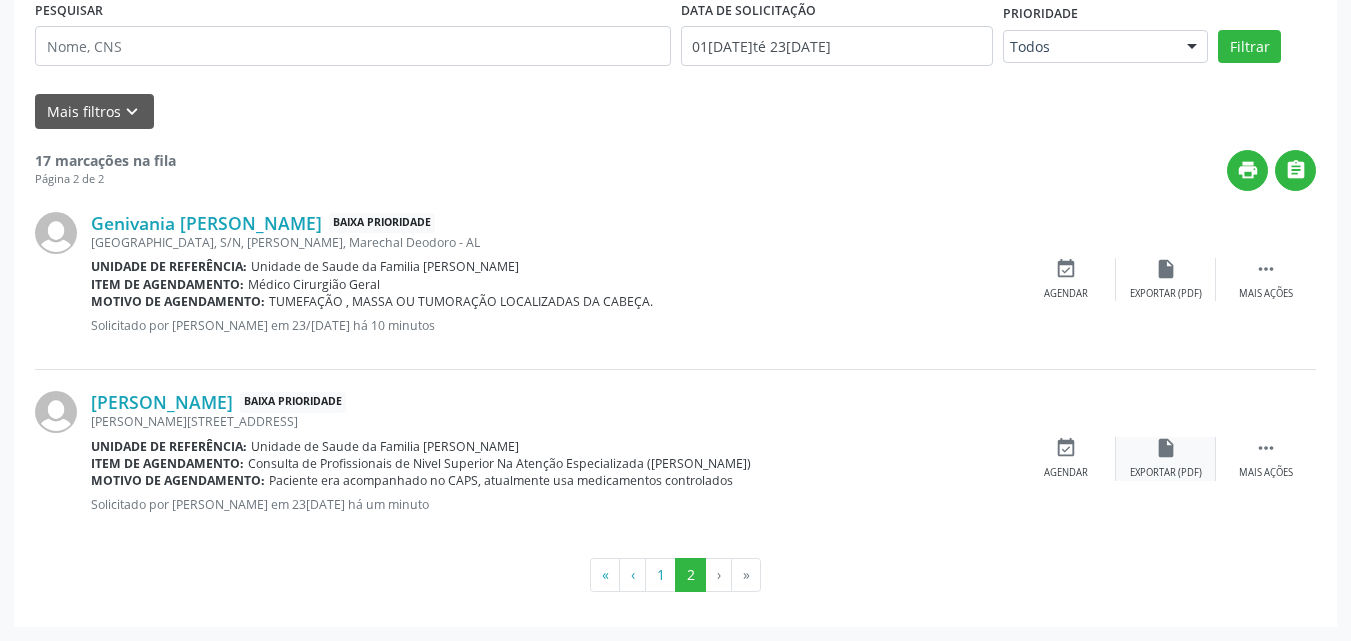 click on "insert_drive_file
Exportar (PDF)" at bounding box center (1166, 458) 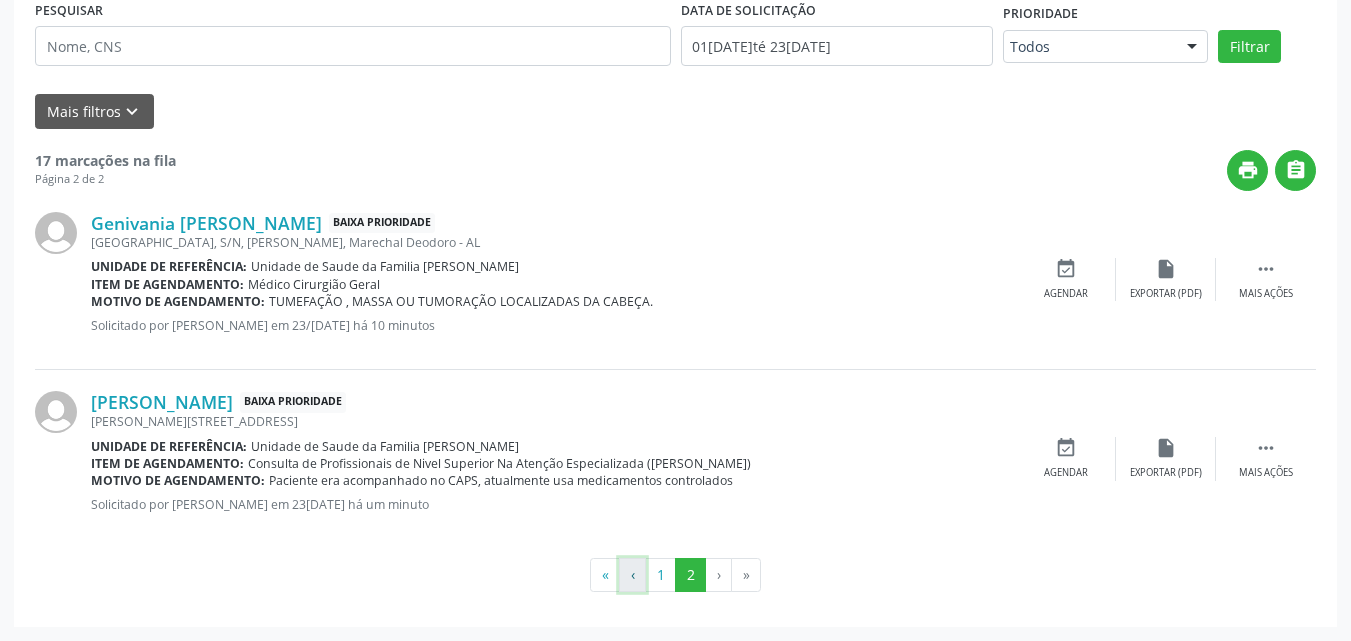 click on "‹" at bounding box center (632, 575) 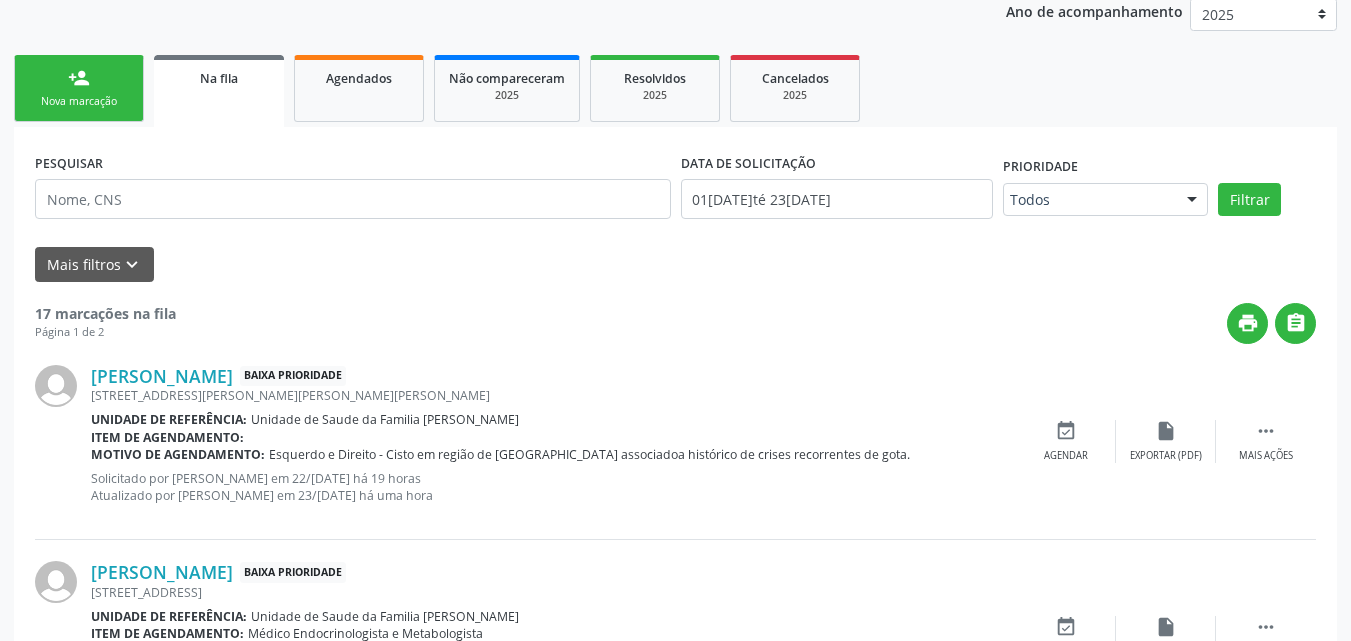 scroll, scrollTop: 0, scrollLeft: 0, axis: both 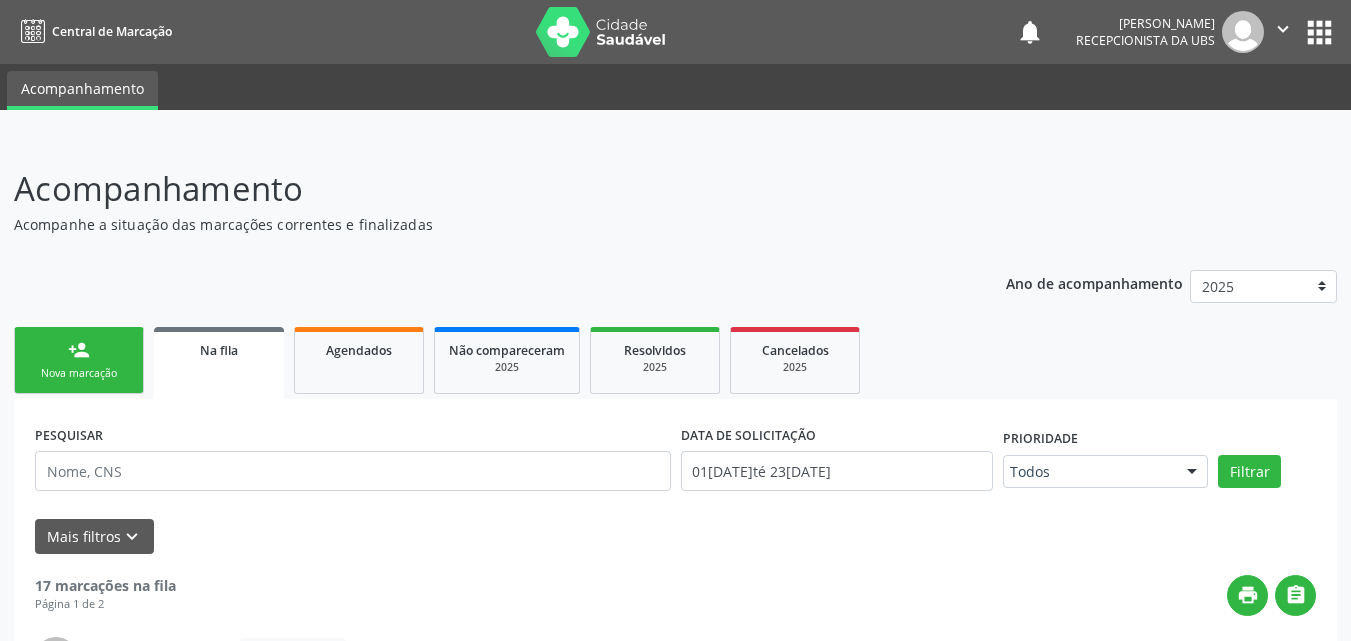 click on "person_add
Nova marcação" at bounding box center (79, 360) 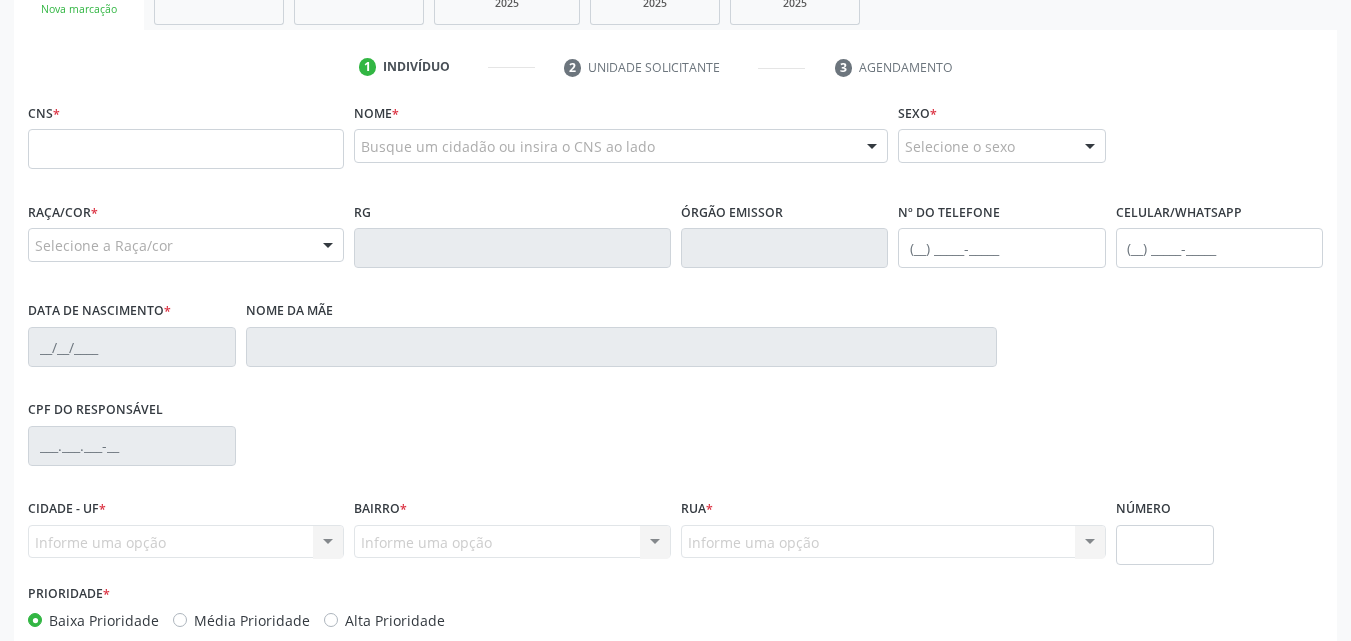 scroll, scrollTop: 400, scrollLeft: 0, axis: vertical 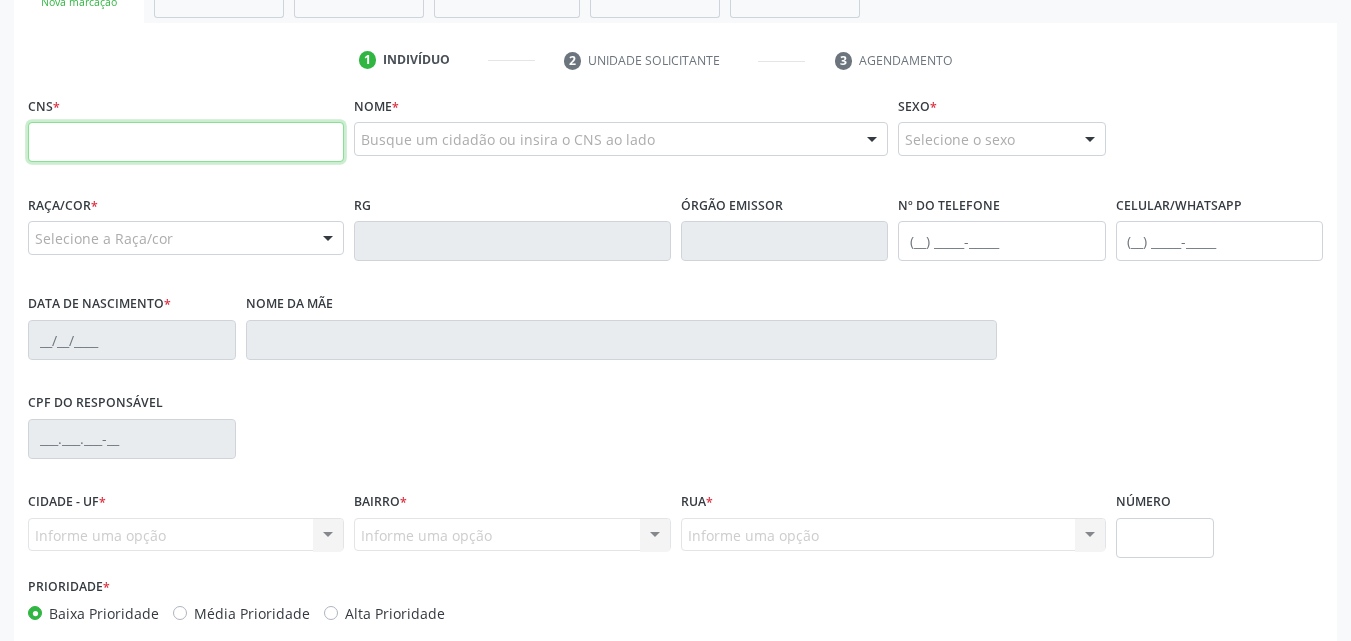 click at bounding box center [186, 142] 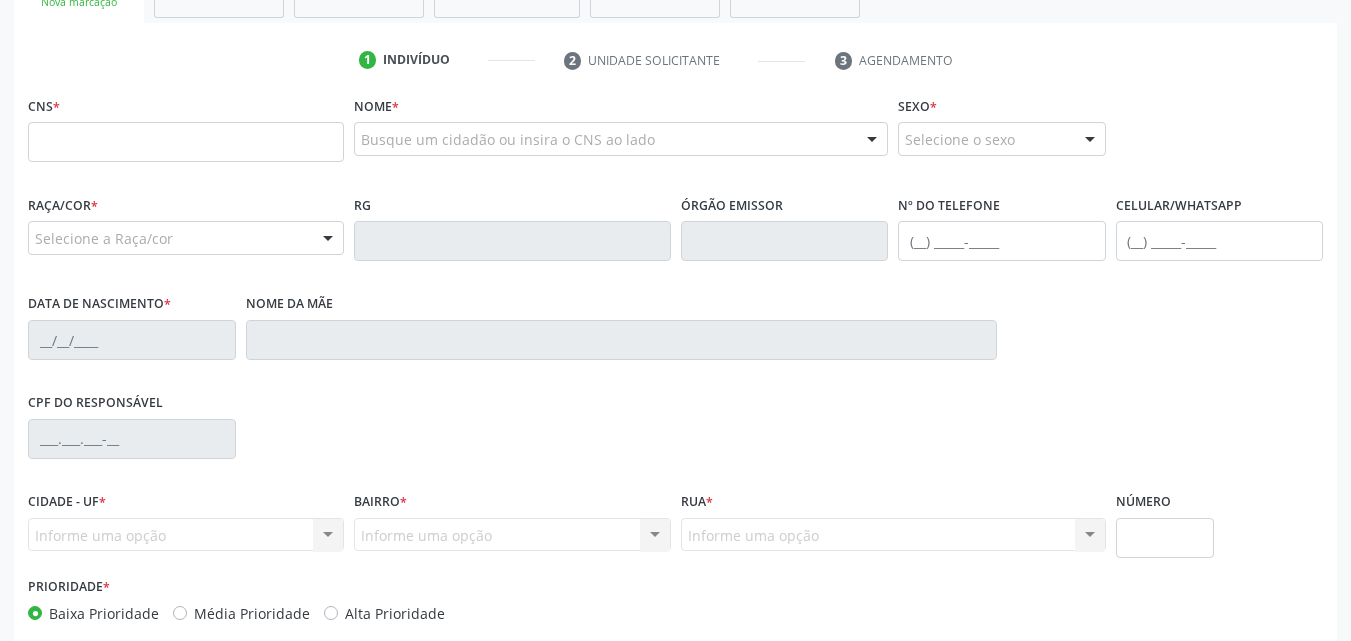 click on "CNS
*" at bounding box center [186, 126] 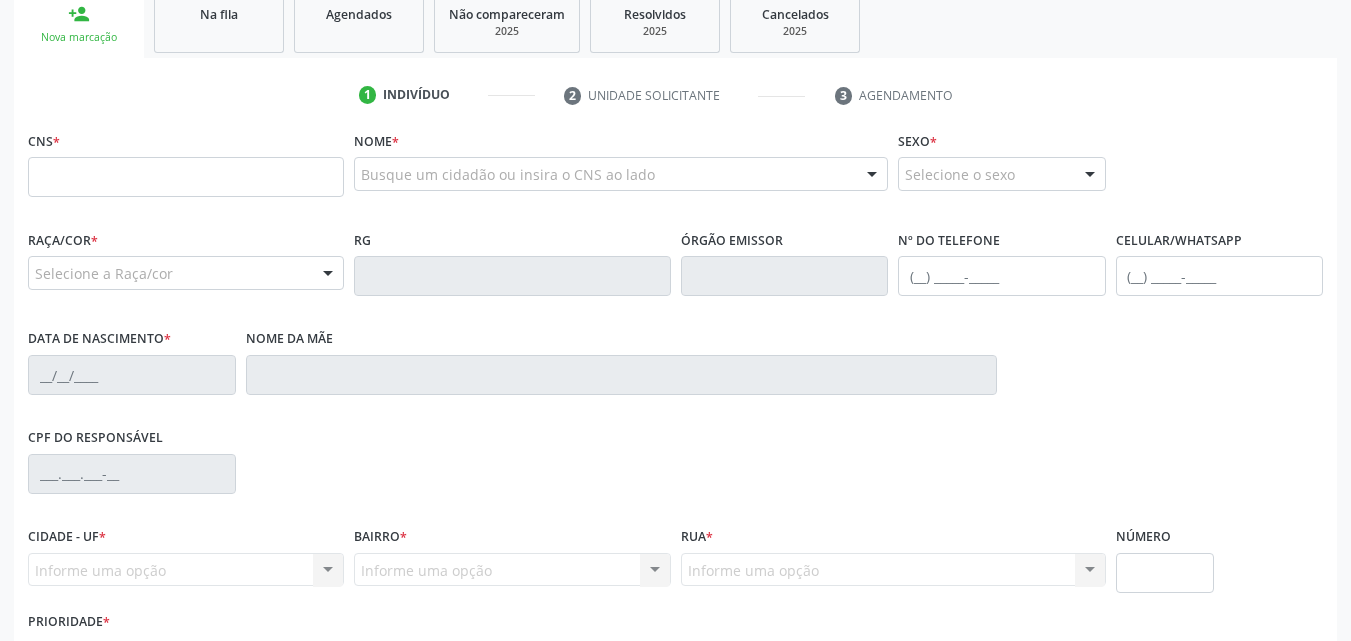scroll, scrollTop: 371, scrollLeft: 0, axis: vertical 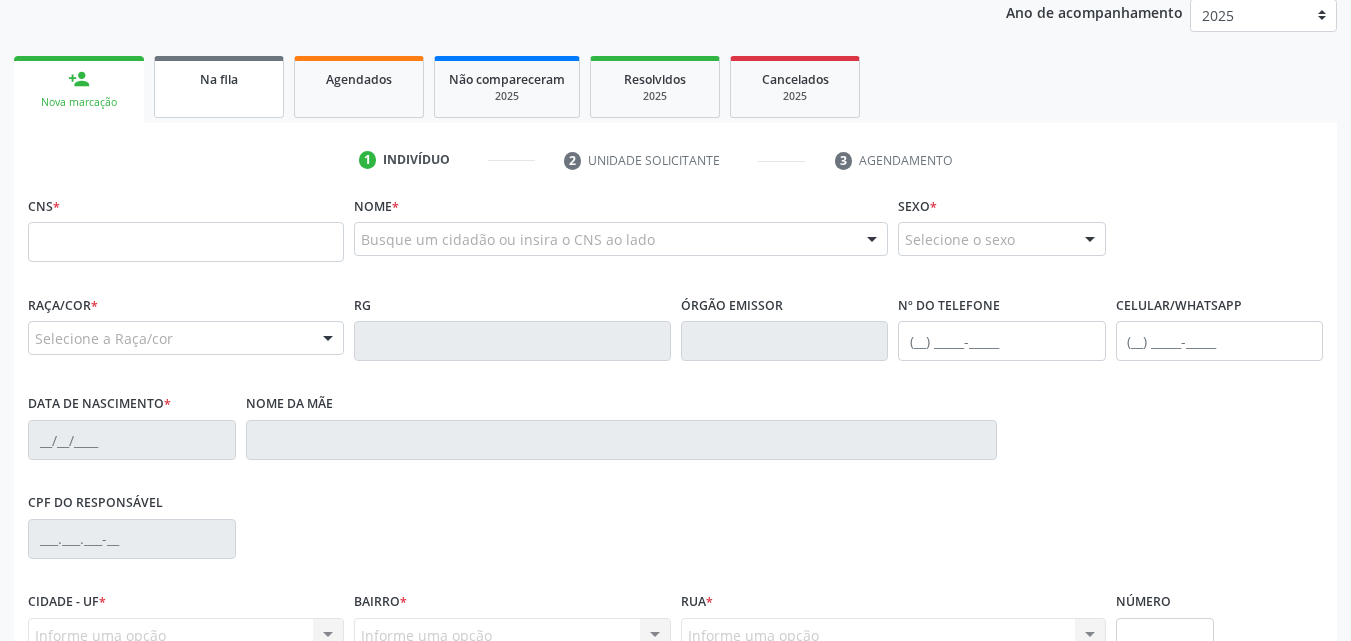 click on "Na fila" at bounding box center [219, 78] 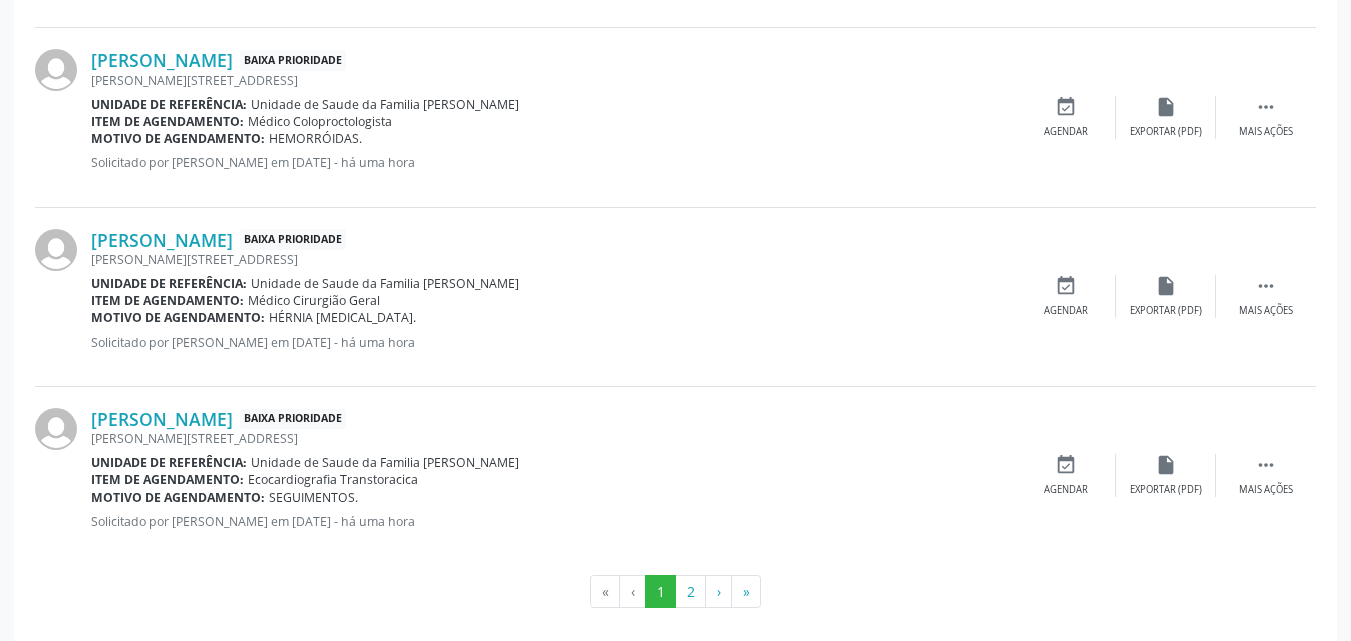 scroll, scrollTop: 2788, scrollLeft: 0, axis: vertical 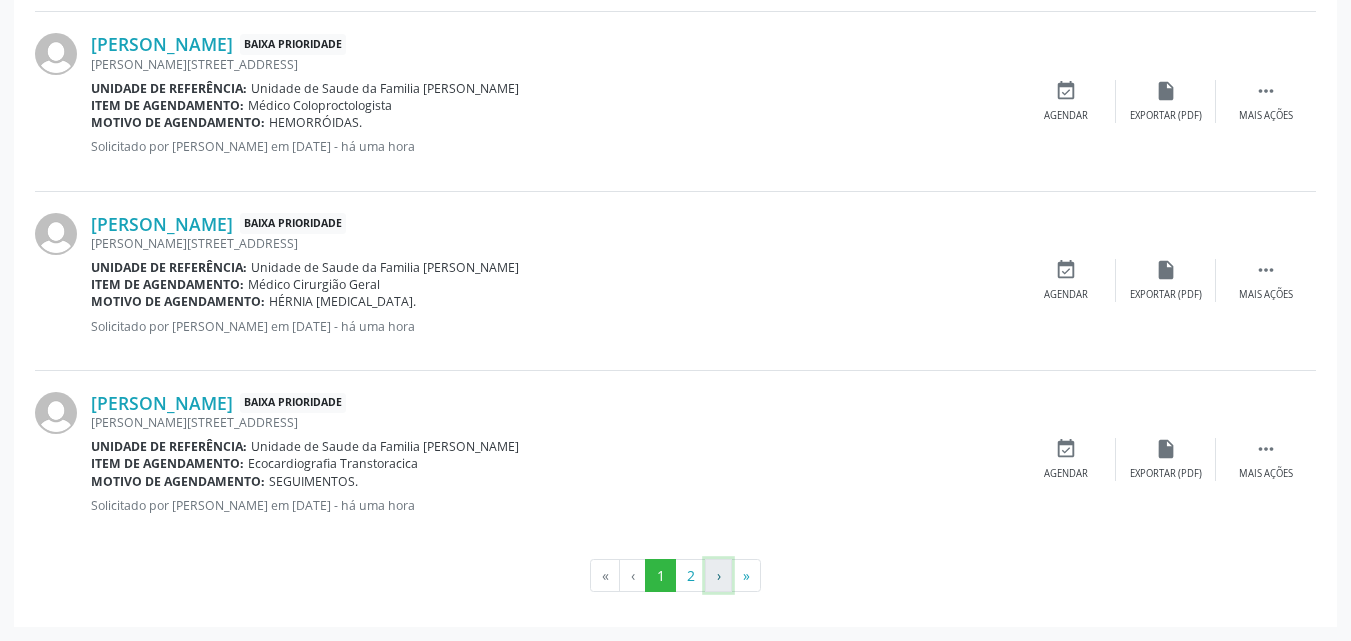 click on "›" at bounding box center (718, 576) 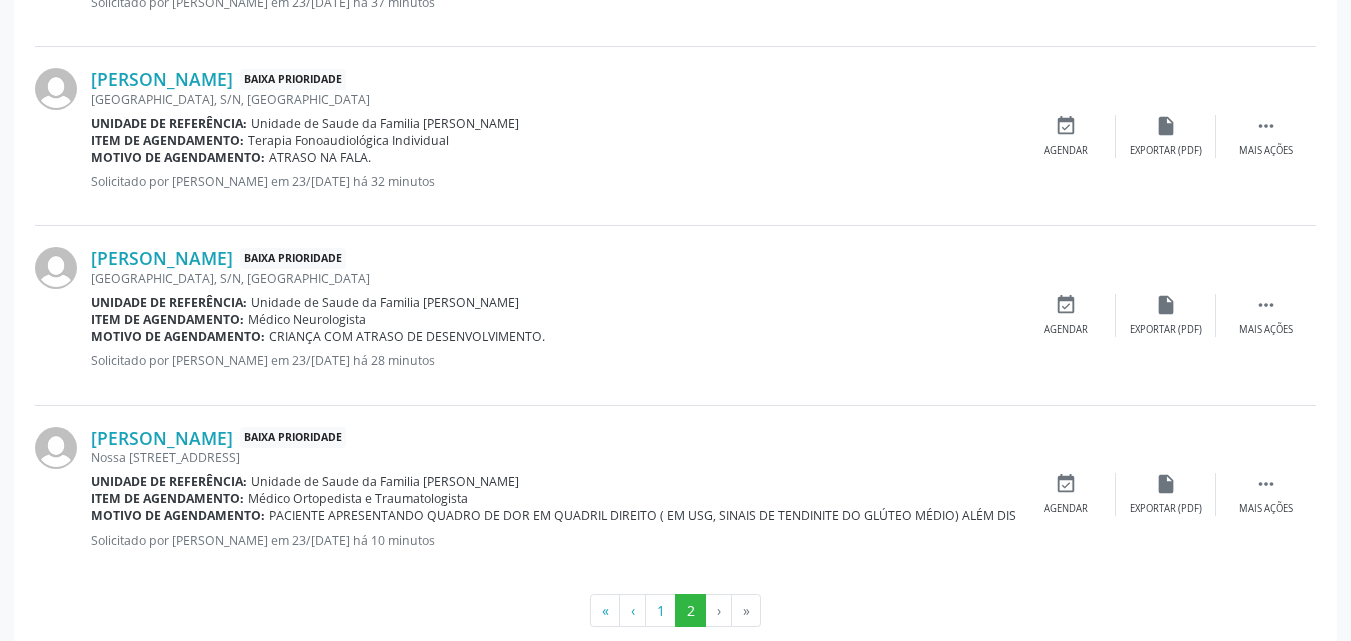 scroll, scrollTop: 962, scrollLeft: 0, axis: vertical 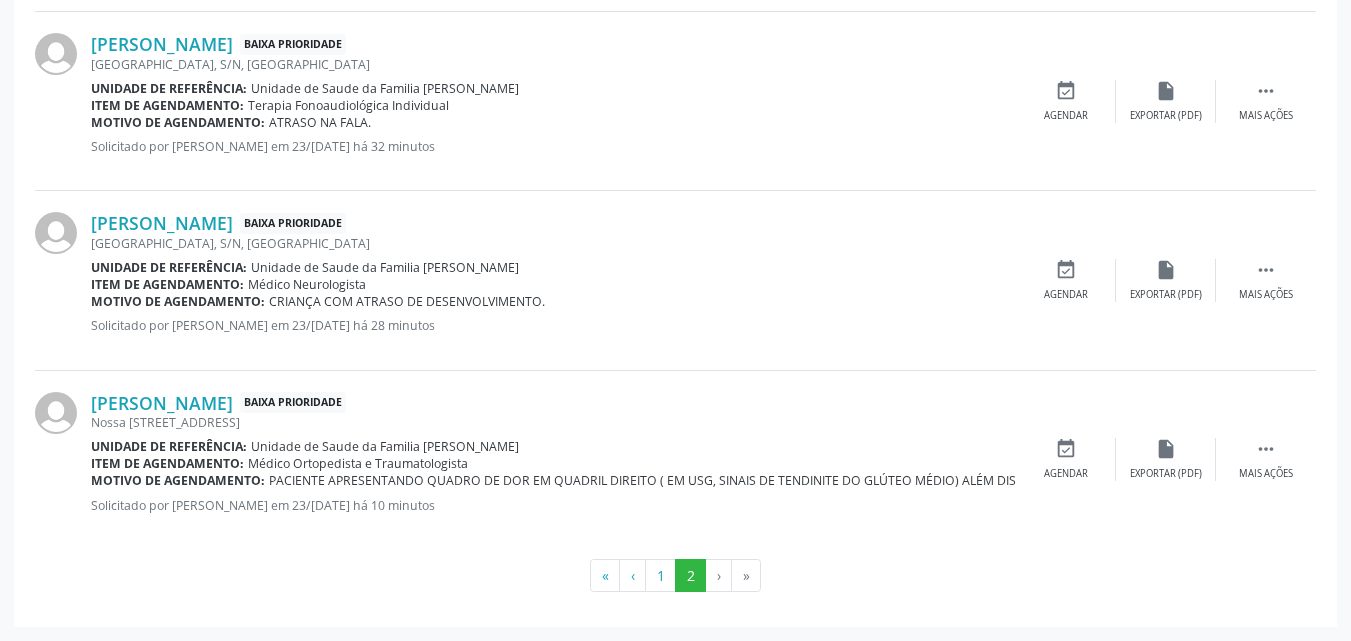 click on "›" at bounding box center [719, 576] 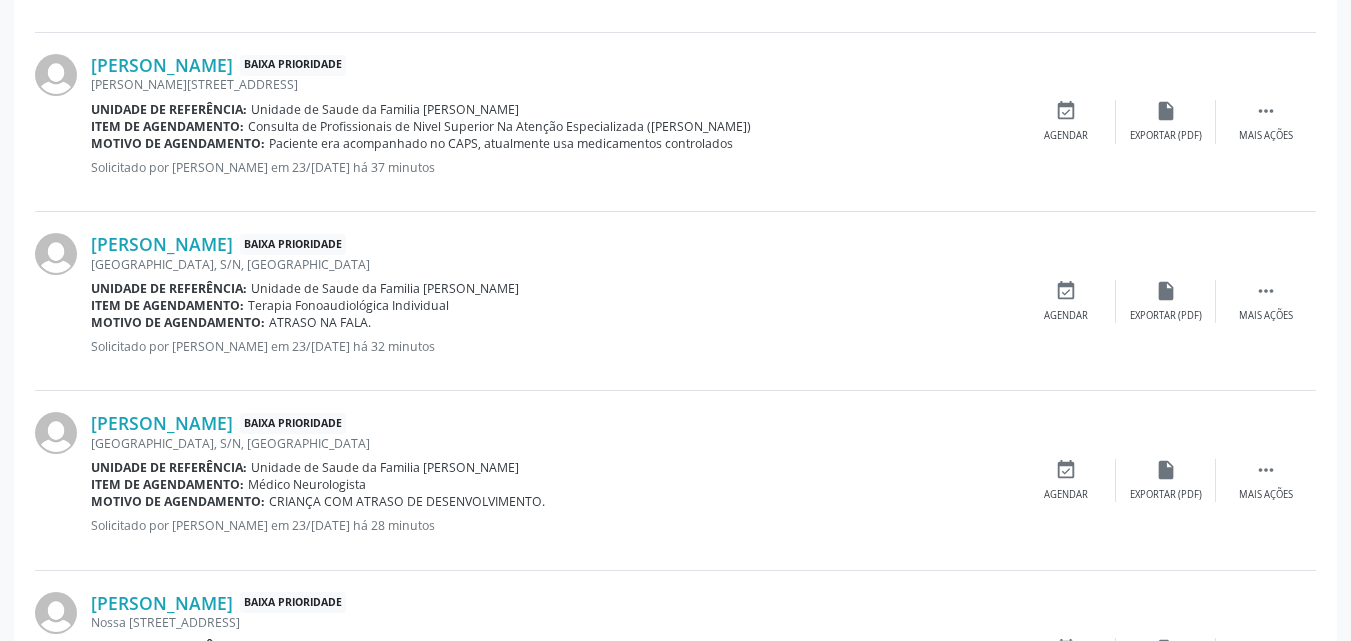 scroll, scrollTop: 962, scrollLeft: 0, axis: vertical 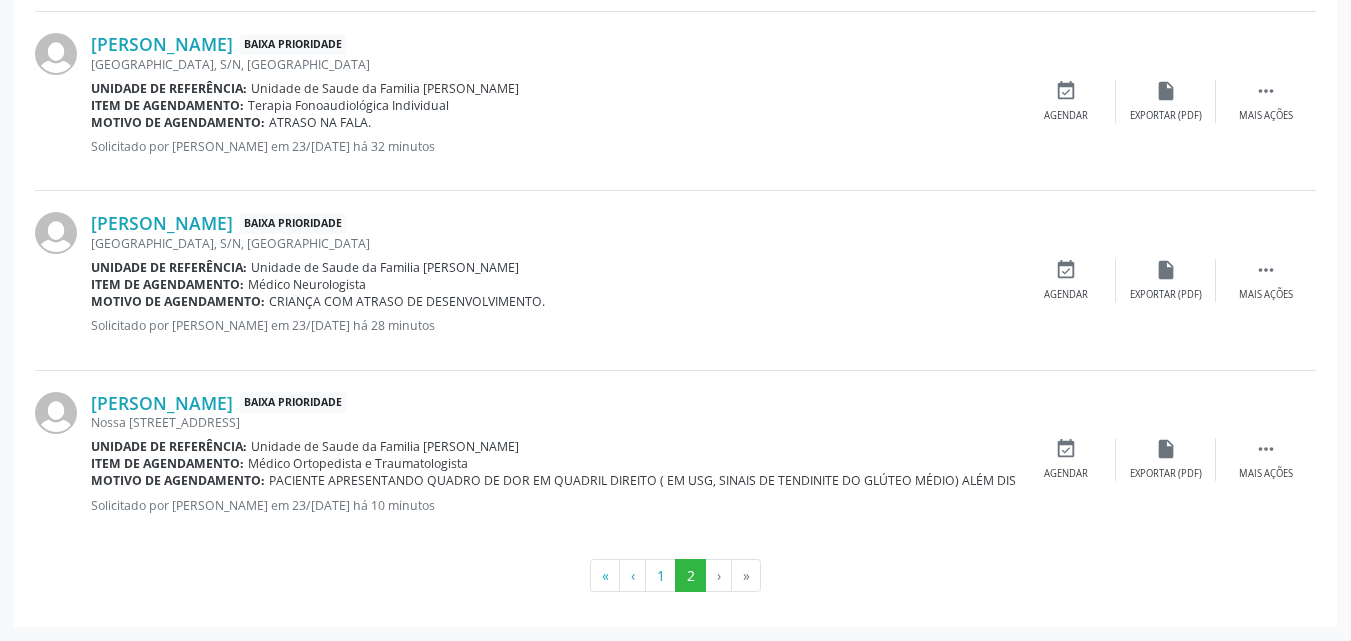 click on "›" at bounding box center [719, 576] 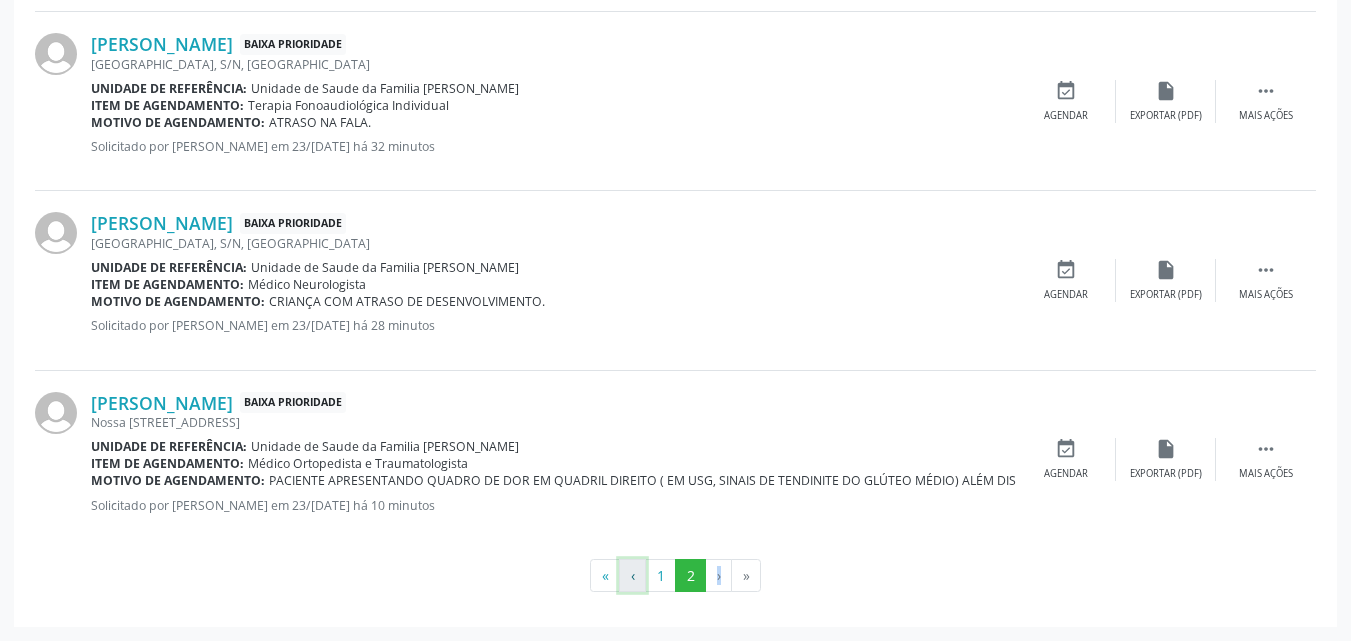 click on "‹" at bounding box center [632, 576] 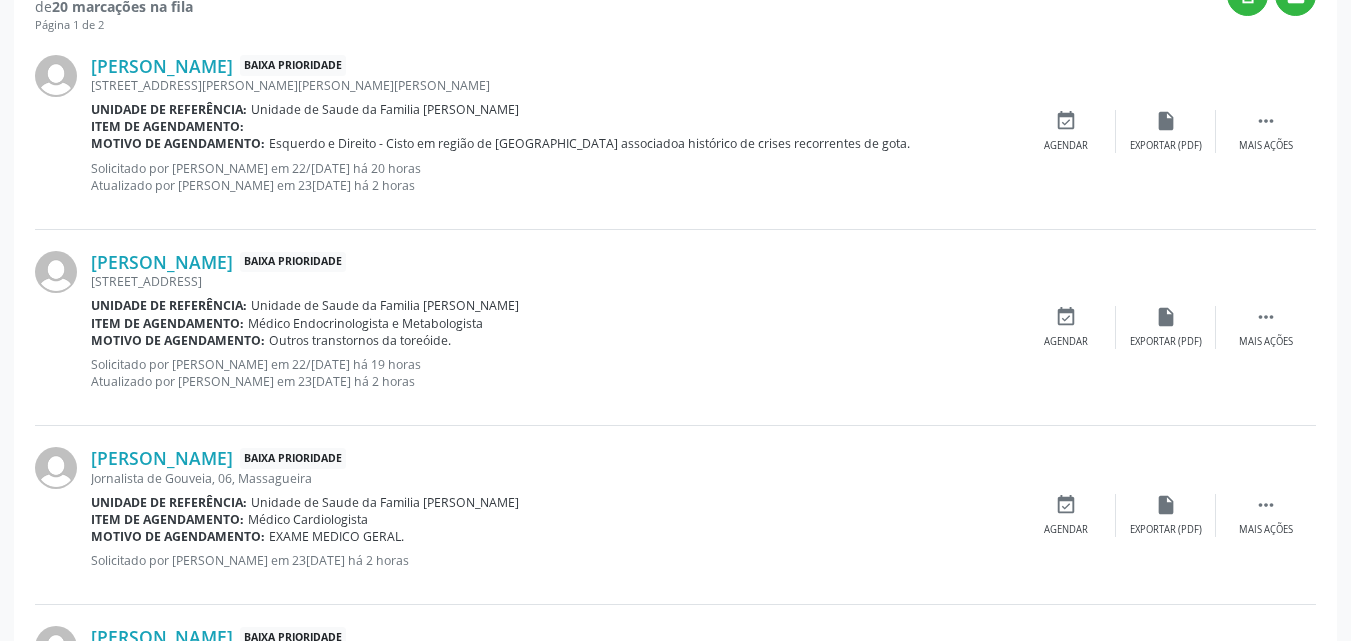 scroll, scrollTop: 100, scrollLeft: 0, axis: vertical 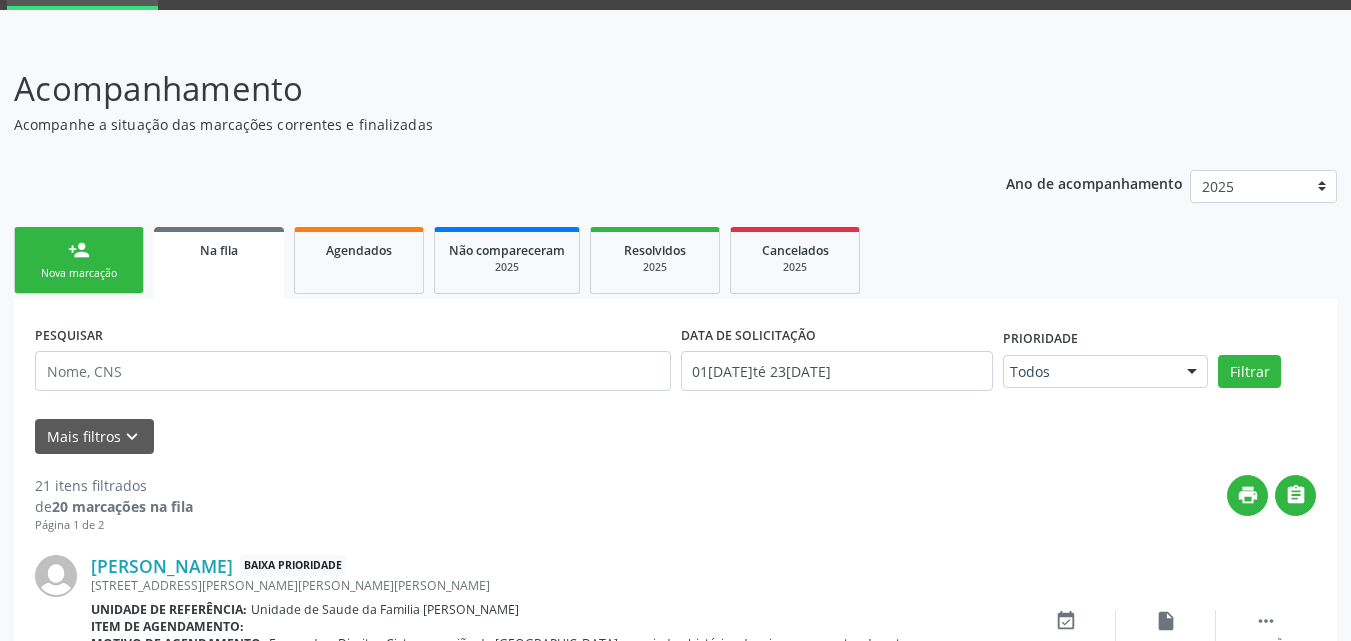 click on "person_add
Nova marcação" at bounding box center [79, 260] 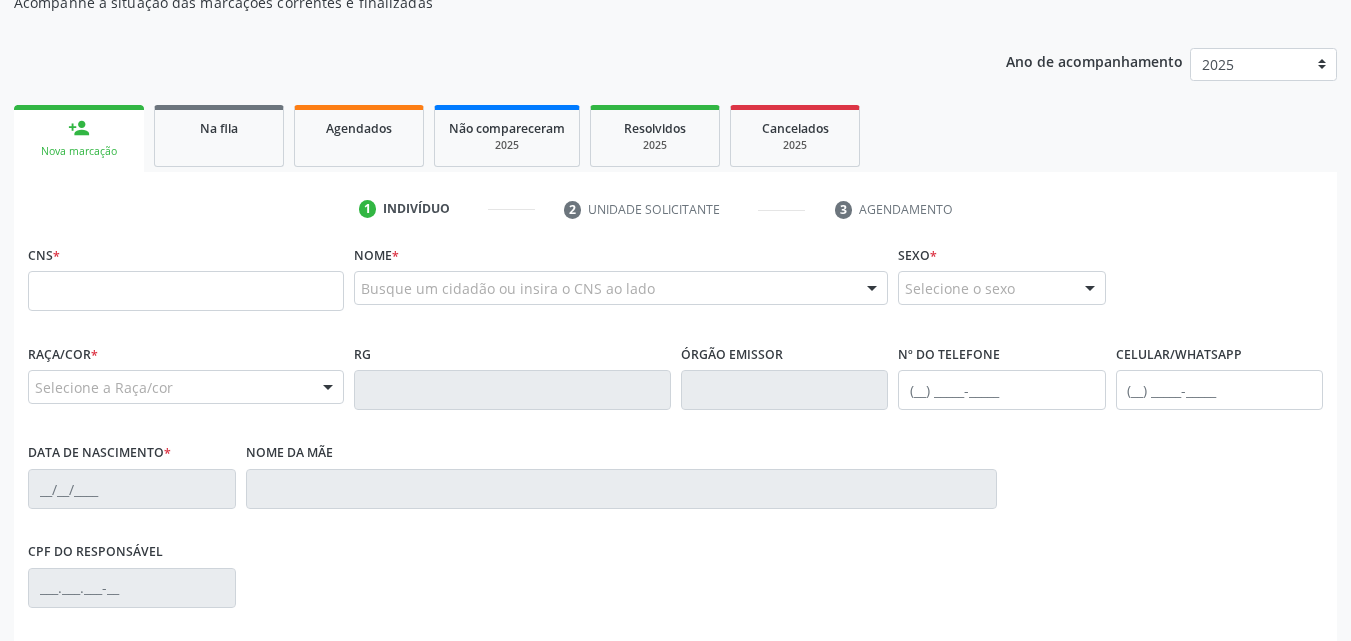 scroll, scrollTop: 171, scrollLeft: 0, axis: vertical 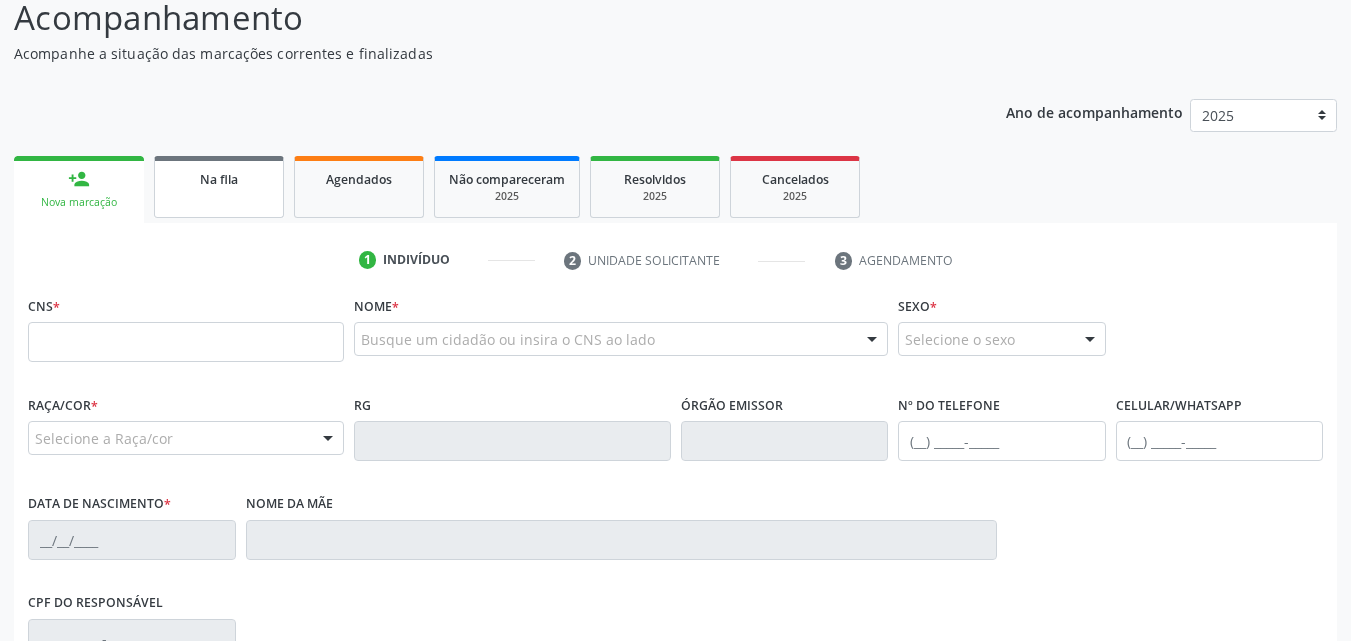 click on "Na fila" at bounding box center (219, 187) 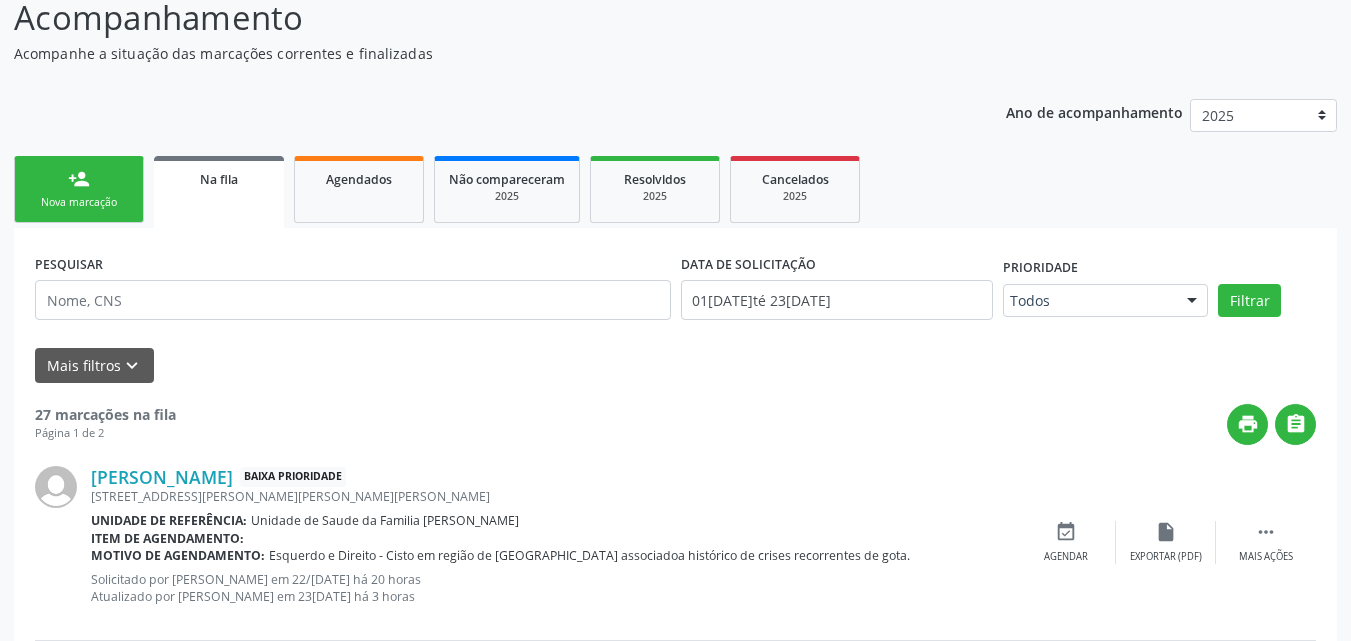 scroll, scrollTop: 271, scrollLeft: 0, axis: vertical 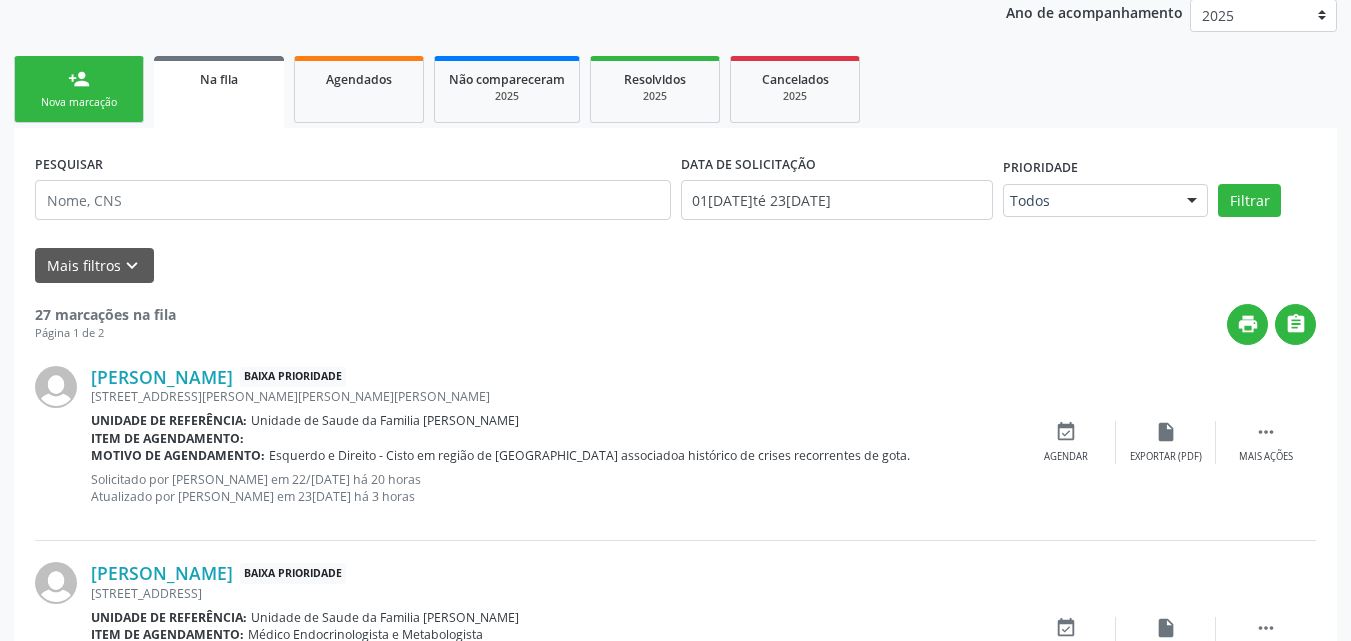 drag, startPoint x: 205, startPoint y: 11, endPoint x: 484, endPoint y: 222, distance: 349.8028 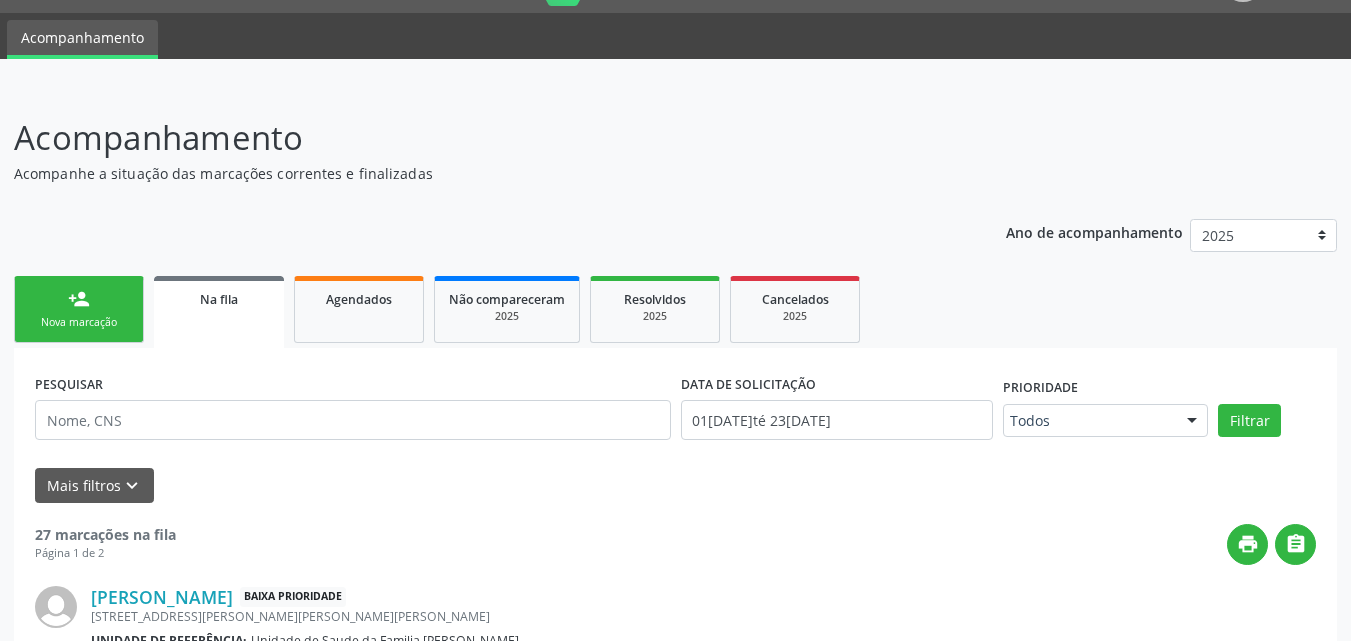 scroll, scrollTop: 0, scrollLeft: 0, axis: both 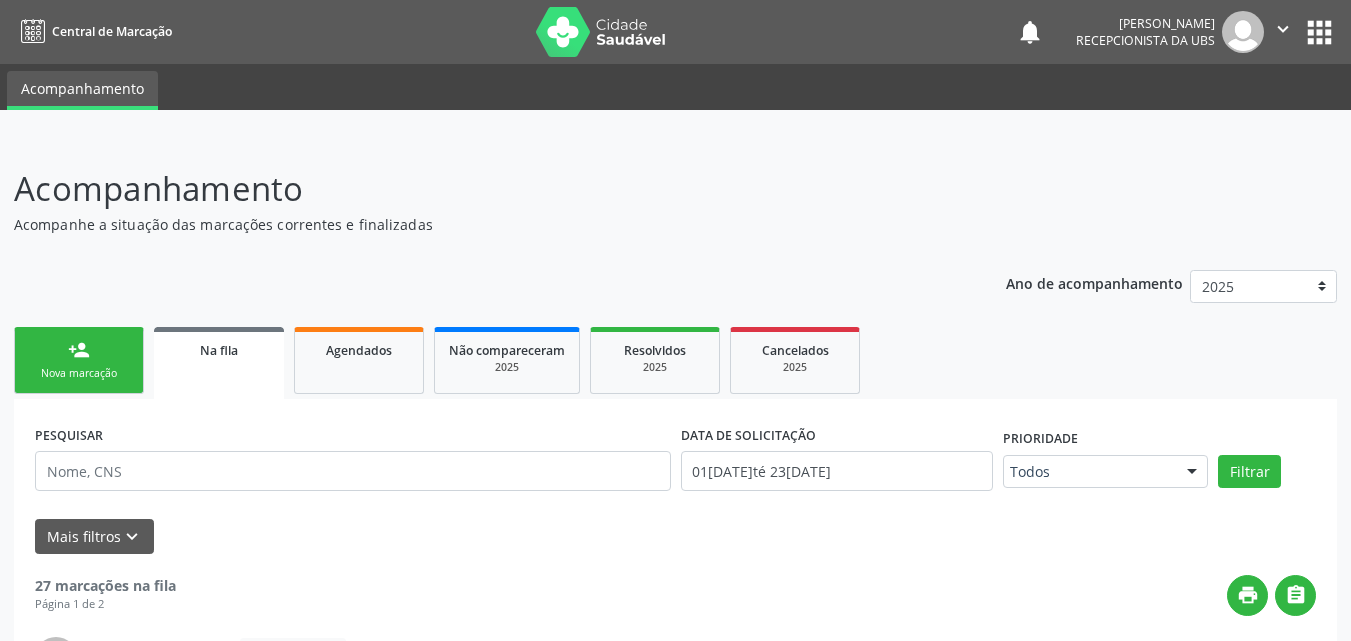 click on "" at bounding box center (1283, 29) 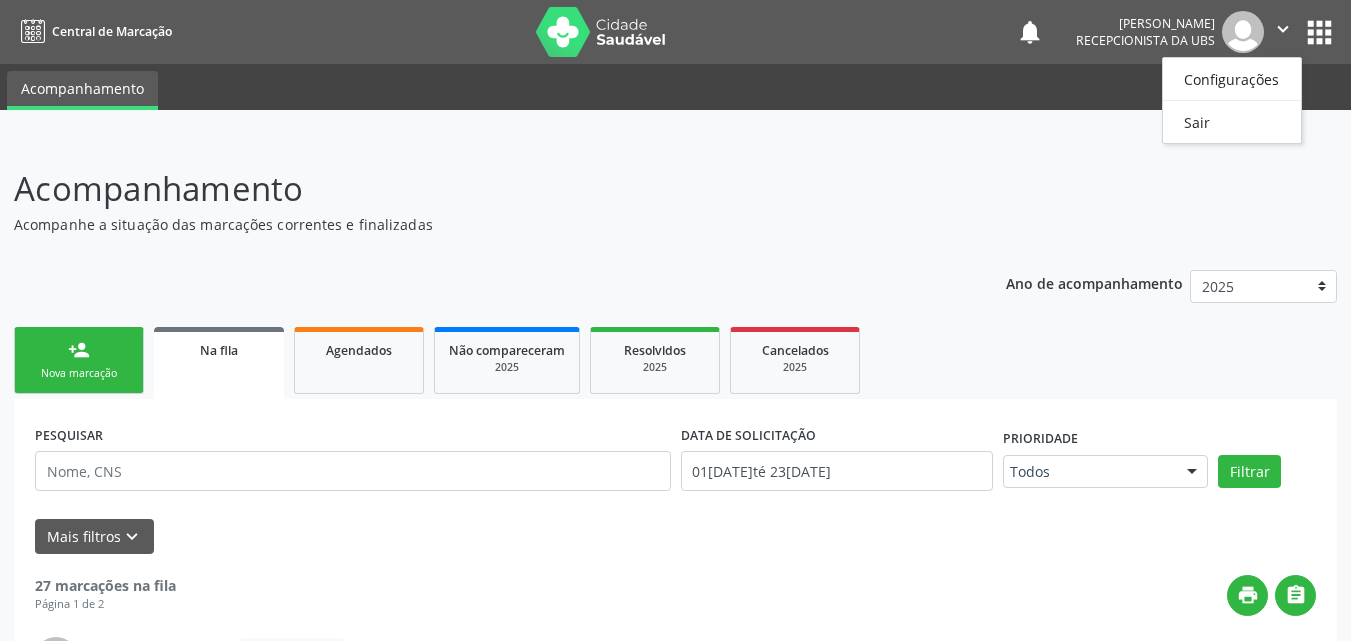 click on "[PERSON_NAME]" at bounding box center [1145, 23] 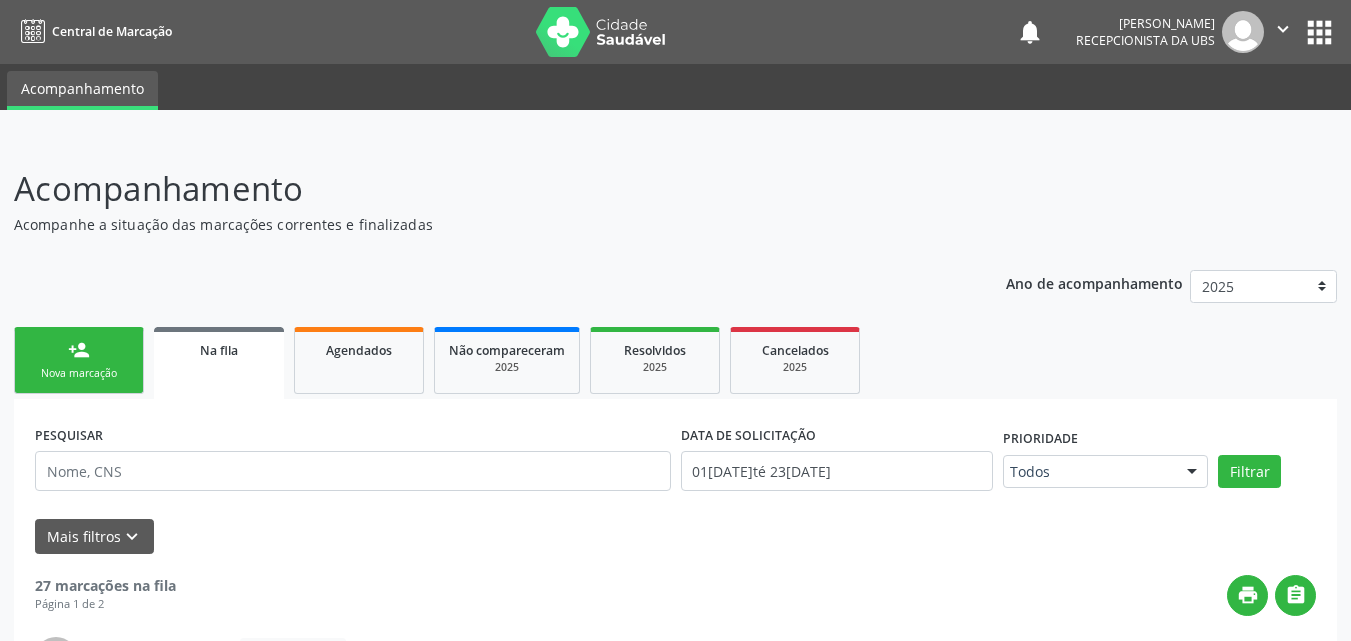 click on "" at bounding box center (1283, 29) 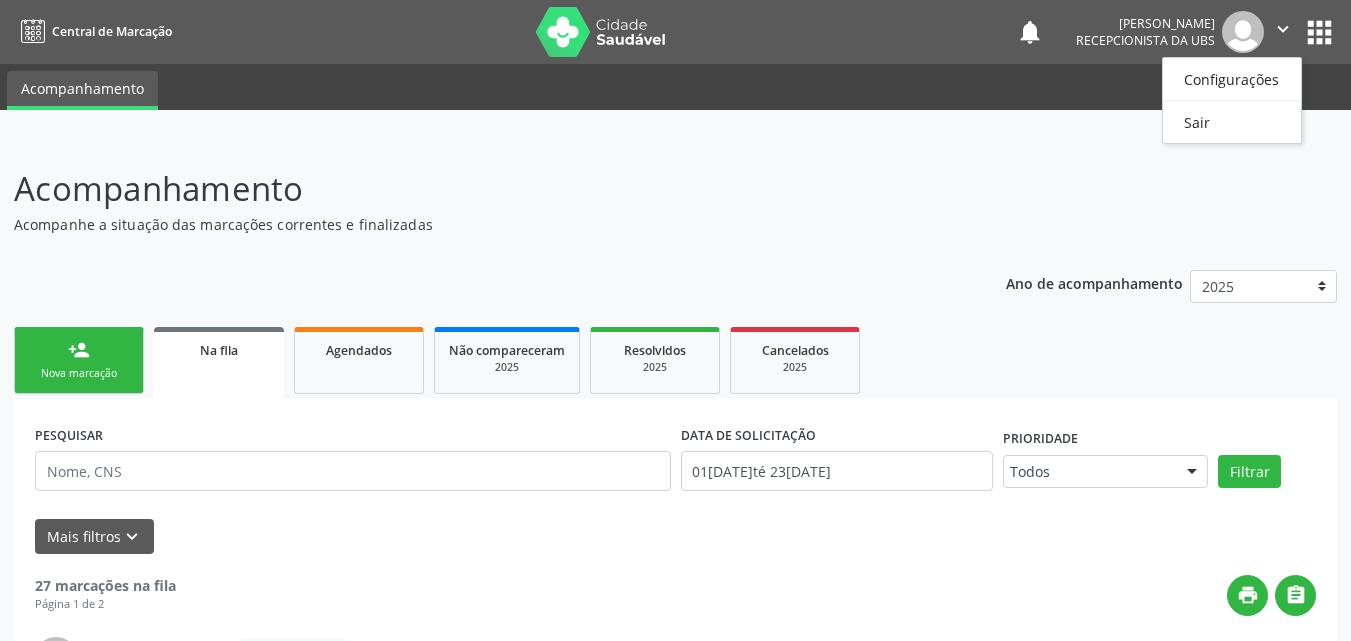 click on "" at bounding box center [1283, 29] 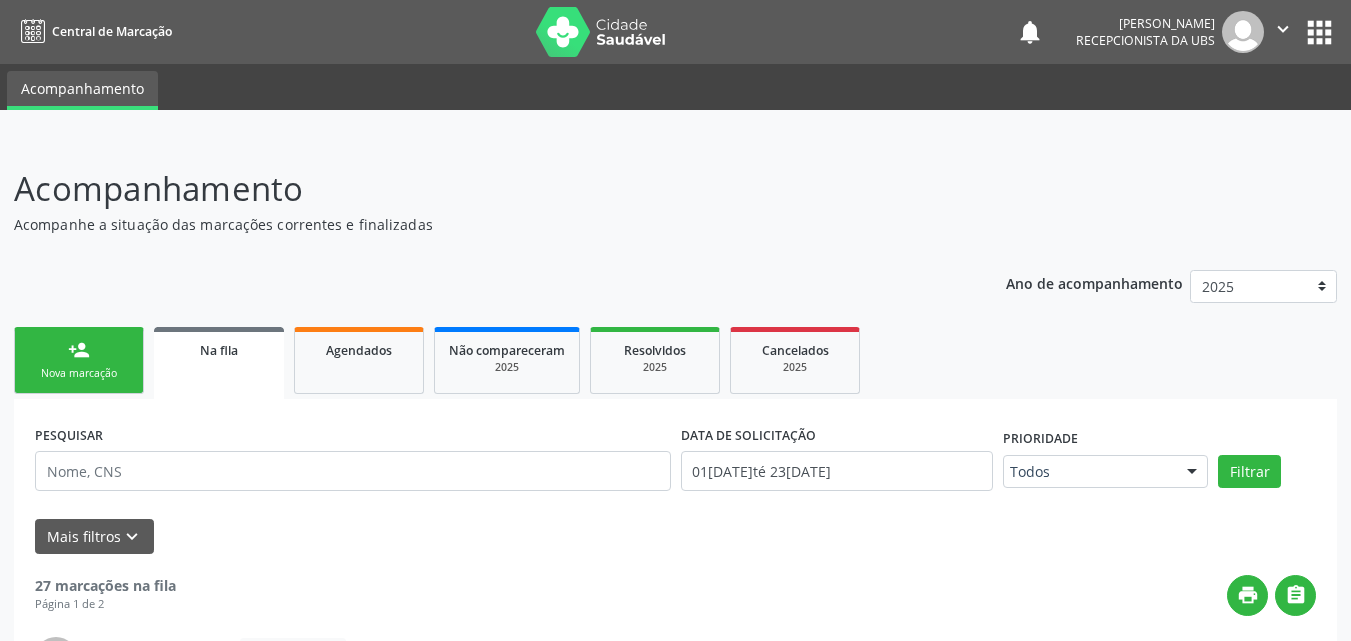 click on "apps" at bounding box center (1319, 32) 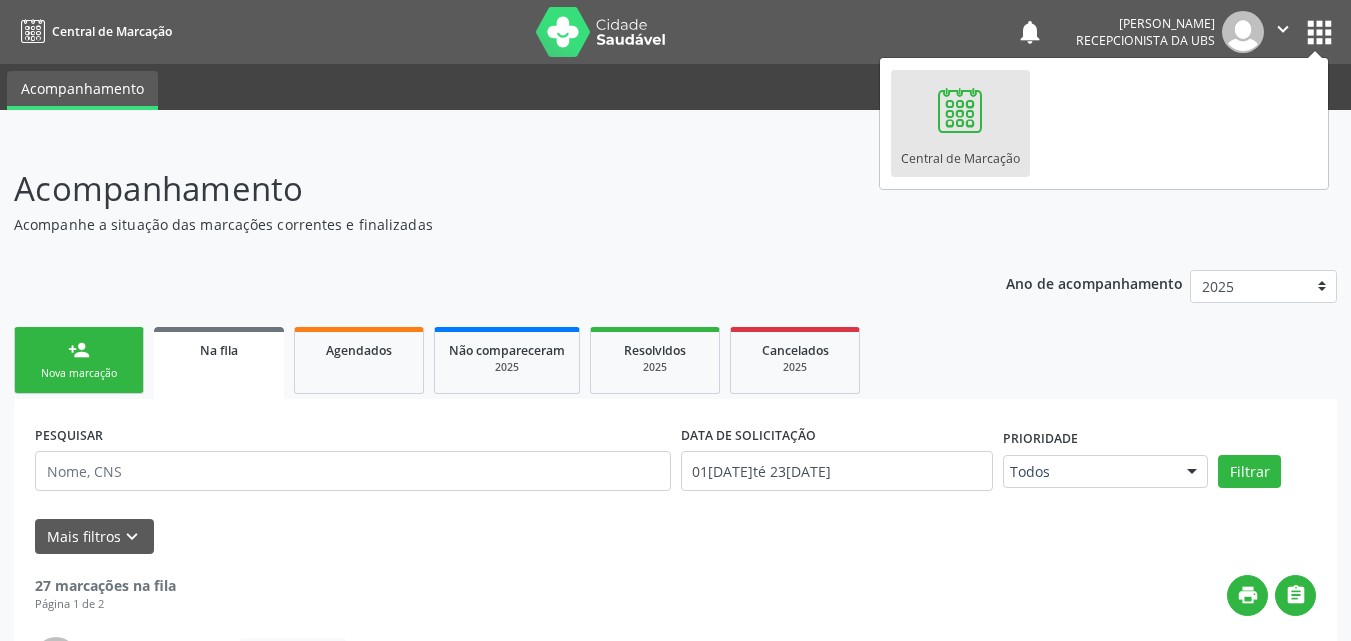 click on "apps" at bounding box center [1319, 32] 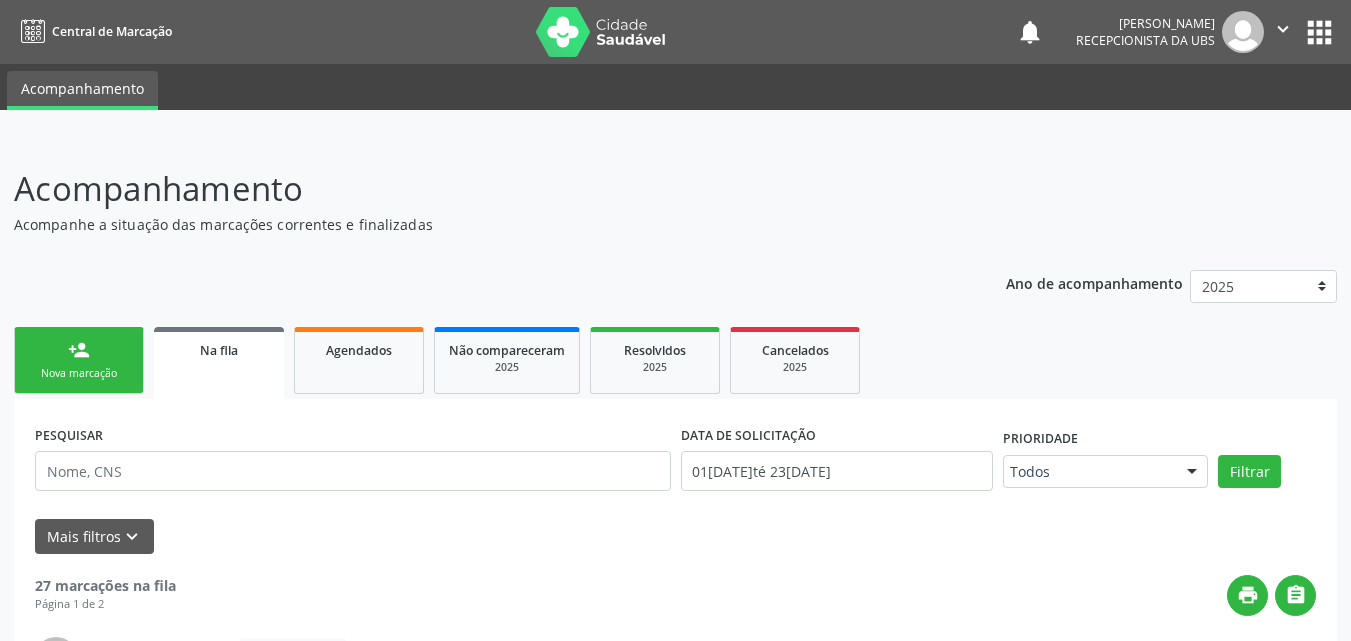 click on "Acompanhe a situação das marcações correntes e finalizadas" at bounding box center (477, 224) 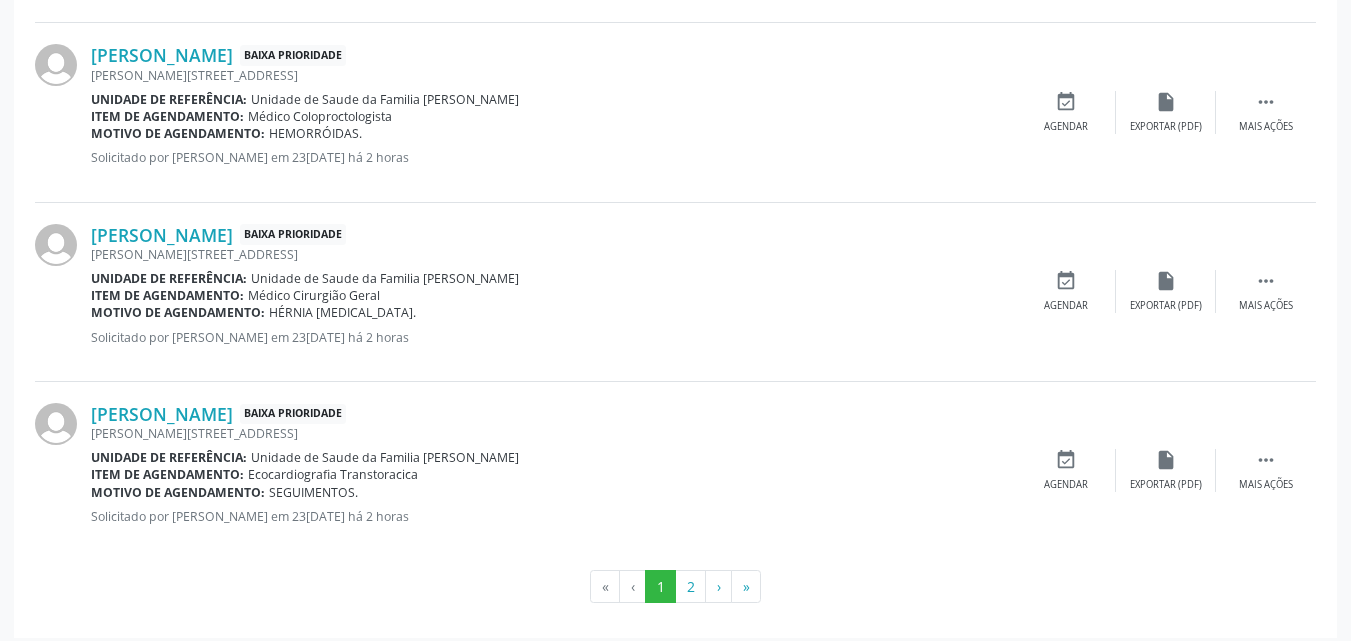scroll, scrollTop: 2788, scrollLeft: 0, axis: vertical 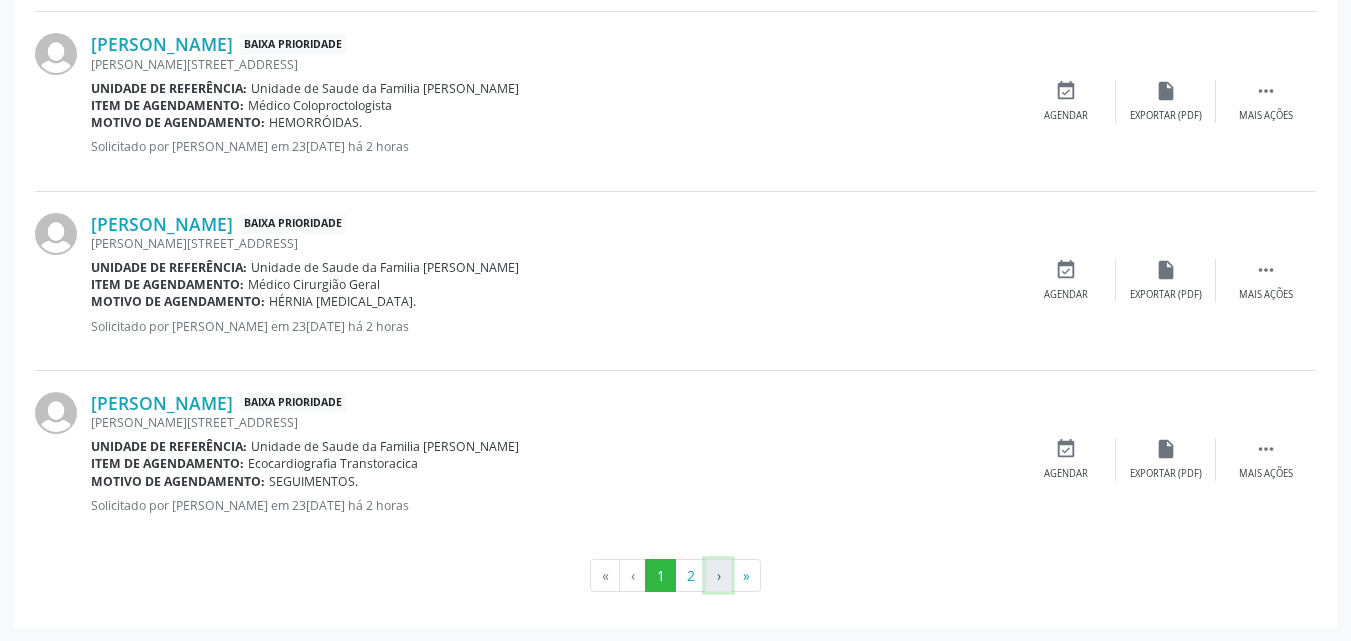click on "›" at bounding box center (718, 576) 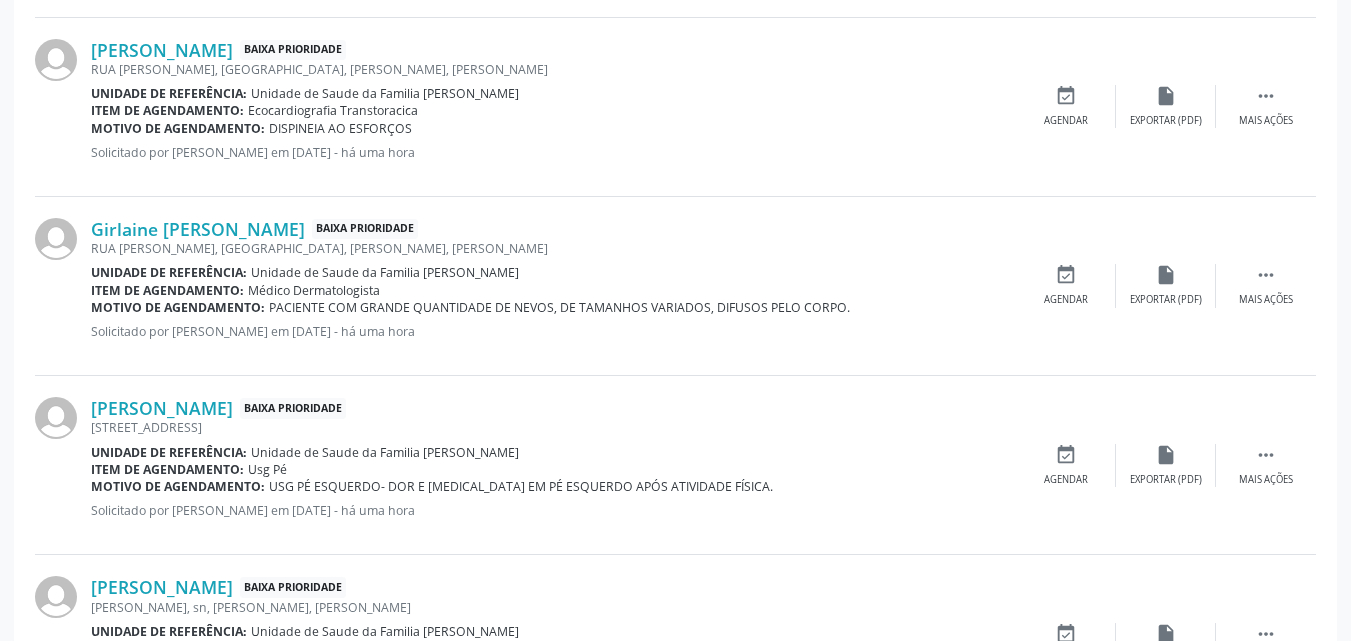 scroll, scrollTop: 1493, scrollLeft: 0, axis: vertical 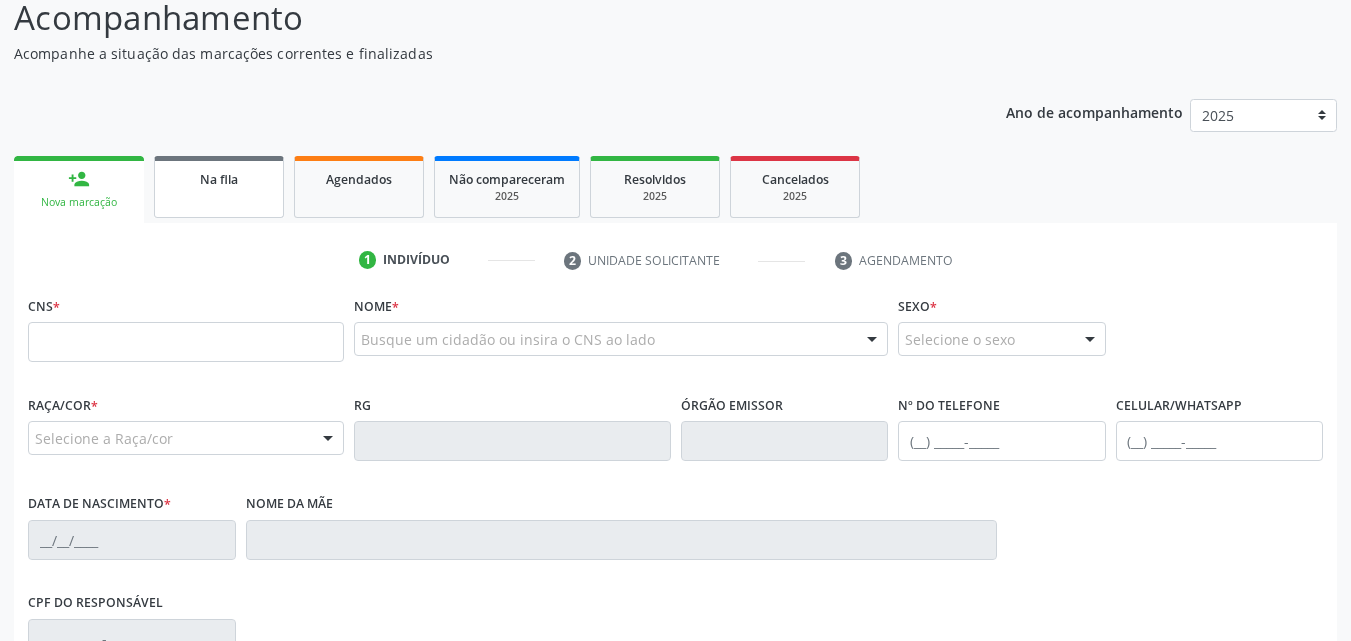 click on "Na fila" at bounding box center (219, 187) 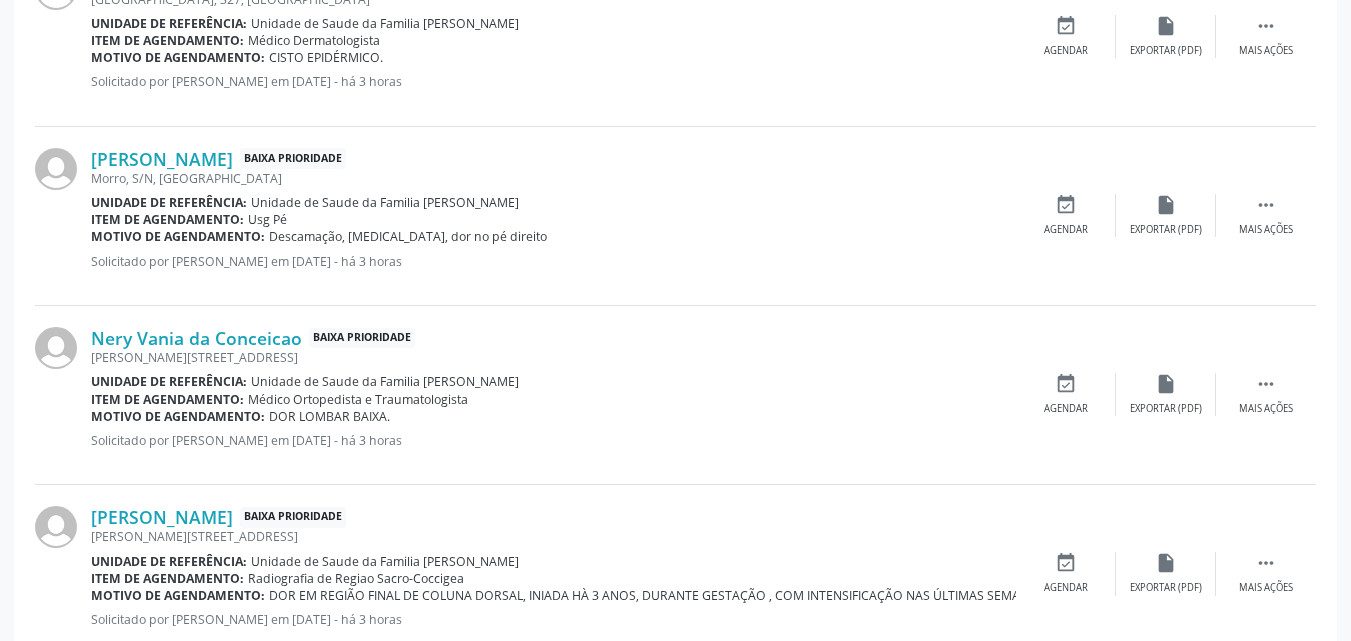 scroll, scrollTop: 1971, scrollLeft: 0, axis: vertical 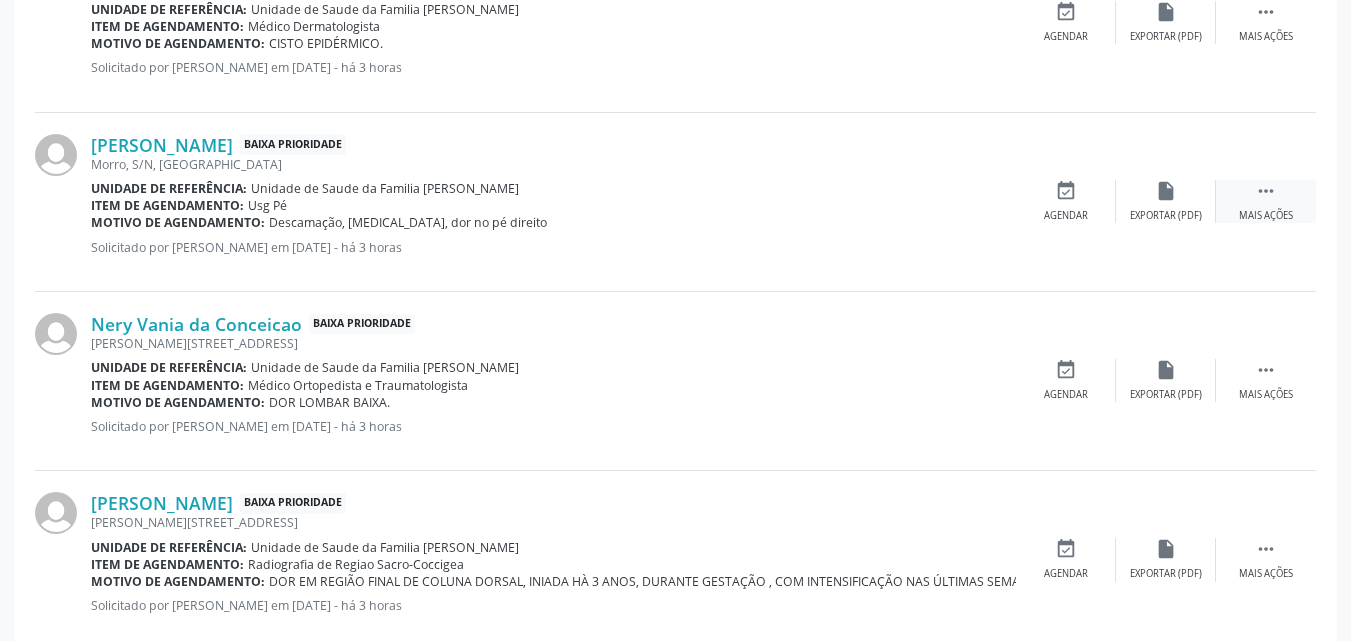 click on "" at bounding box center [1266, 191] 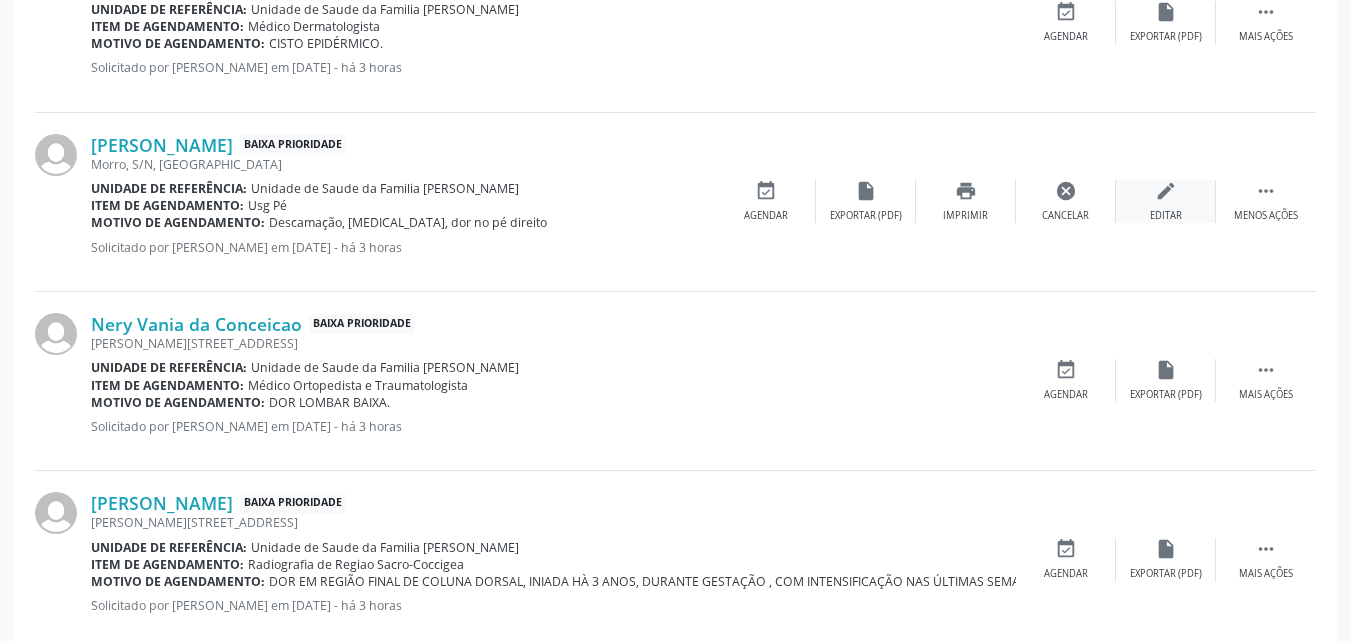 click on "edit" at bounding box center [1166, 191] 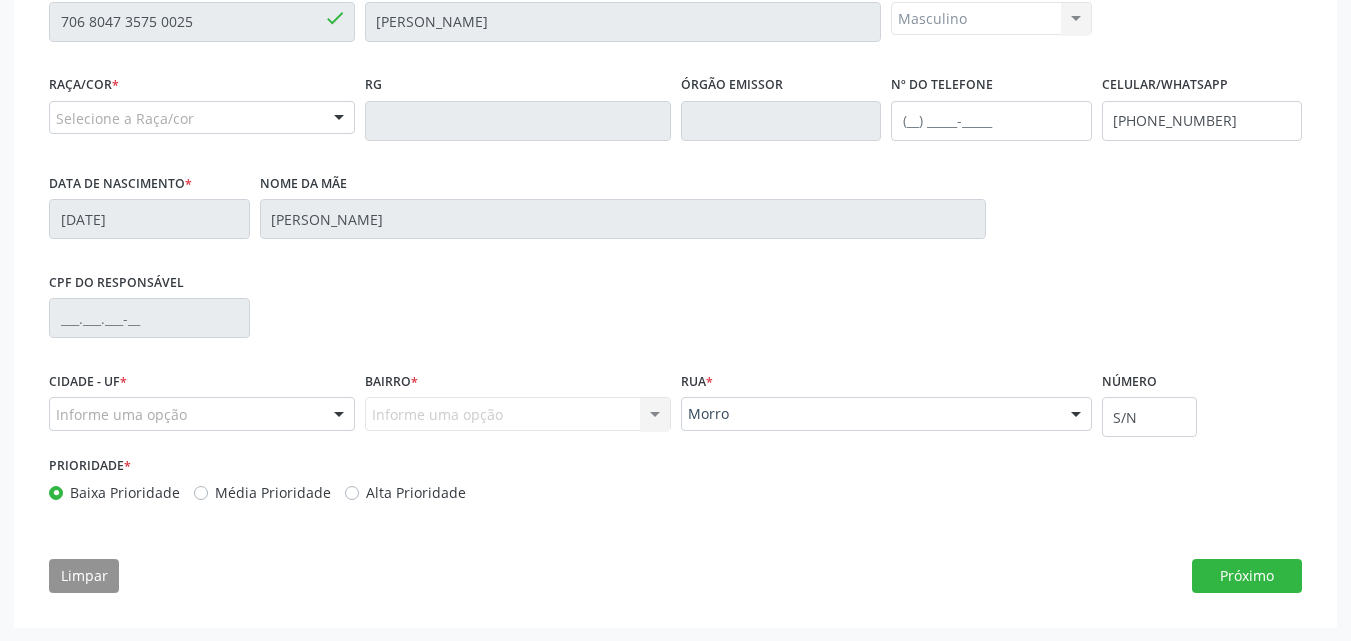 scroll, scrollTop: 498, scrollLeft: 0, axis: vertical 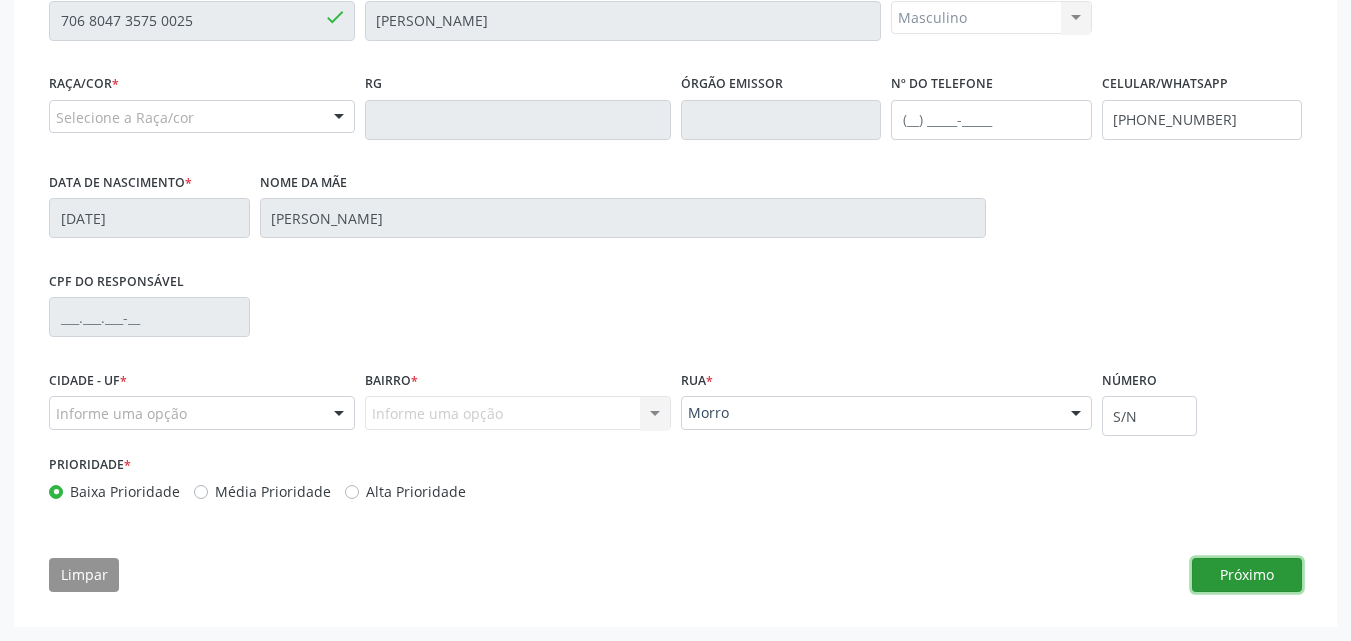 click on "Próximo" at bounding box center [1247, 575] 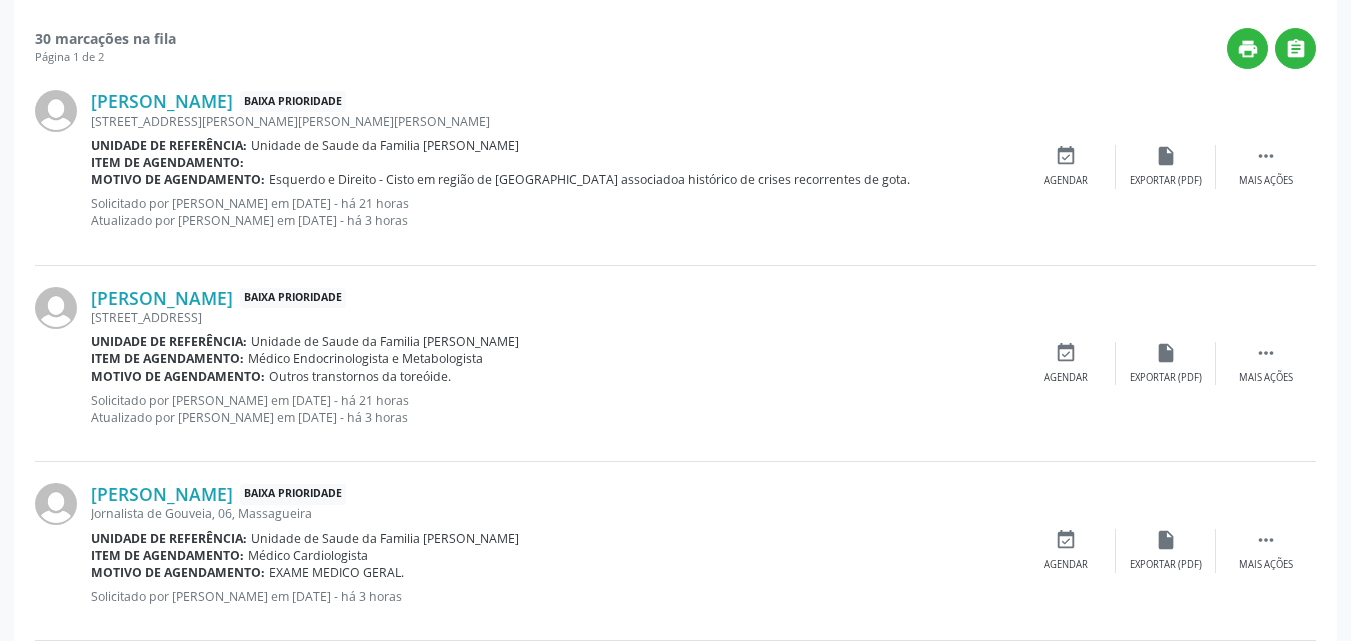 scroll, scrollTop: 0, scrollLeft: 0, axis: both 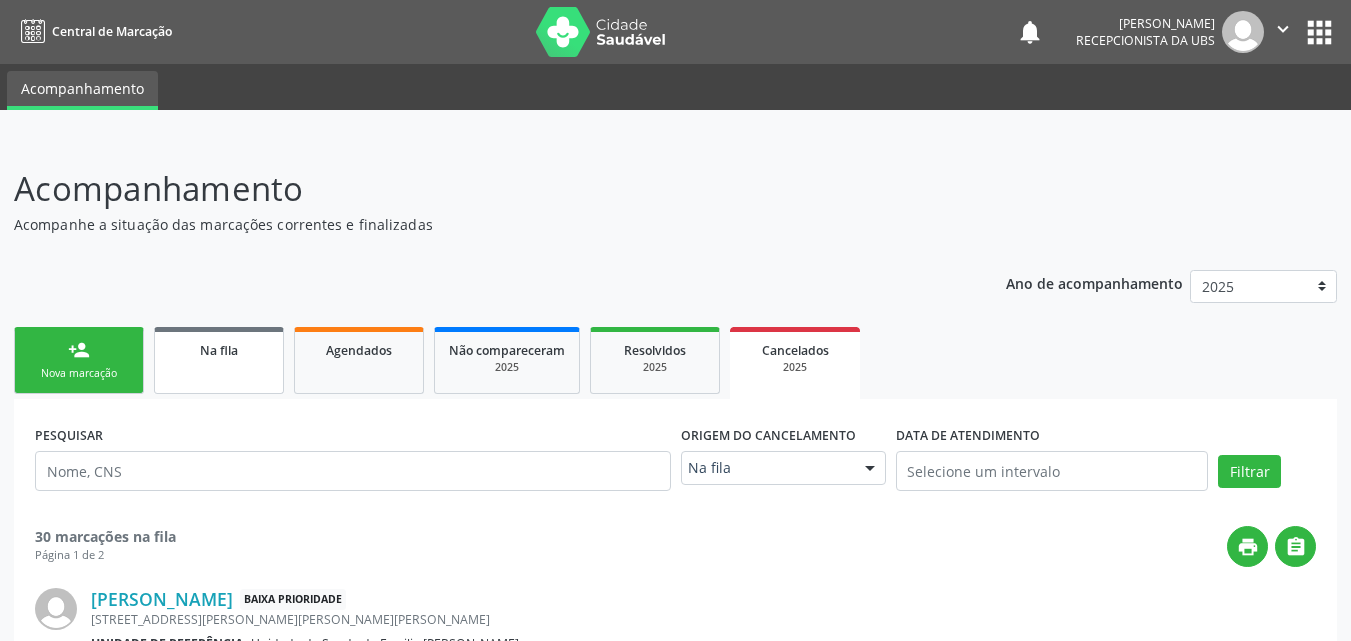 click on "Na fila" at bounding box center (219, 360) 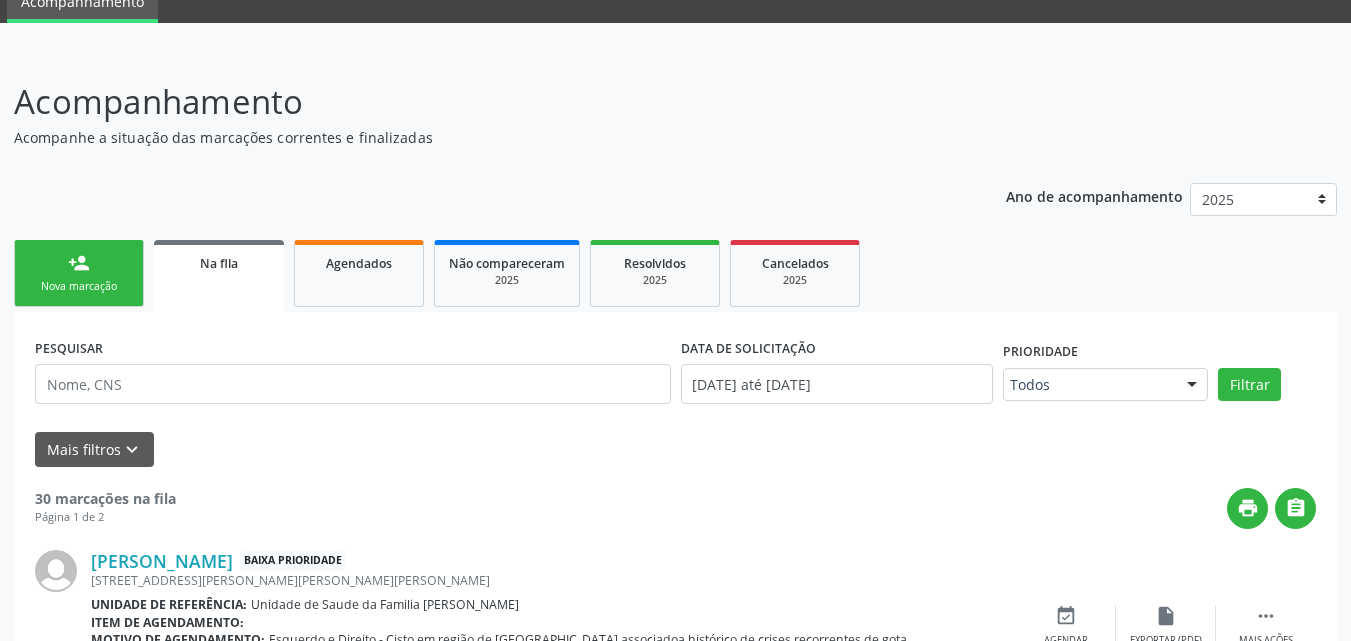 scroll, scrollTop: 0, scrollLeft: 0, axis: both 